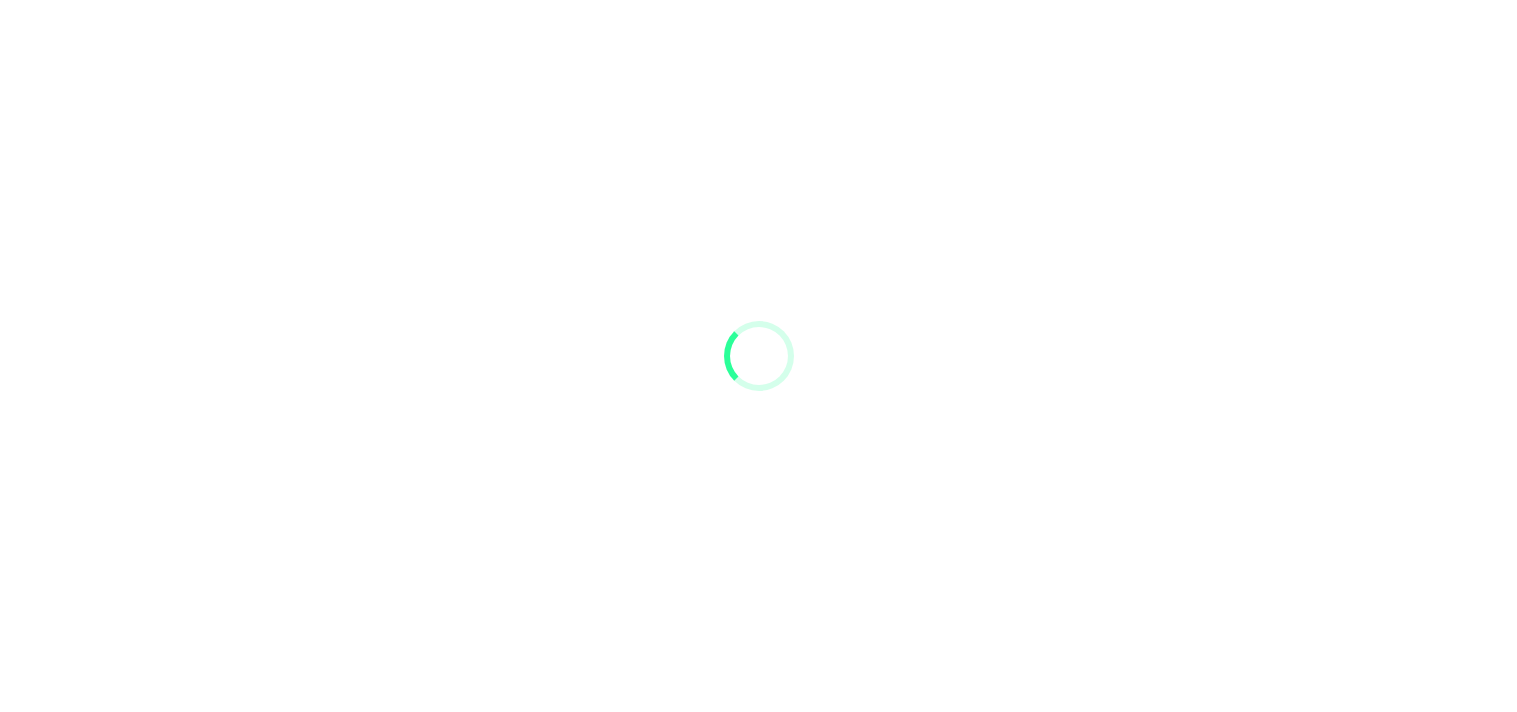 scroll, scrollTop: 0, scrollLeft: 0, axis: both 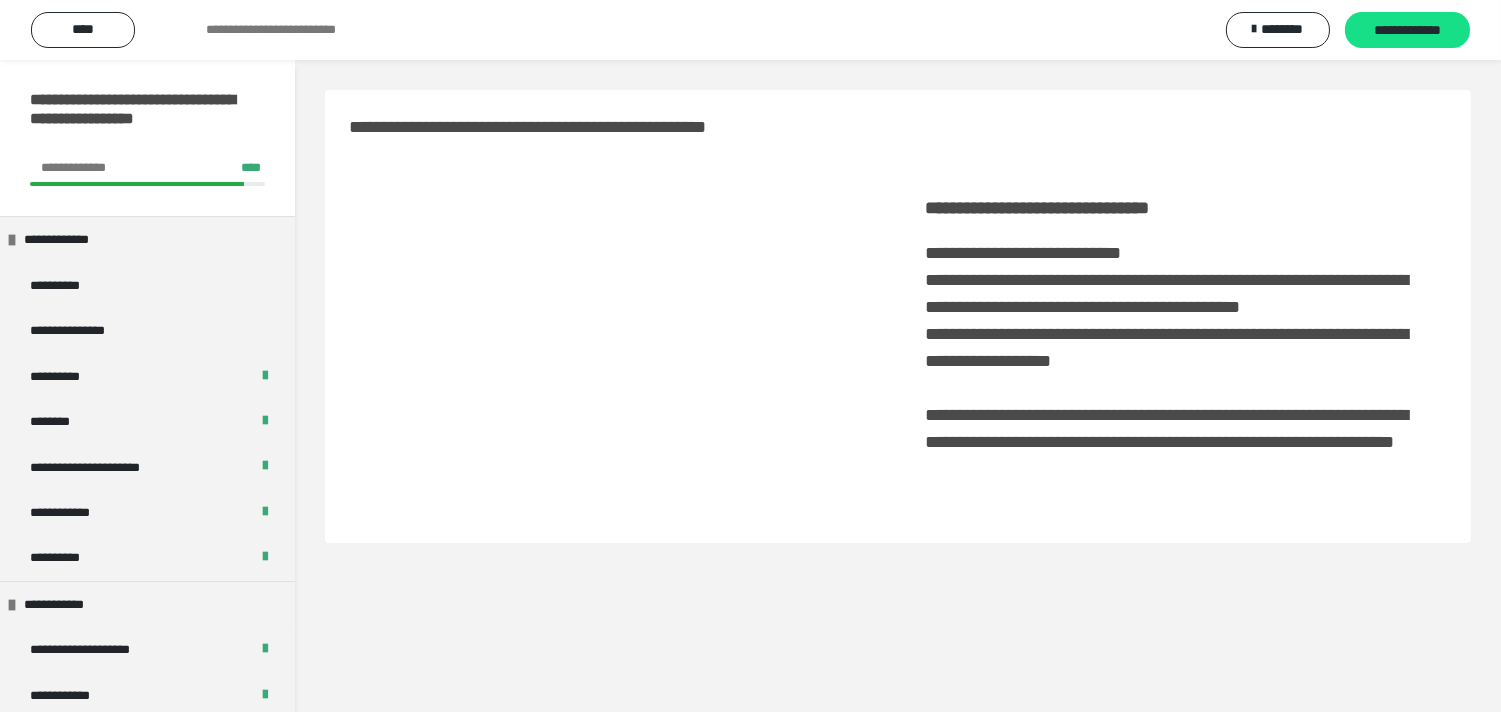 click on "*******" at bounding box center (147, 787) 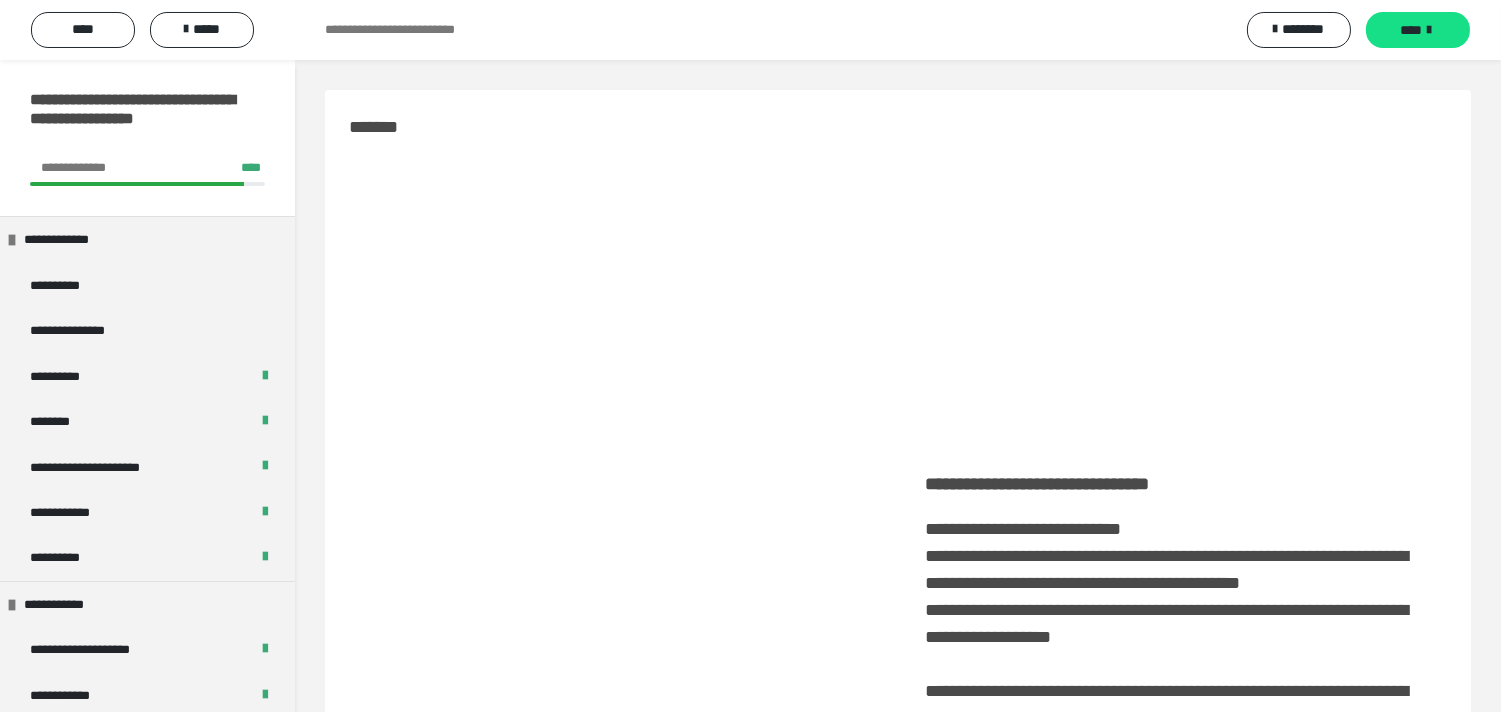 scroll, scrollTop: 444, scrollLeft: 0, axis: vertical 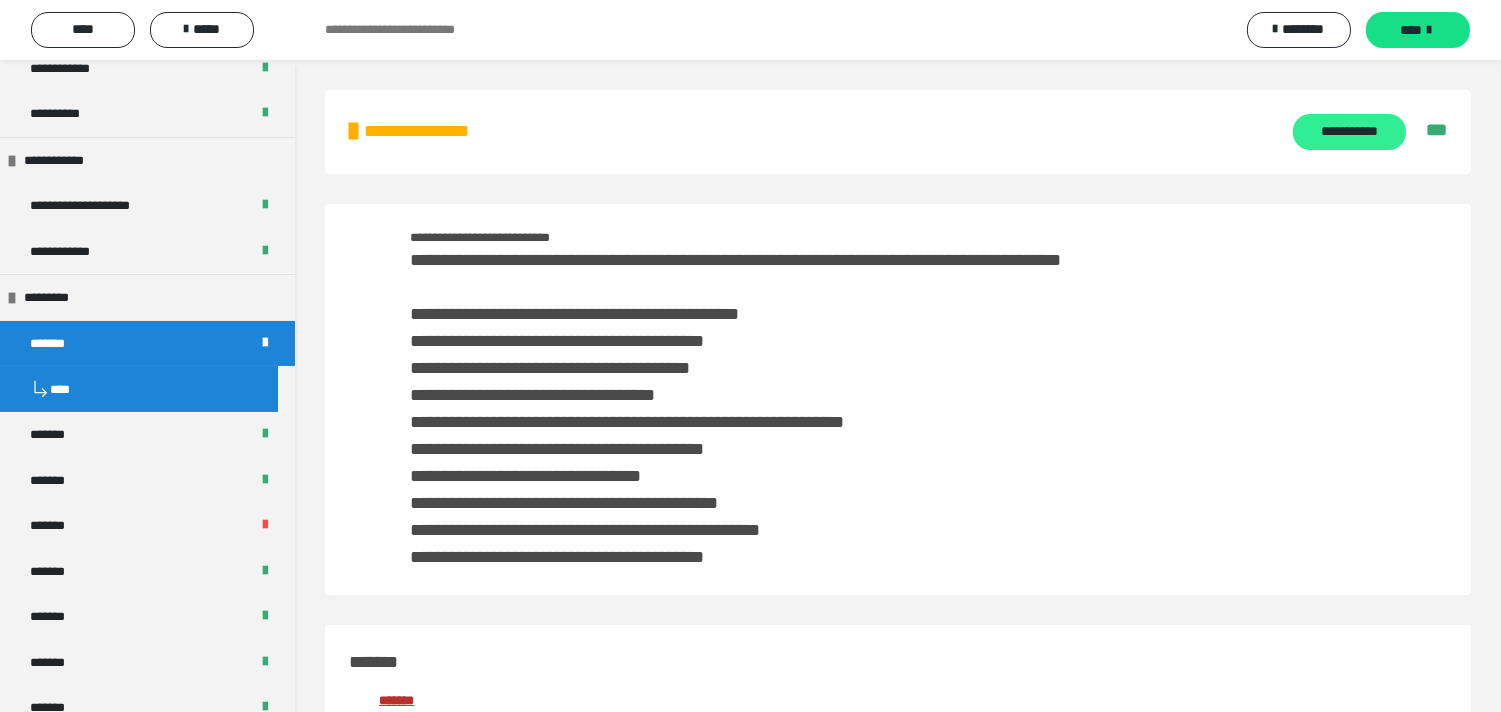 click on "**********" at bounding box center (1349, 132) 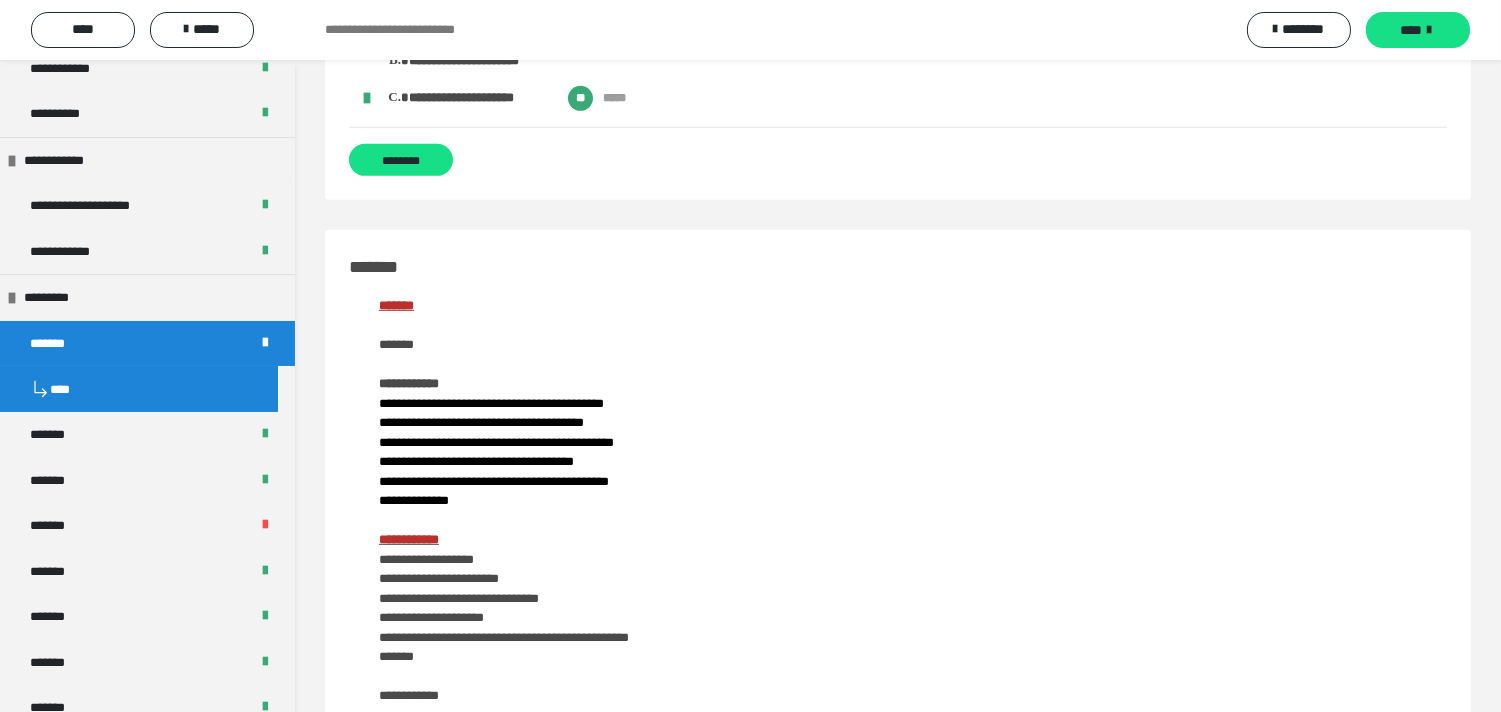 scroll, scrollTop: 1666, scrollLeft: 0, axis: vertical 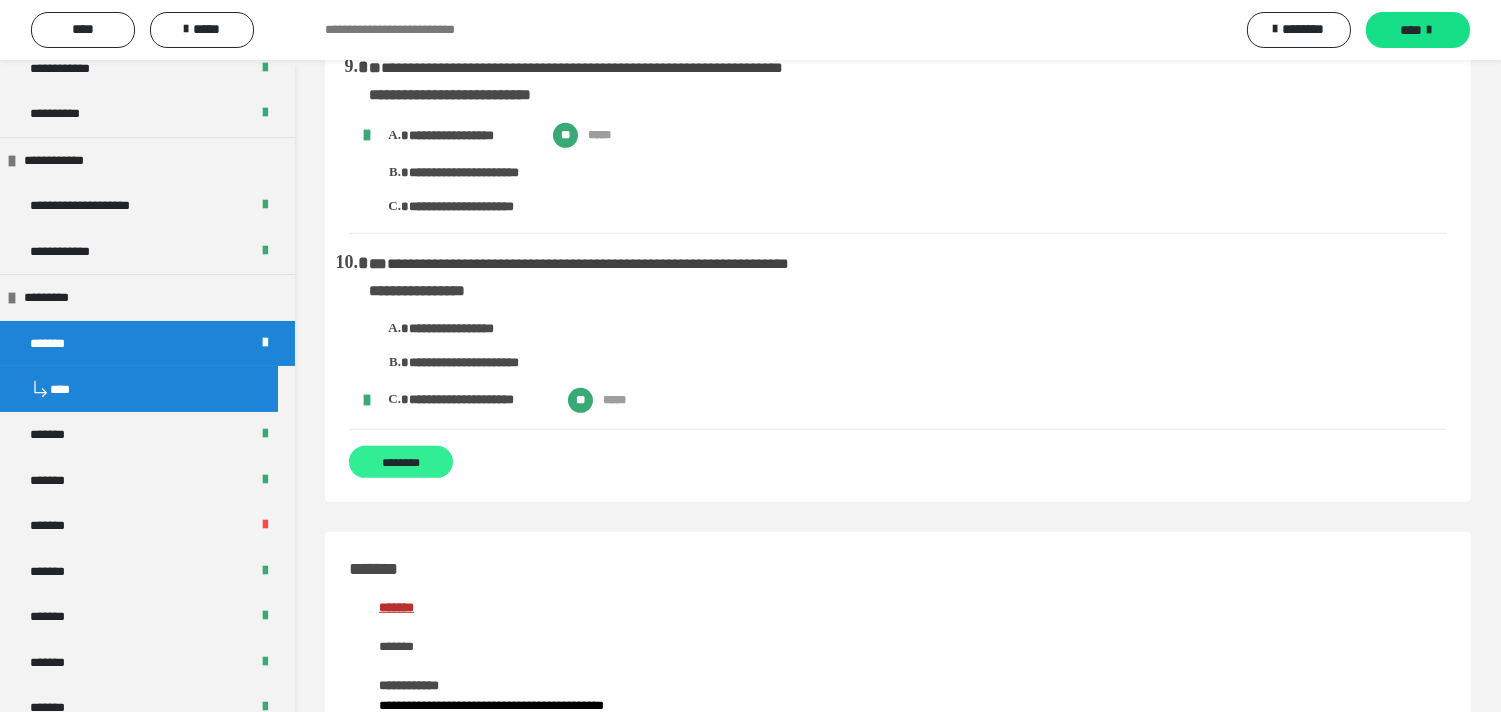 click on "********" at bounding box center (401, 462) 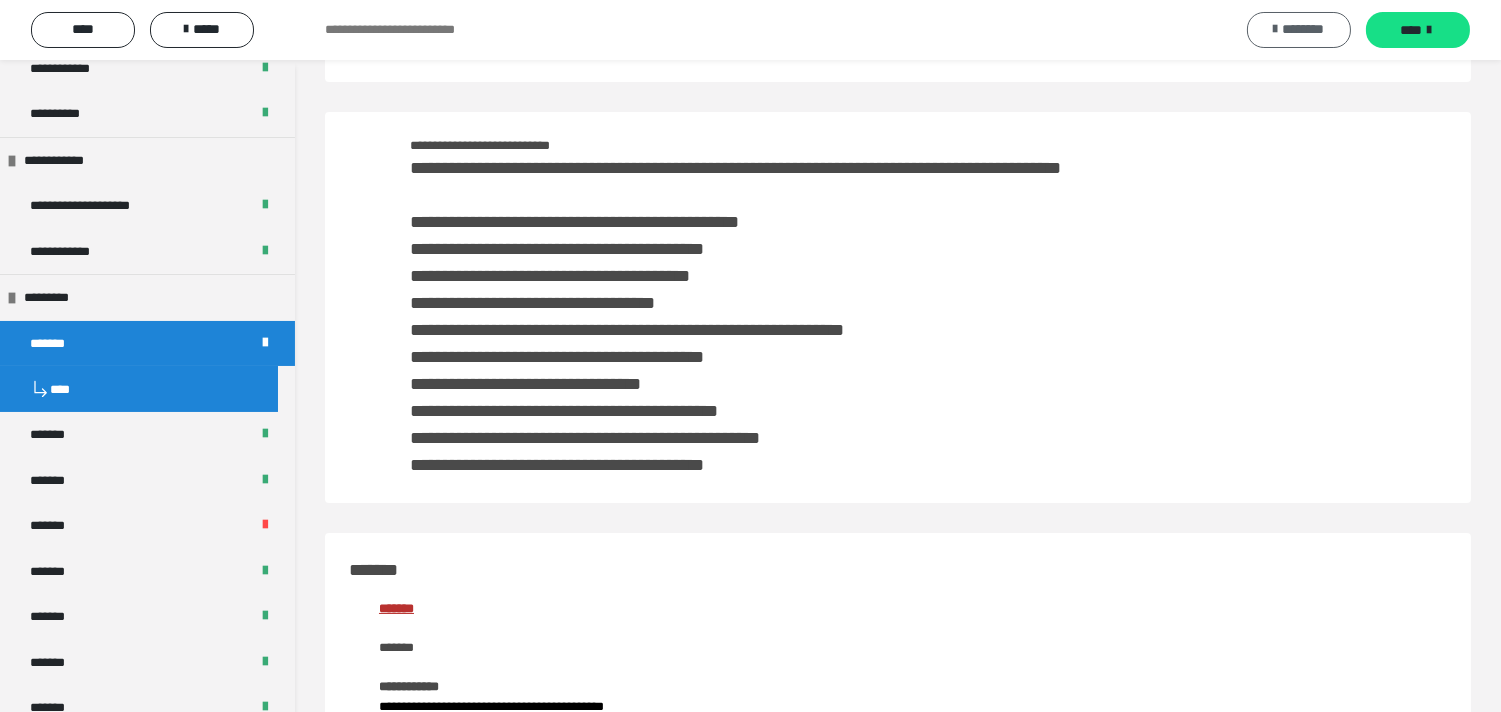click on "********" at bounding box center [1304, 29] 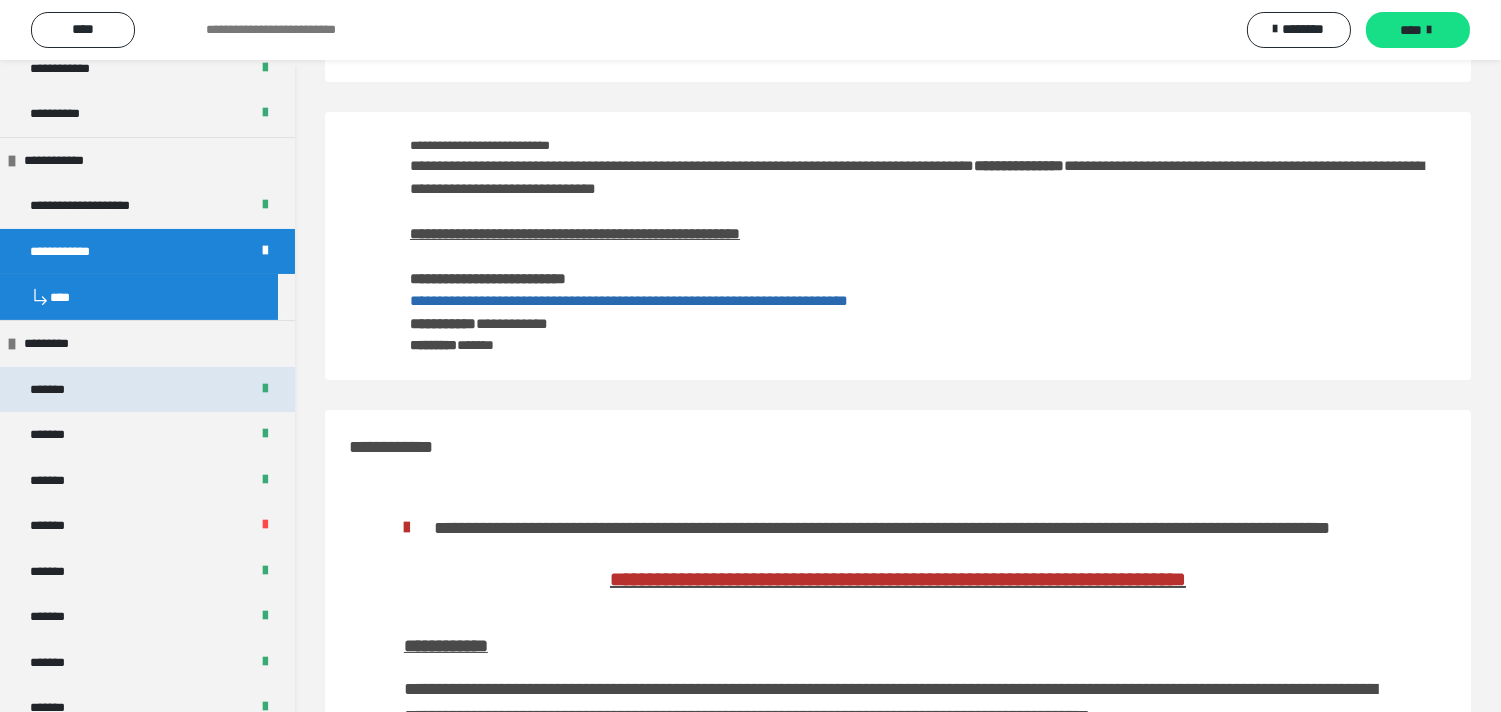 click on "*******" at bounding box center (147, 389) 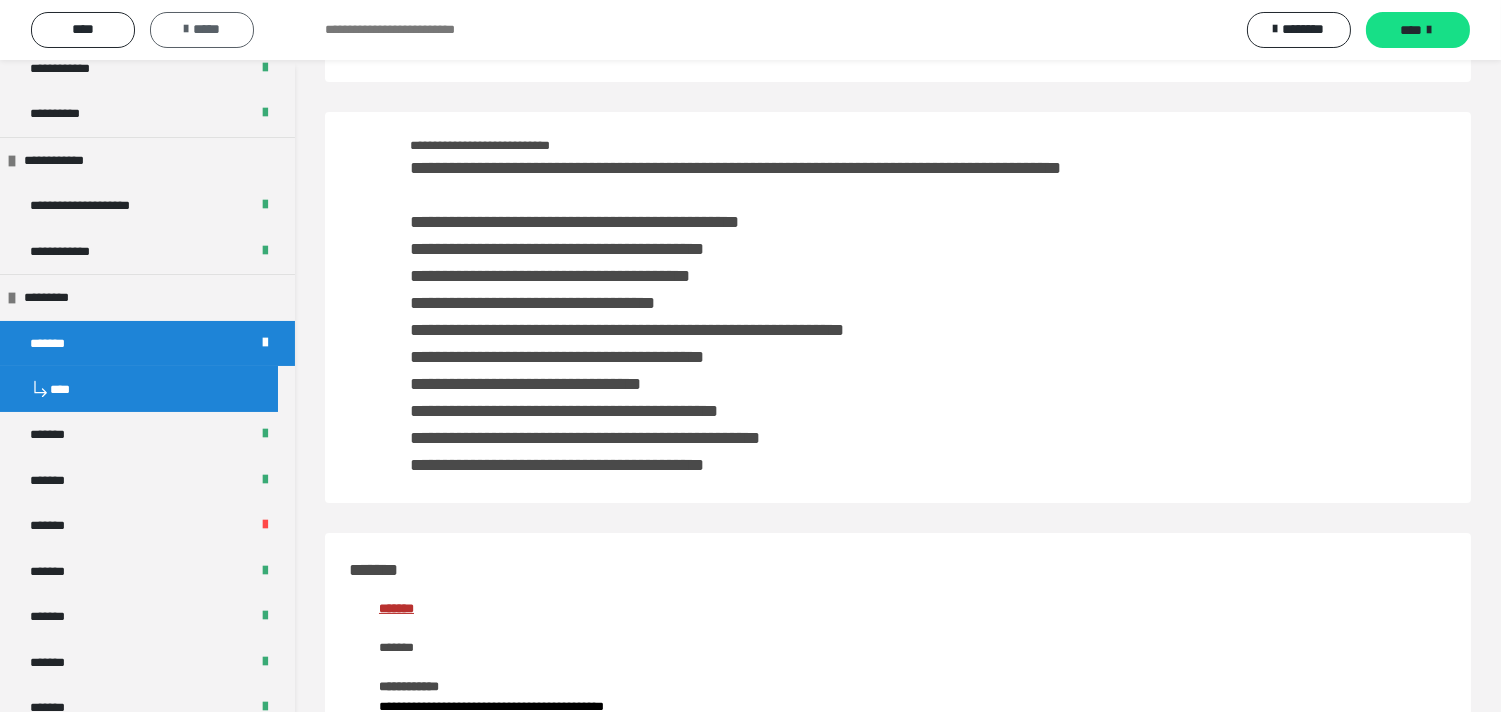 click on "*****" at bounding box center (202, 30) 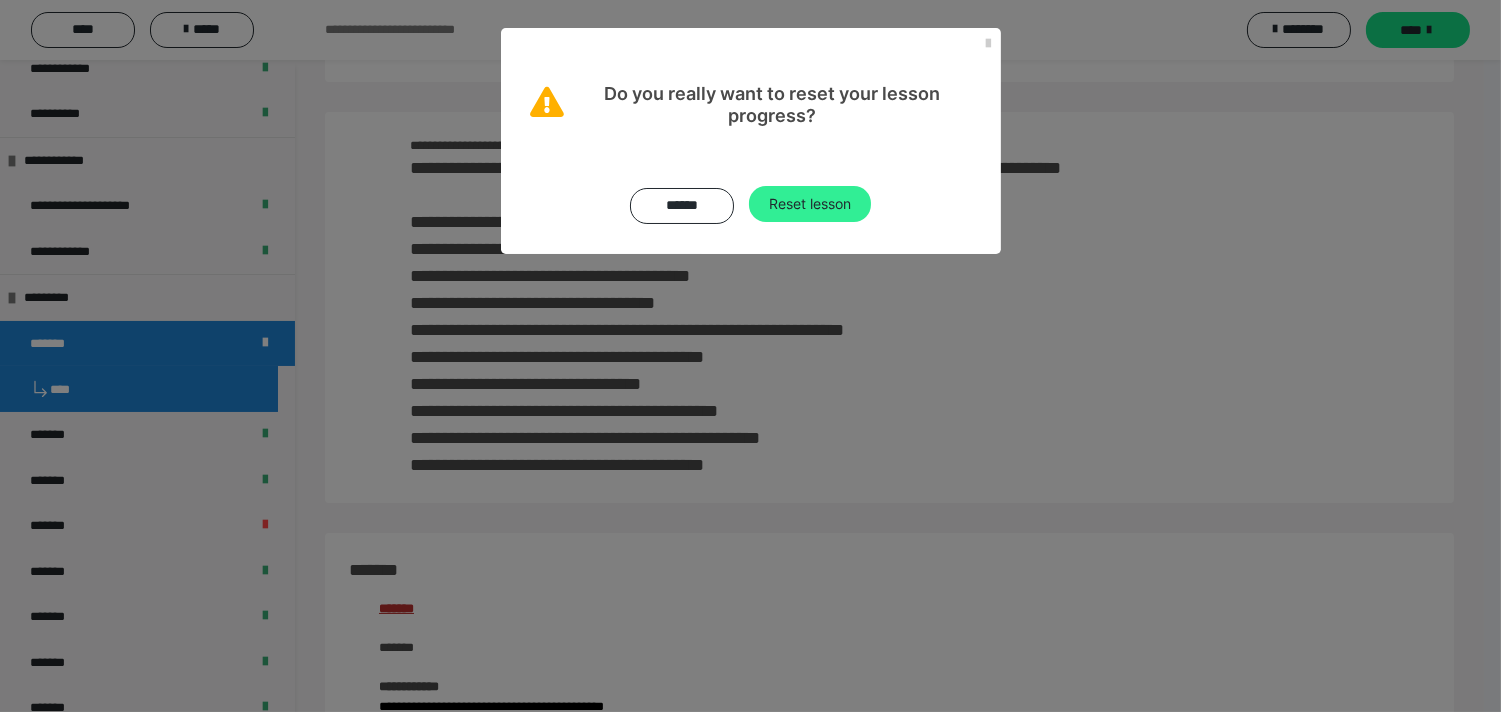 click on "Reset lesson" at bounding box center (810, 204) 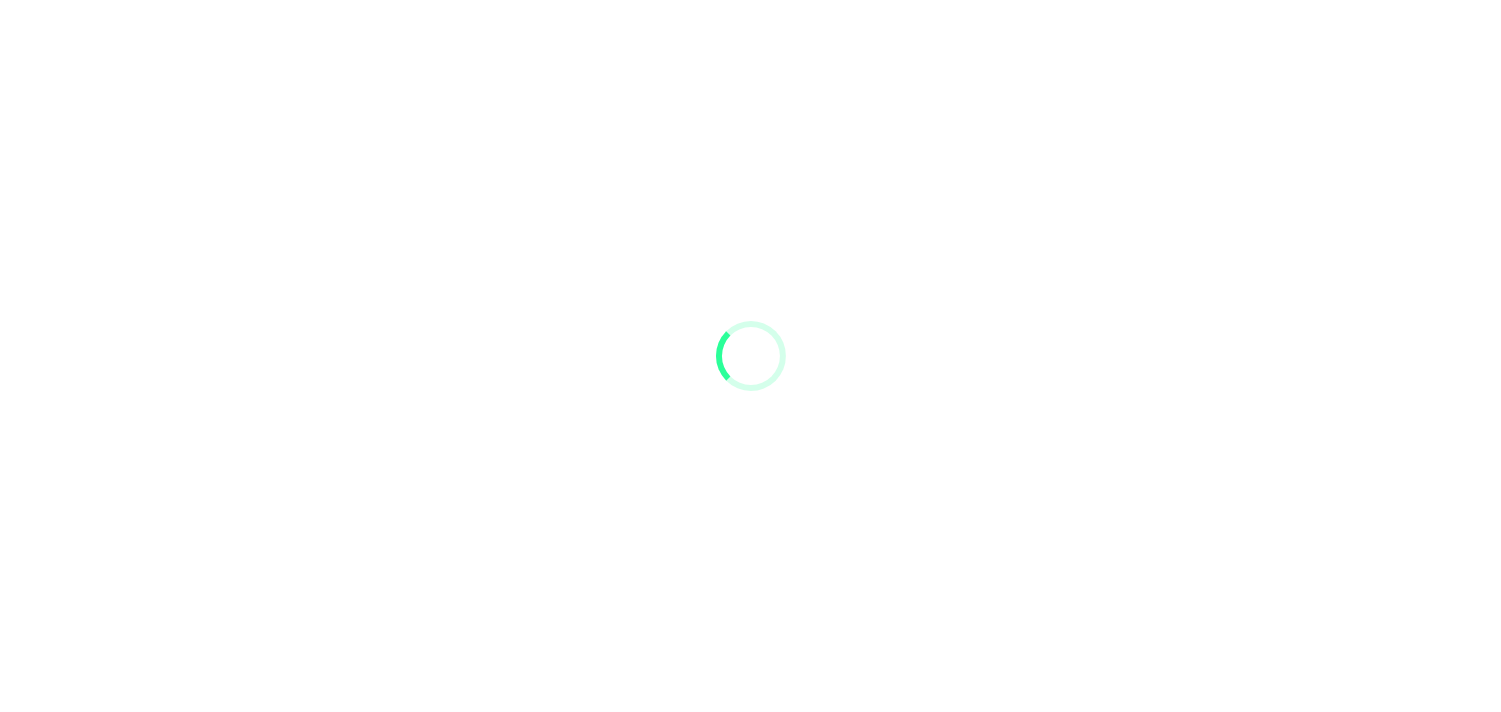 scroll, scrollTop: 0, scrollLeft: 0, axis: both 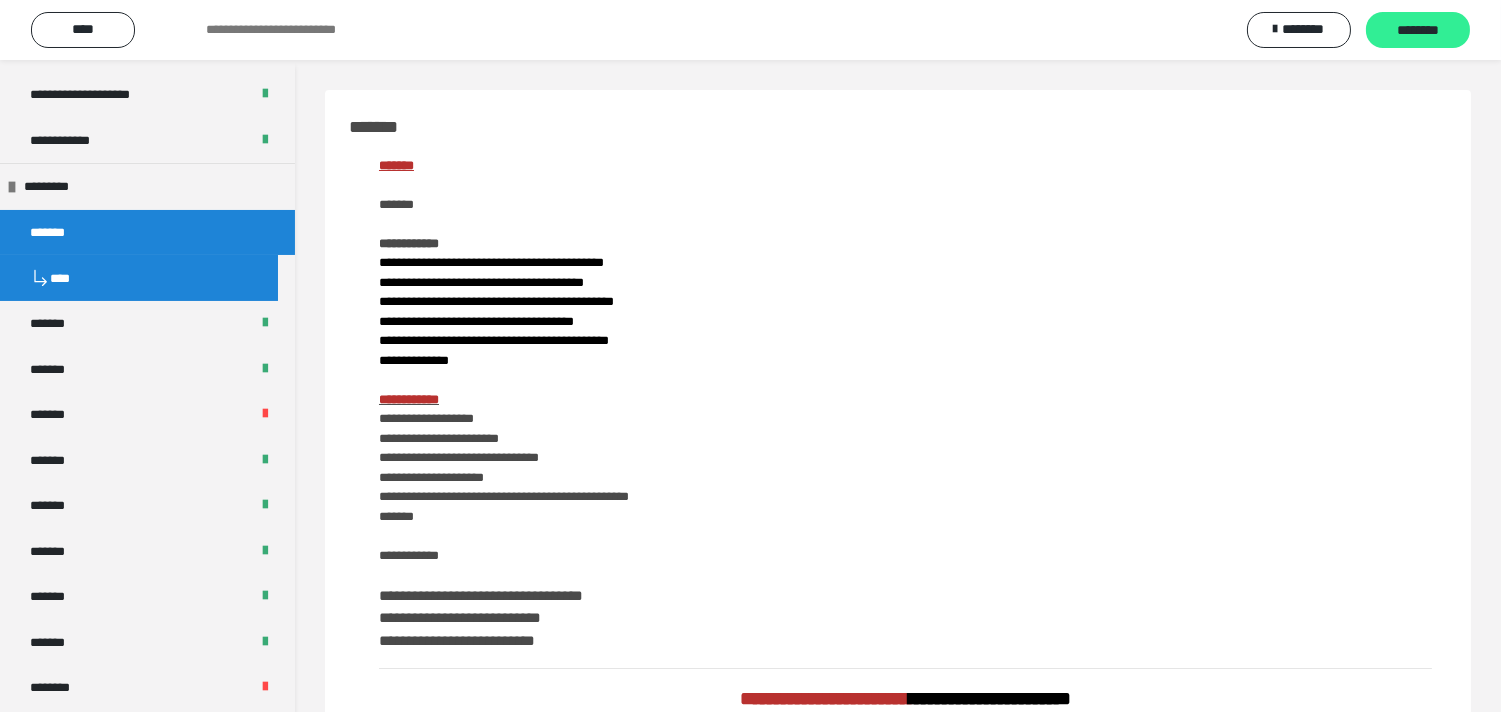 click on "********" at bounding box center (1418, 31) 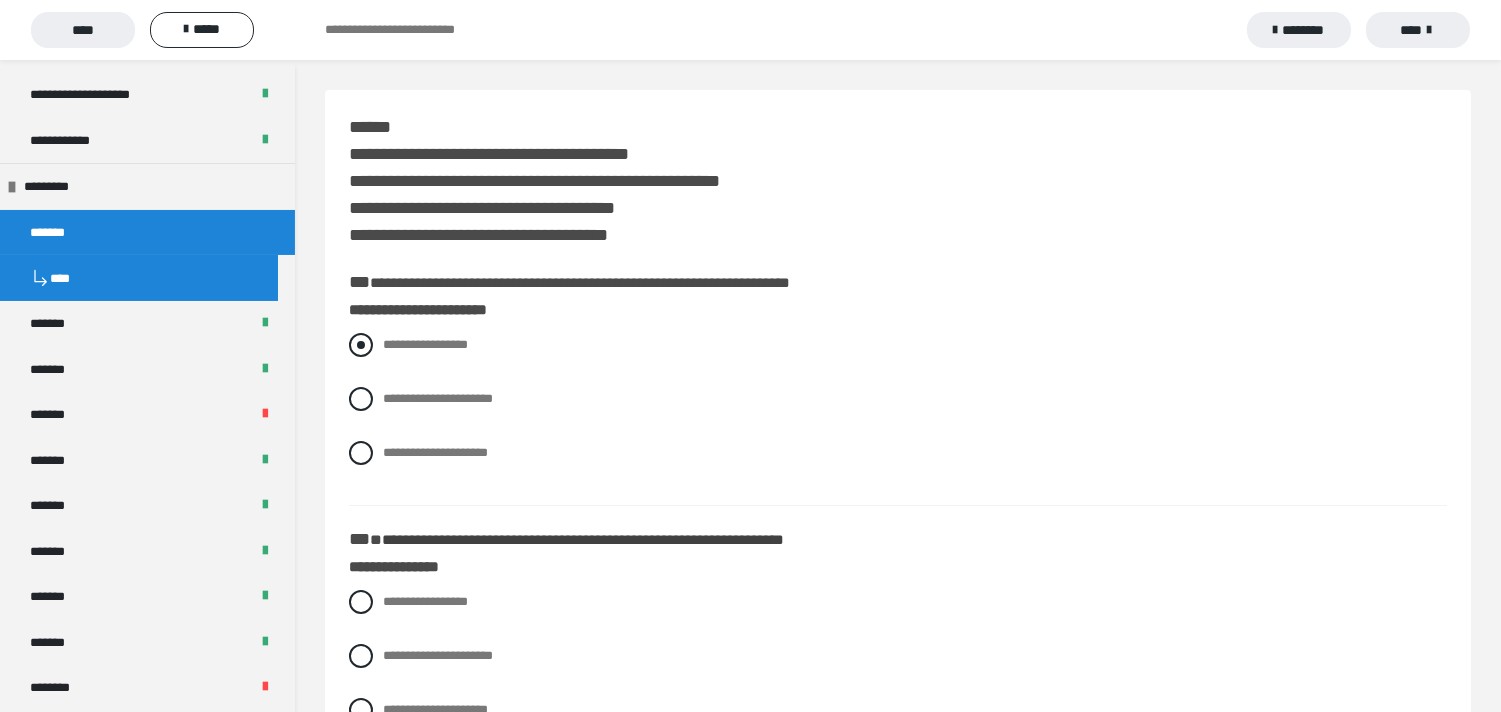 click at bounding box center (361, 345) 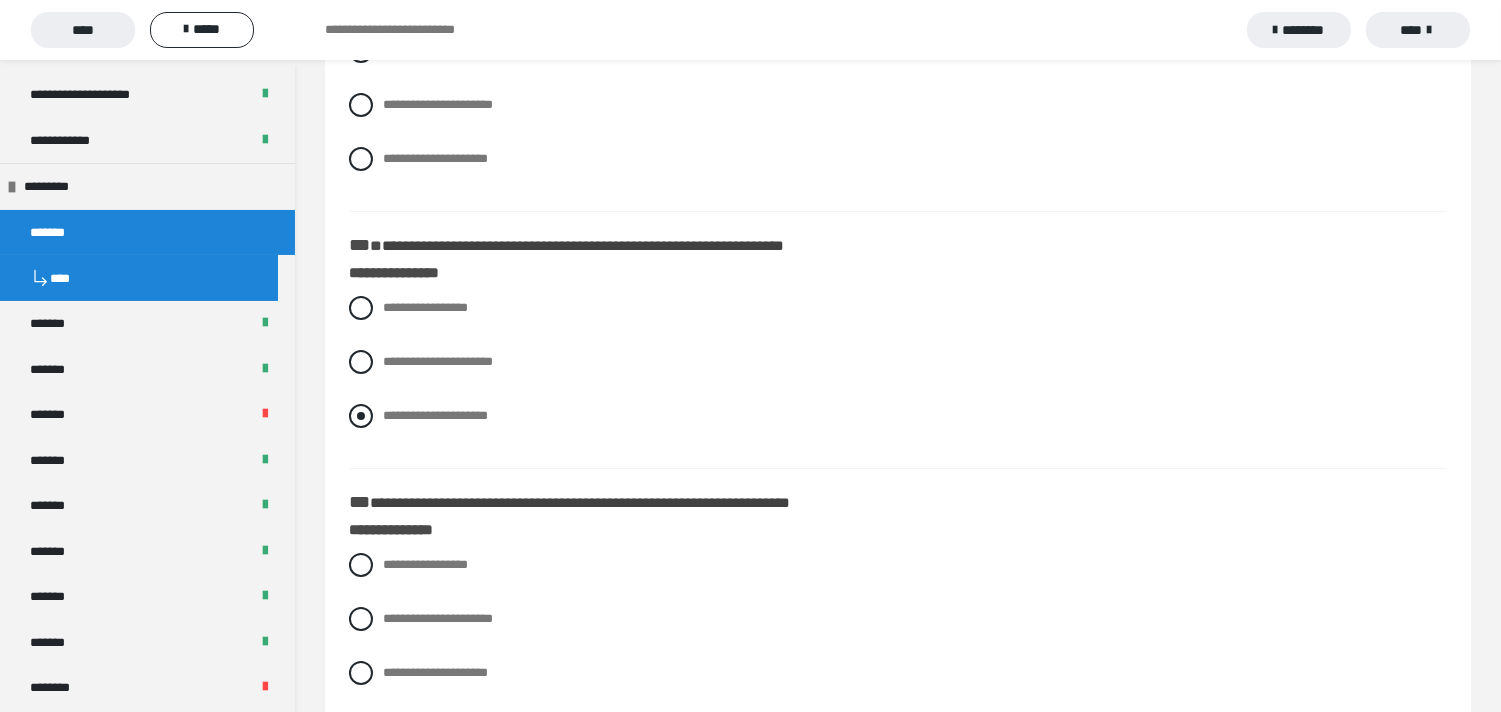 scroll, scrollTop: 333, scrollLeft: 0, axis: vertical 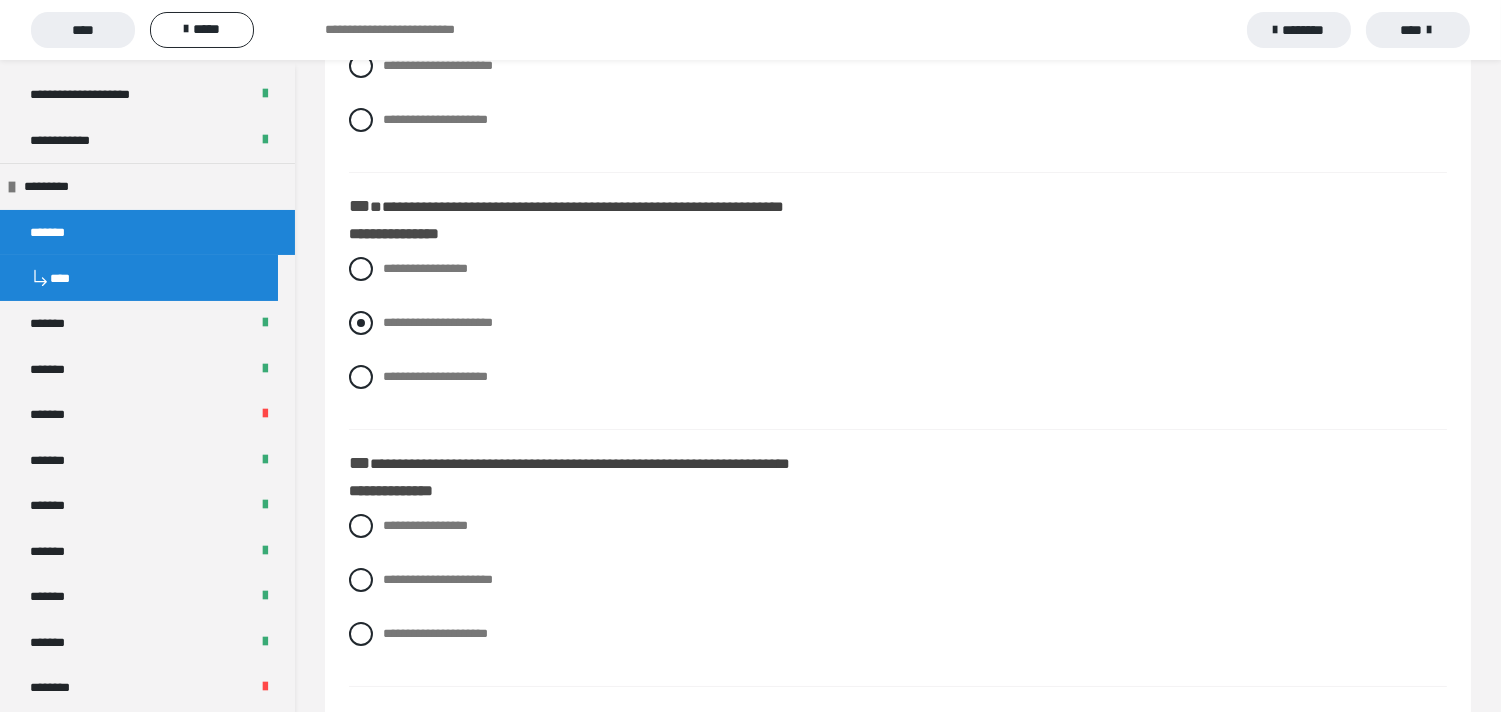 click at bounding box center [361, 323] 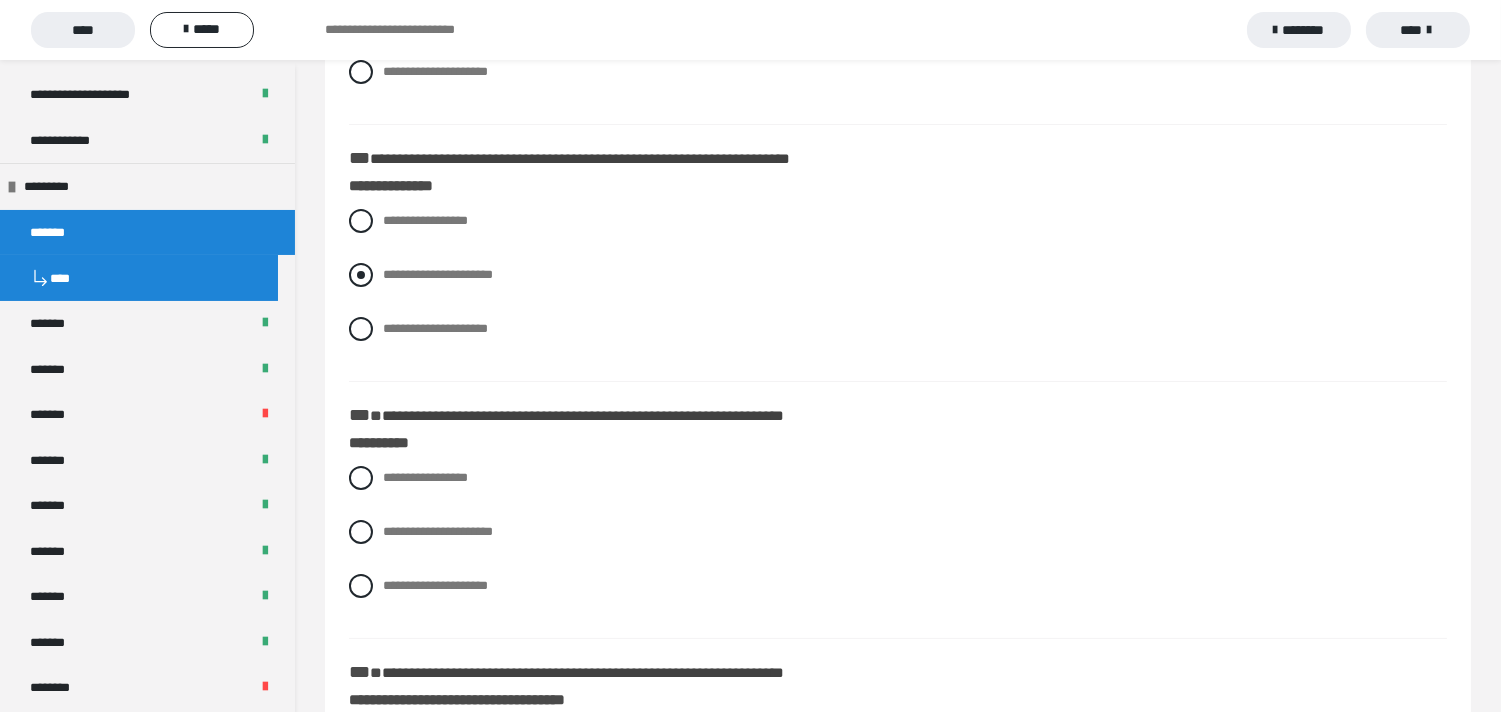 scroll, scrollTop: 666, scrollLeft: 0, axis: vertical 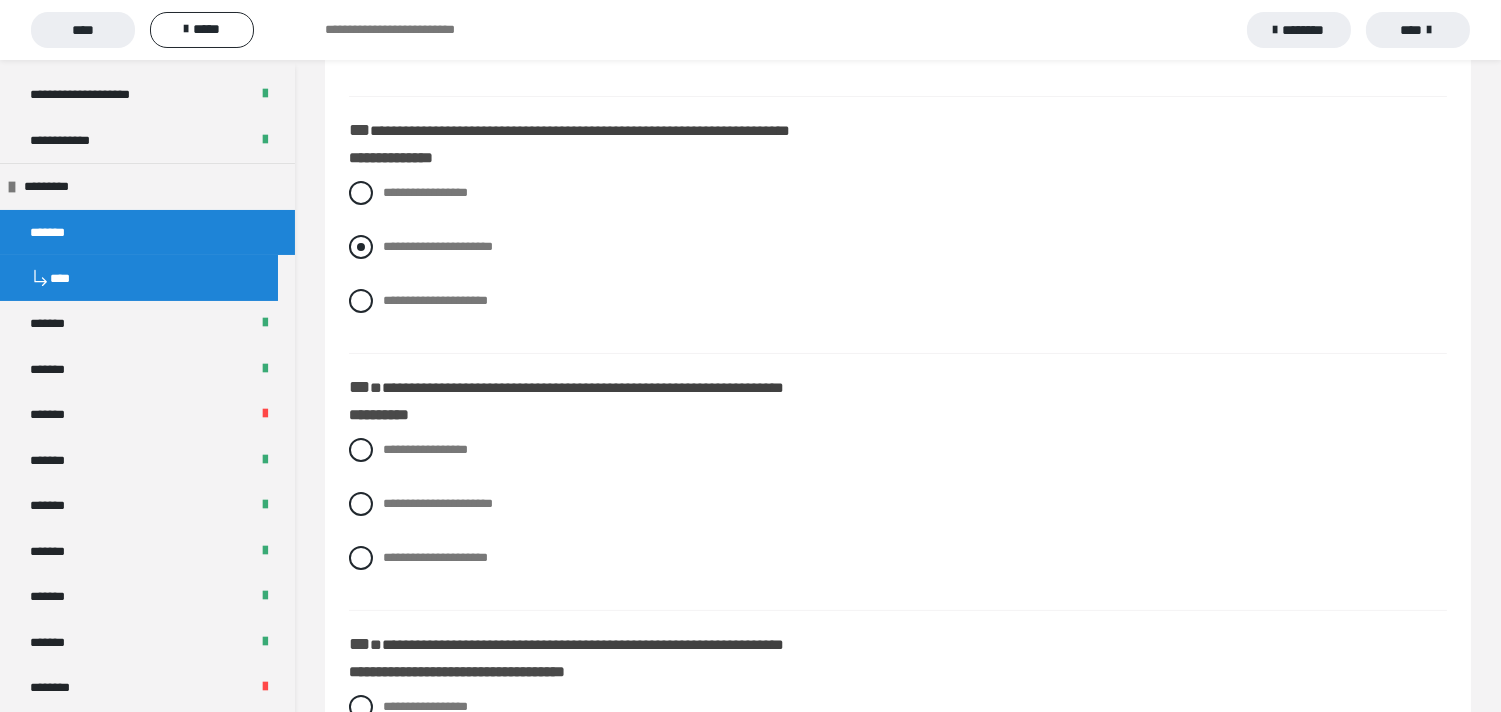 click at bounding box center (361, 247) 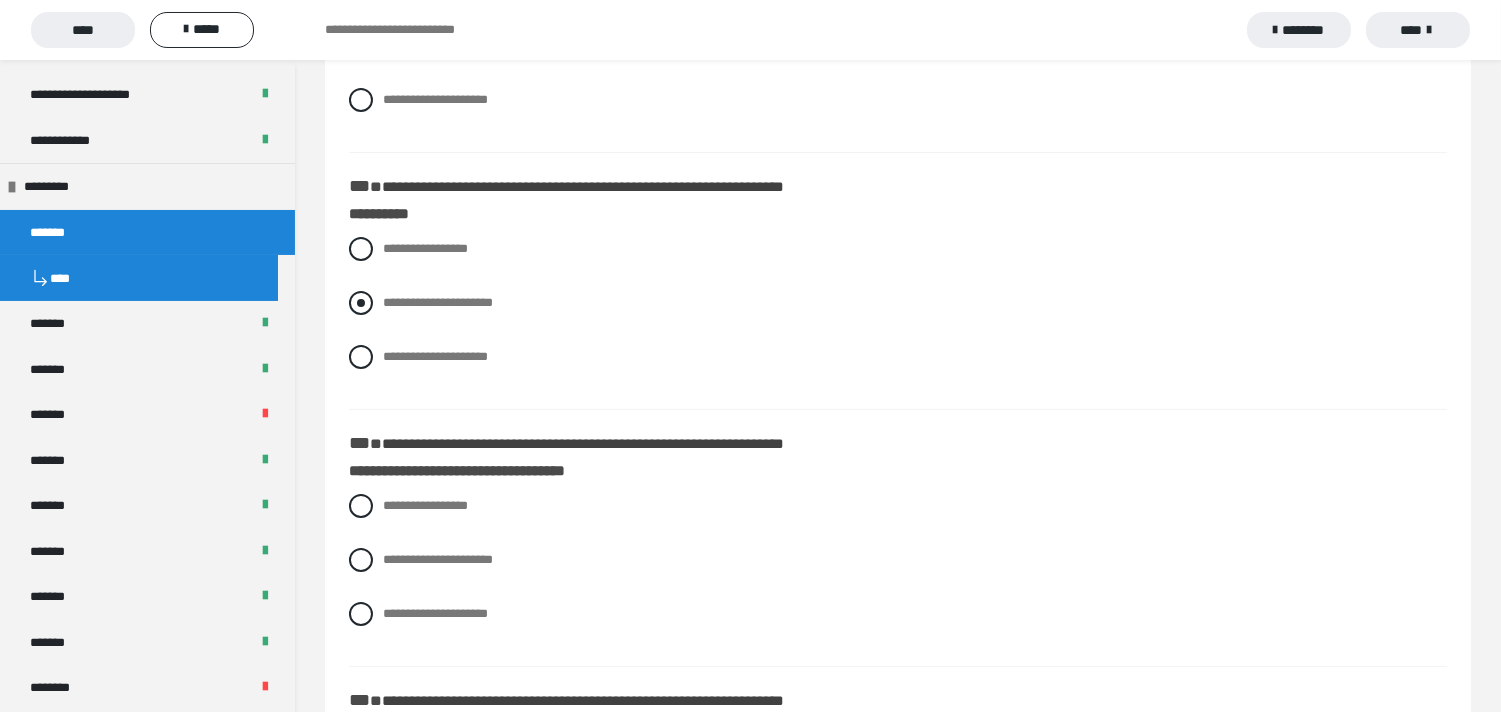 scroll, scrollTop: 888, scrollLeft: 0, axis: vertical 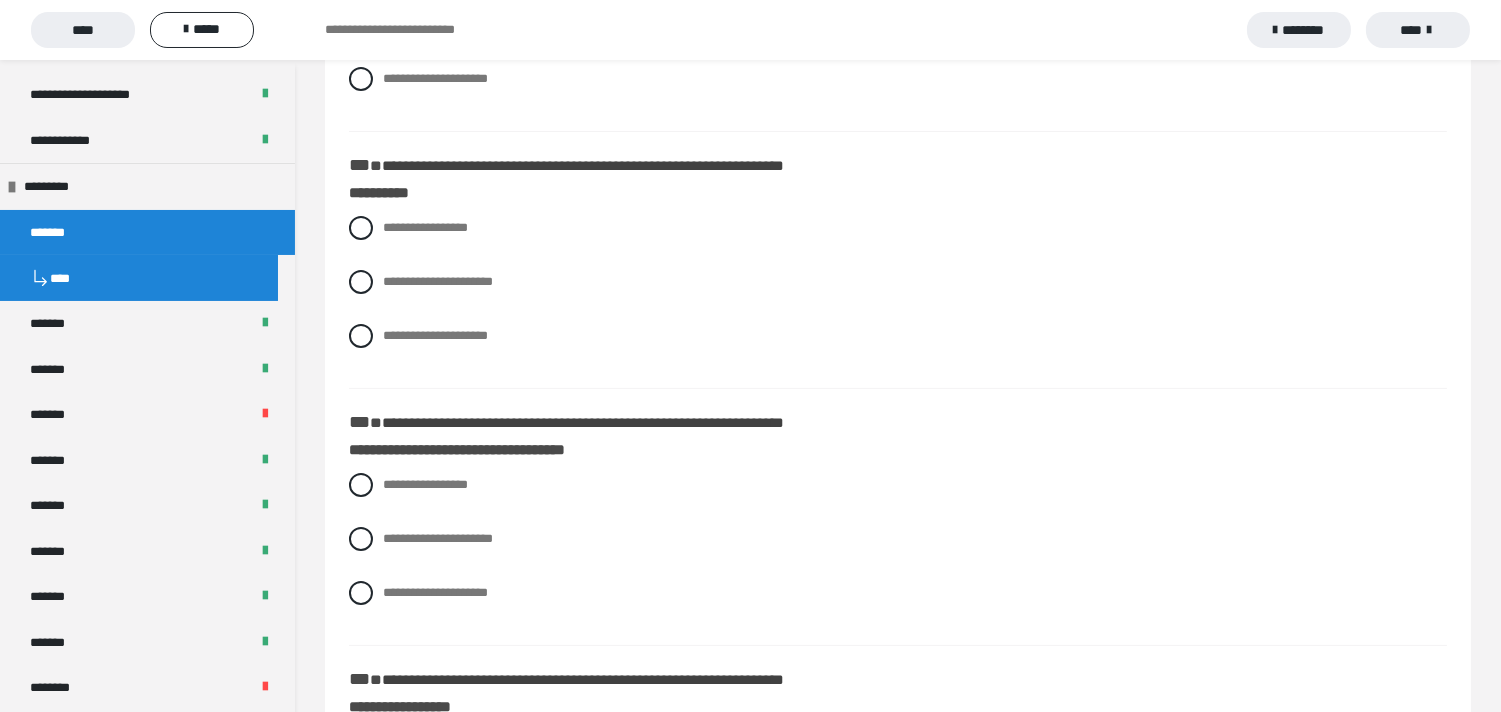 click on "**********" at bounding box center (898, 297) 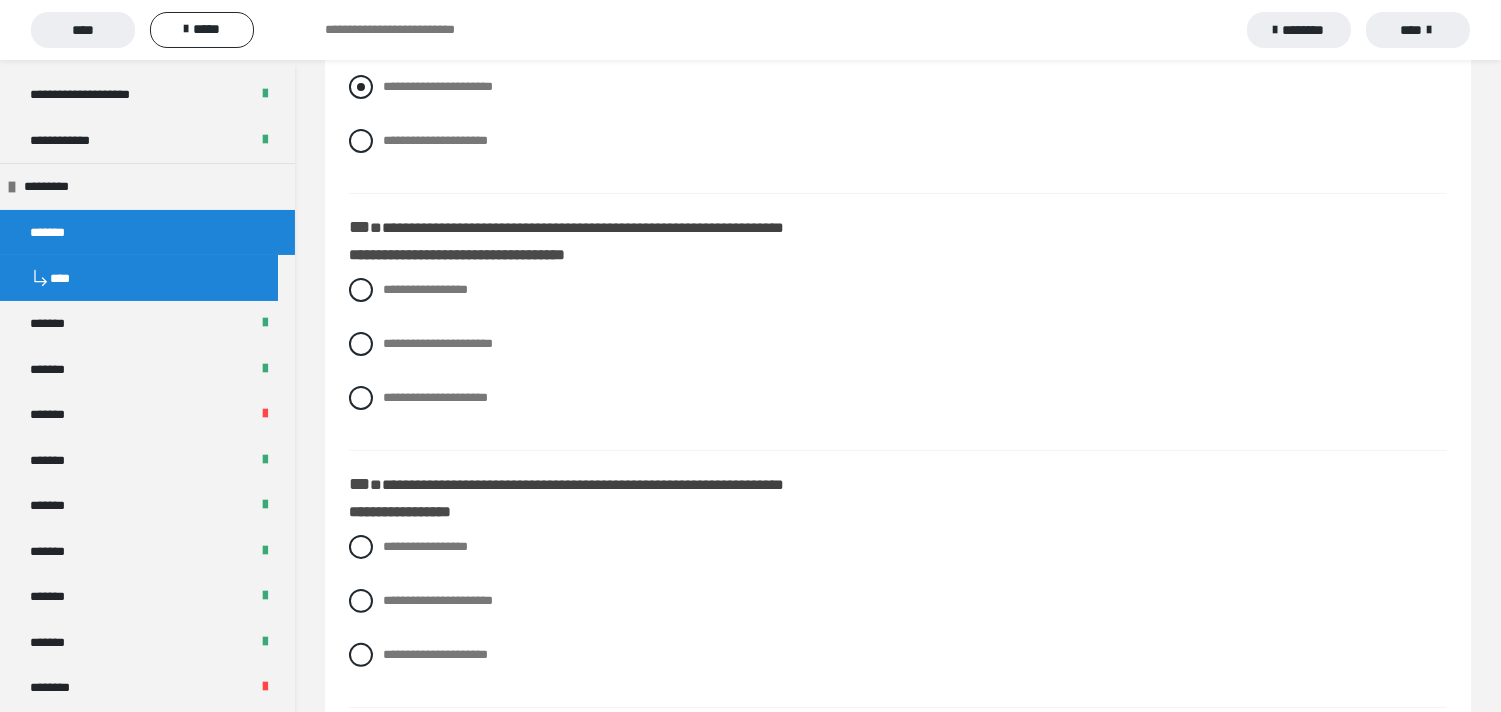 scroll, scrollTop: 1111, scrollLeft: 0, axis: vertical 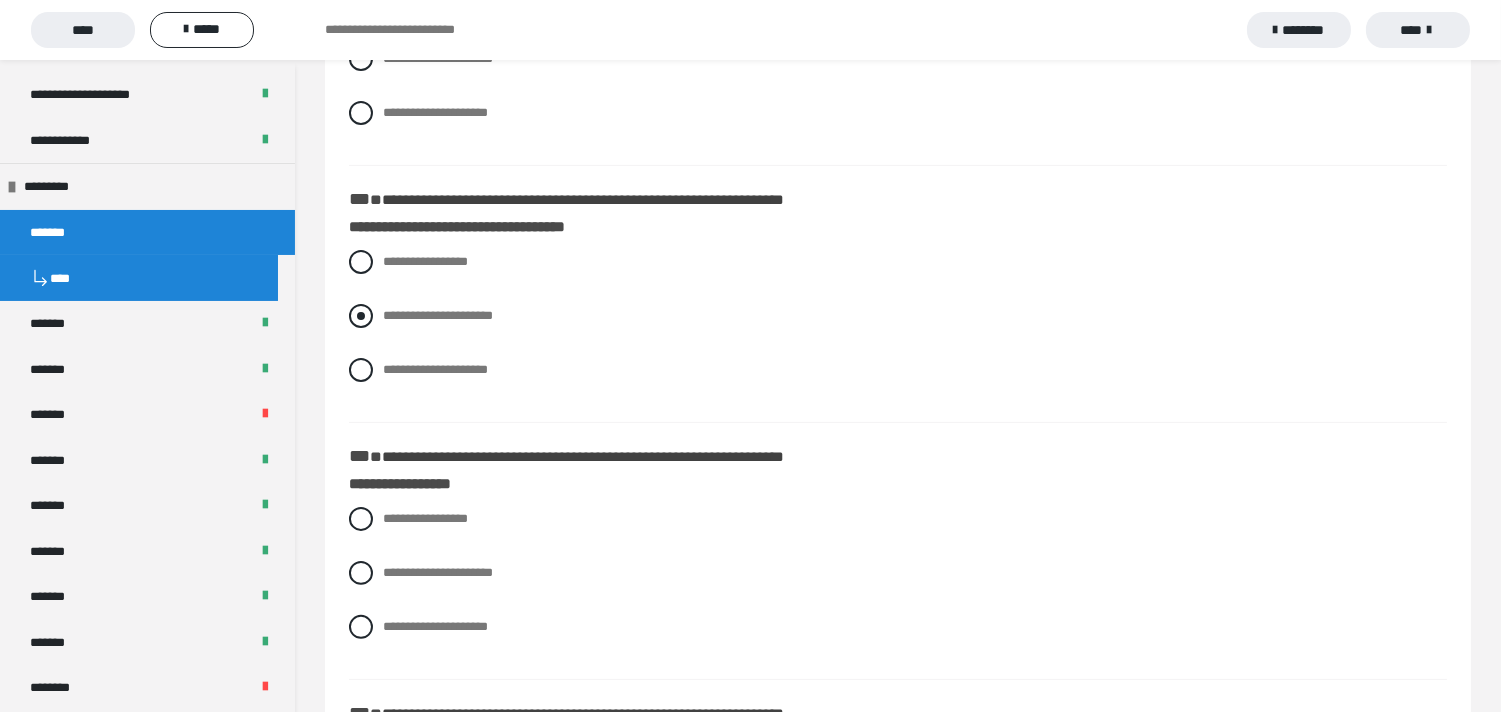 click on "**********" at bounding box center (898, 316) 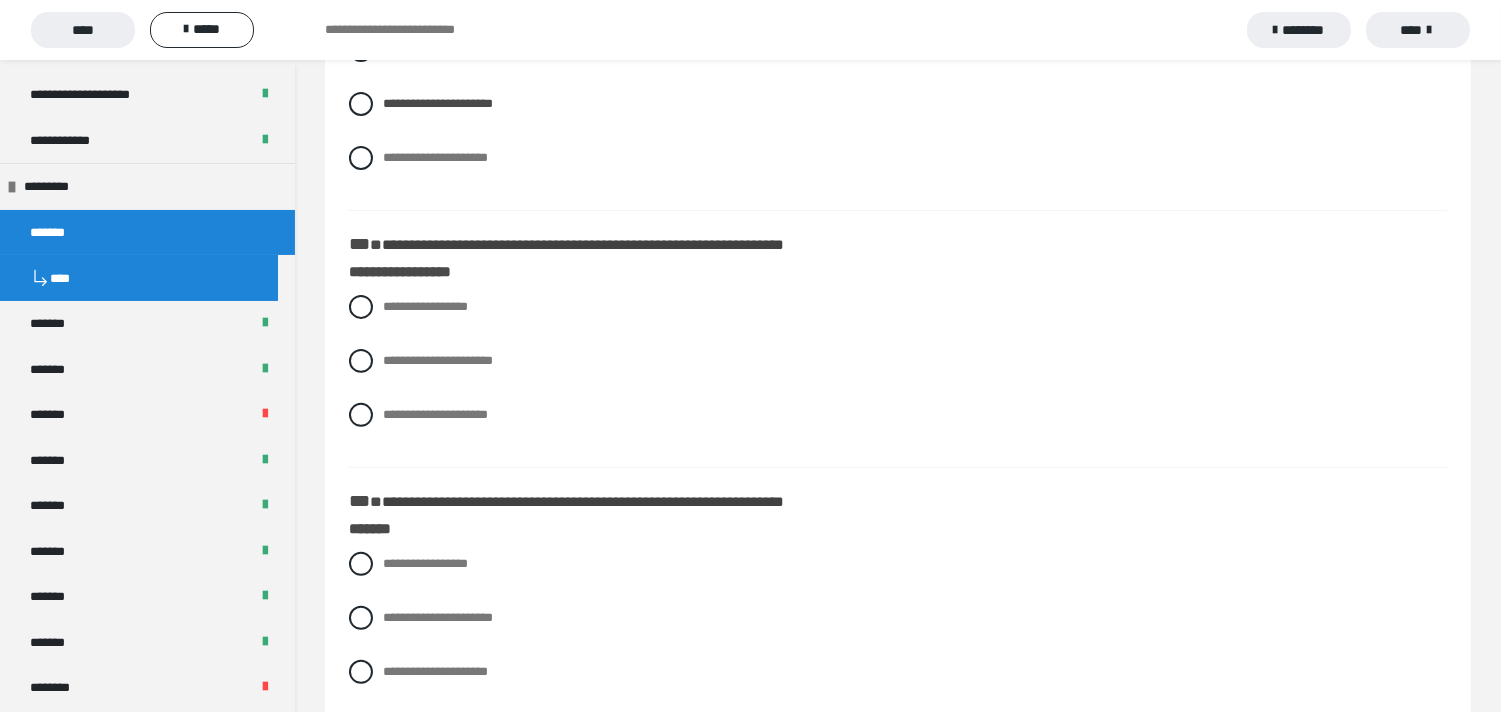 scroll, scrollTop: 1333, scrollLeft: 0, axis: vertical 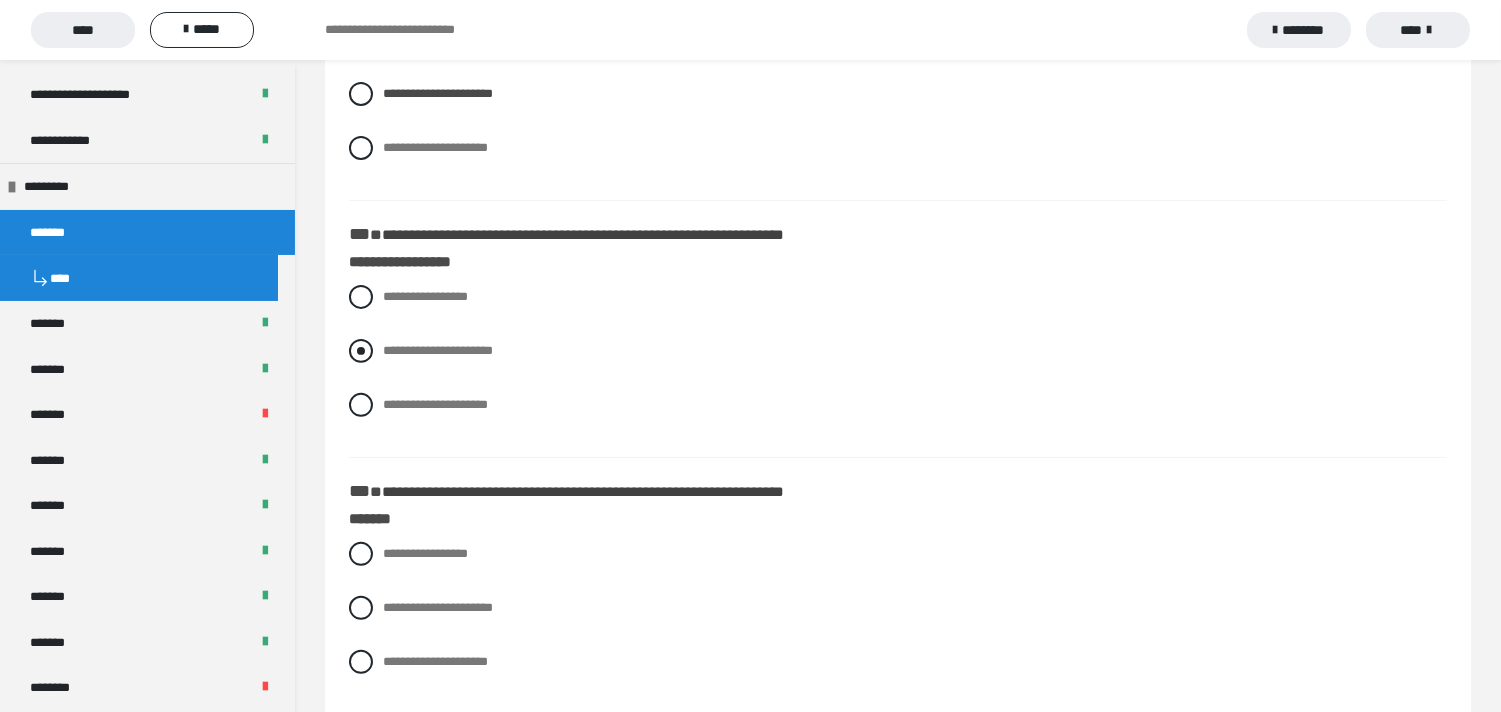 click at bounding box center (361, 351) 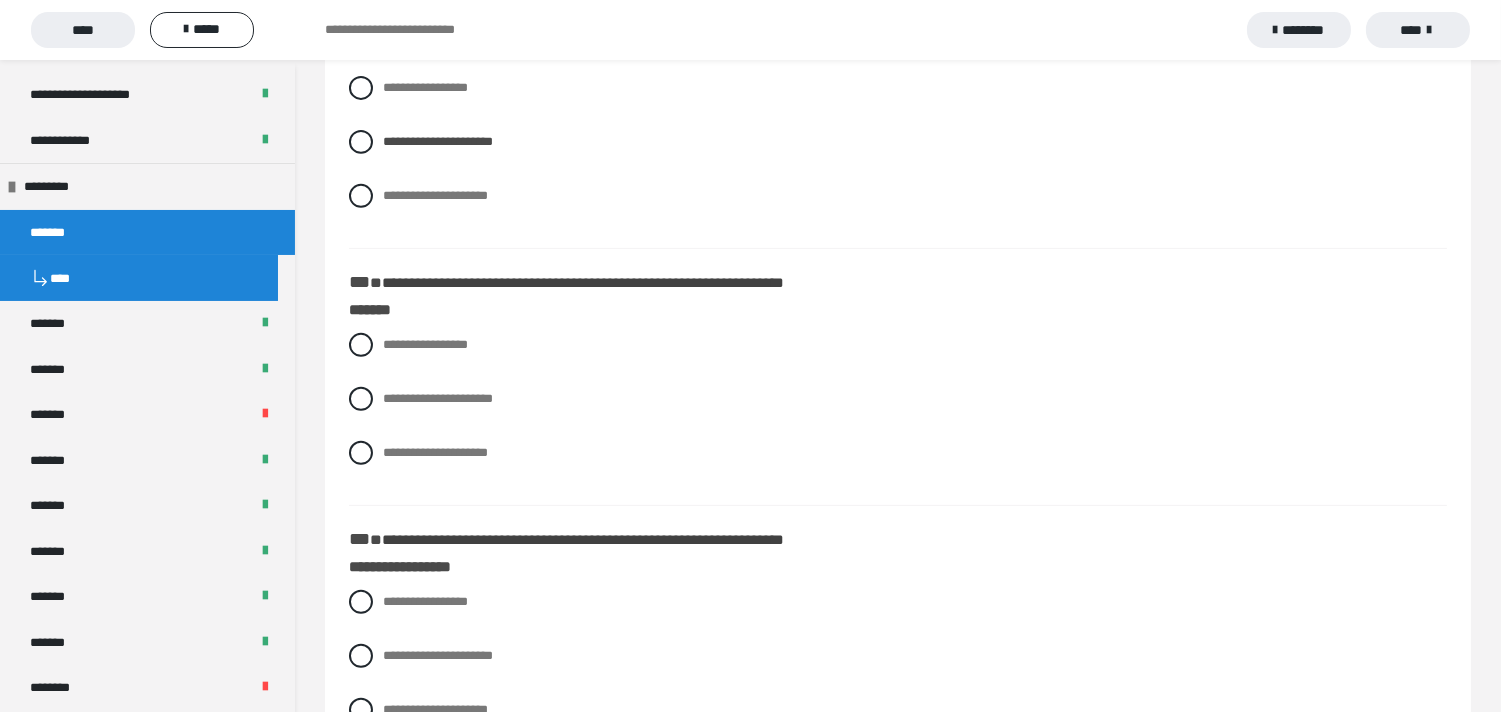 scroll, scrollTop: 1555, scrollLeft: 0, axis: vertical 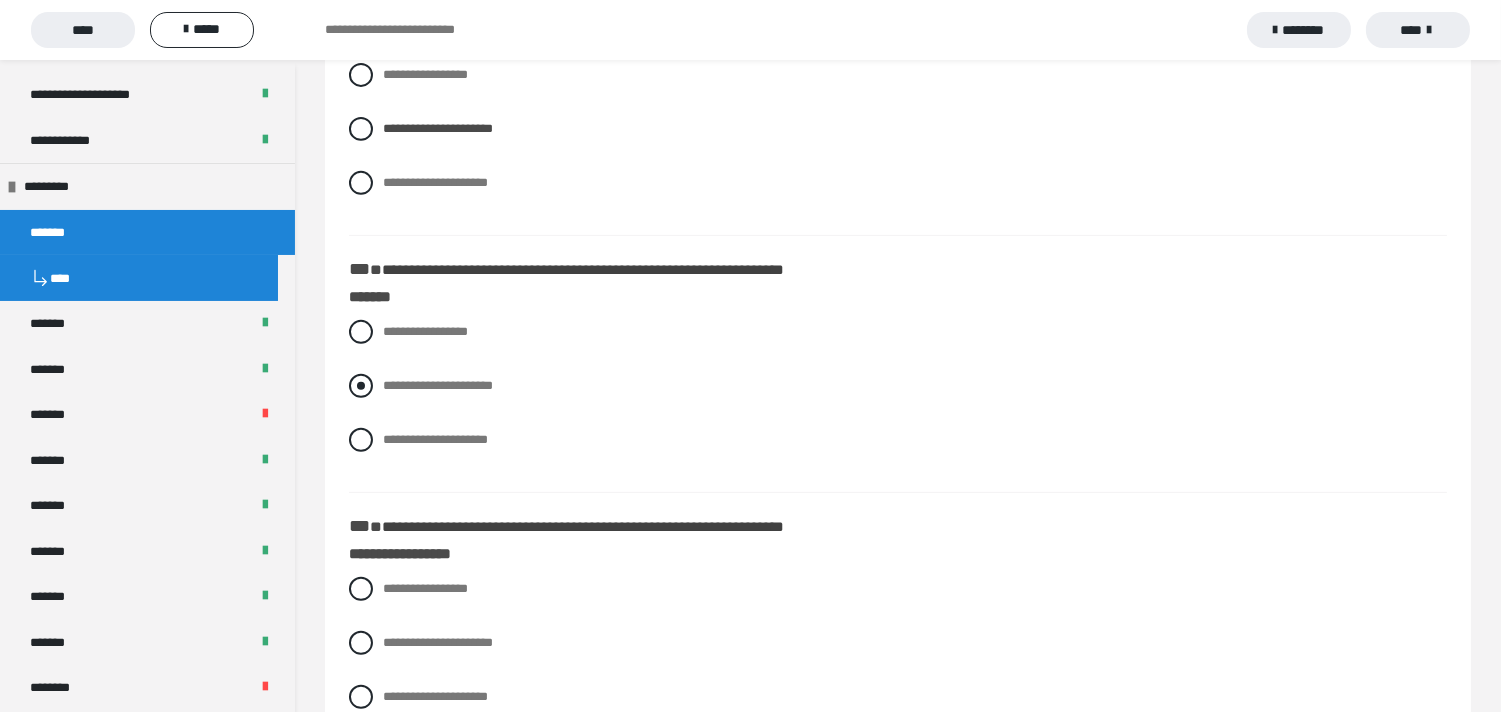 drag, startPoint x: 361, startPoint y: 441, endPoint x: 496, endPoint y: 395, distance: 142.62187 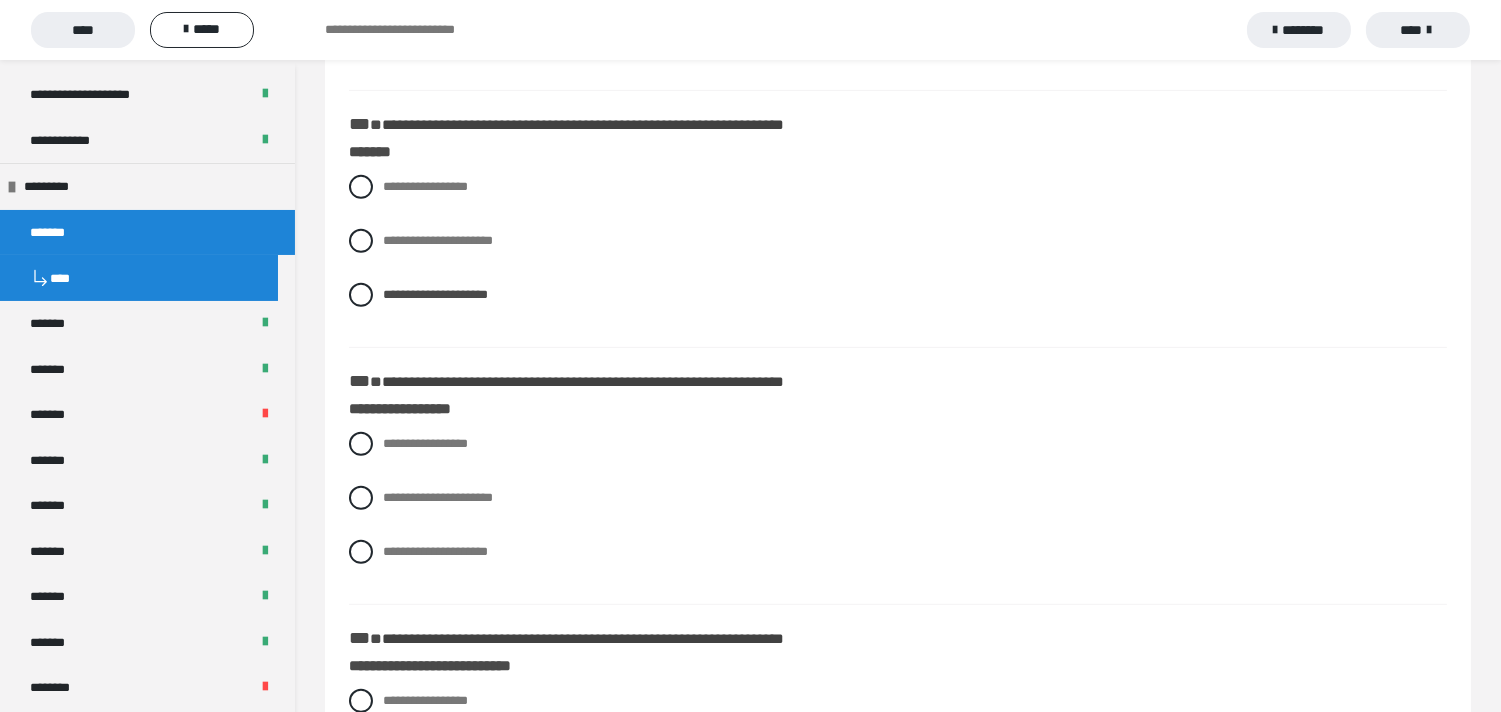 scroll, scrollTop: 1777, scrollLeft: 0, axis: vertical 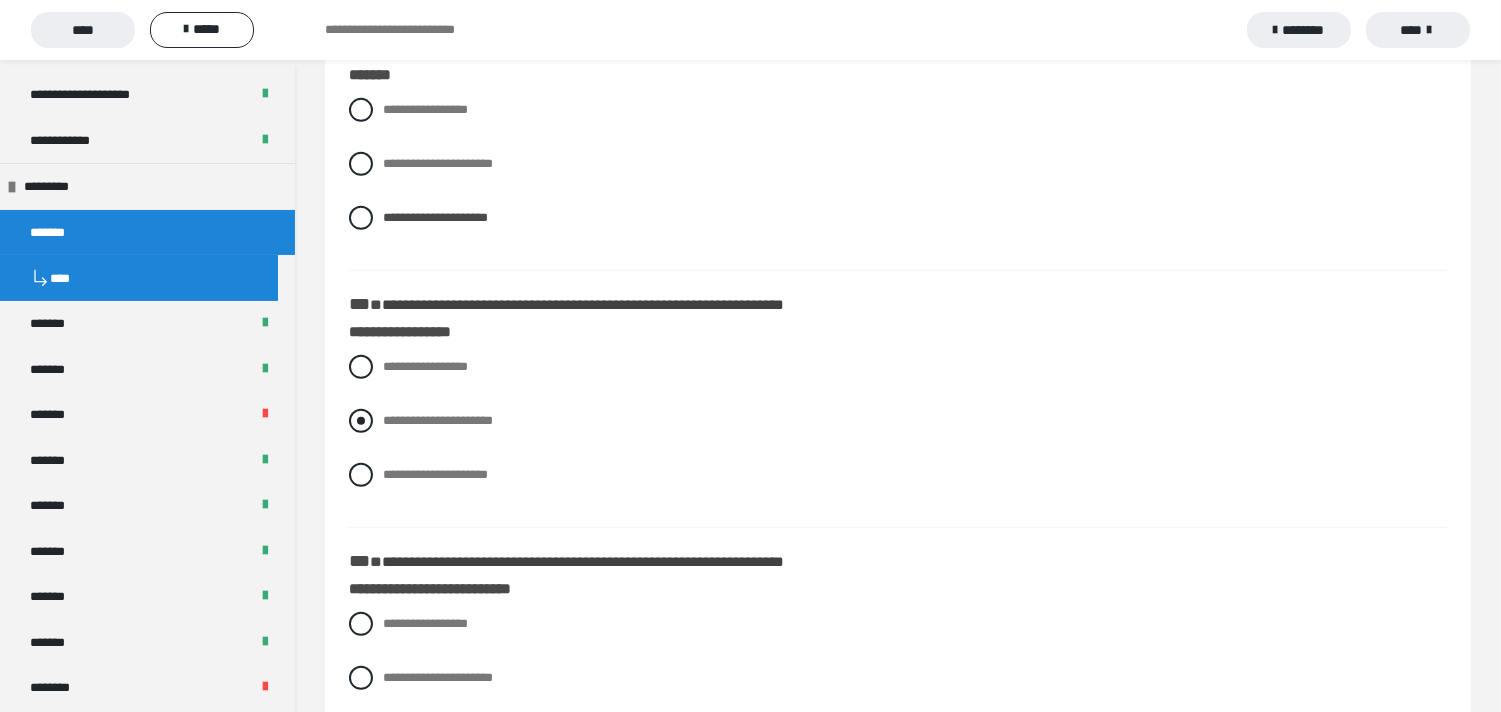 click at bounding box center [361, 421] 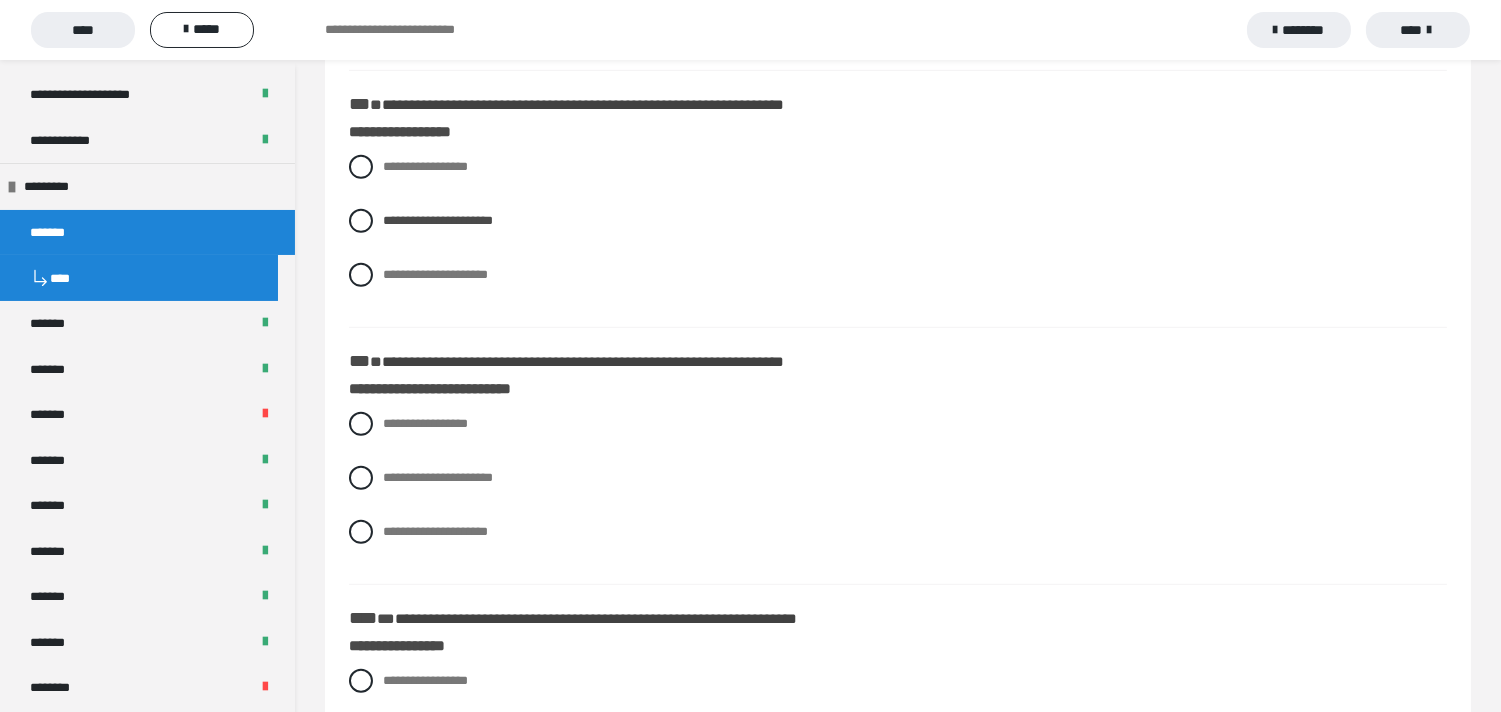scroll, scrollTop: 2000, scrollLeft: 0, axis: vertical 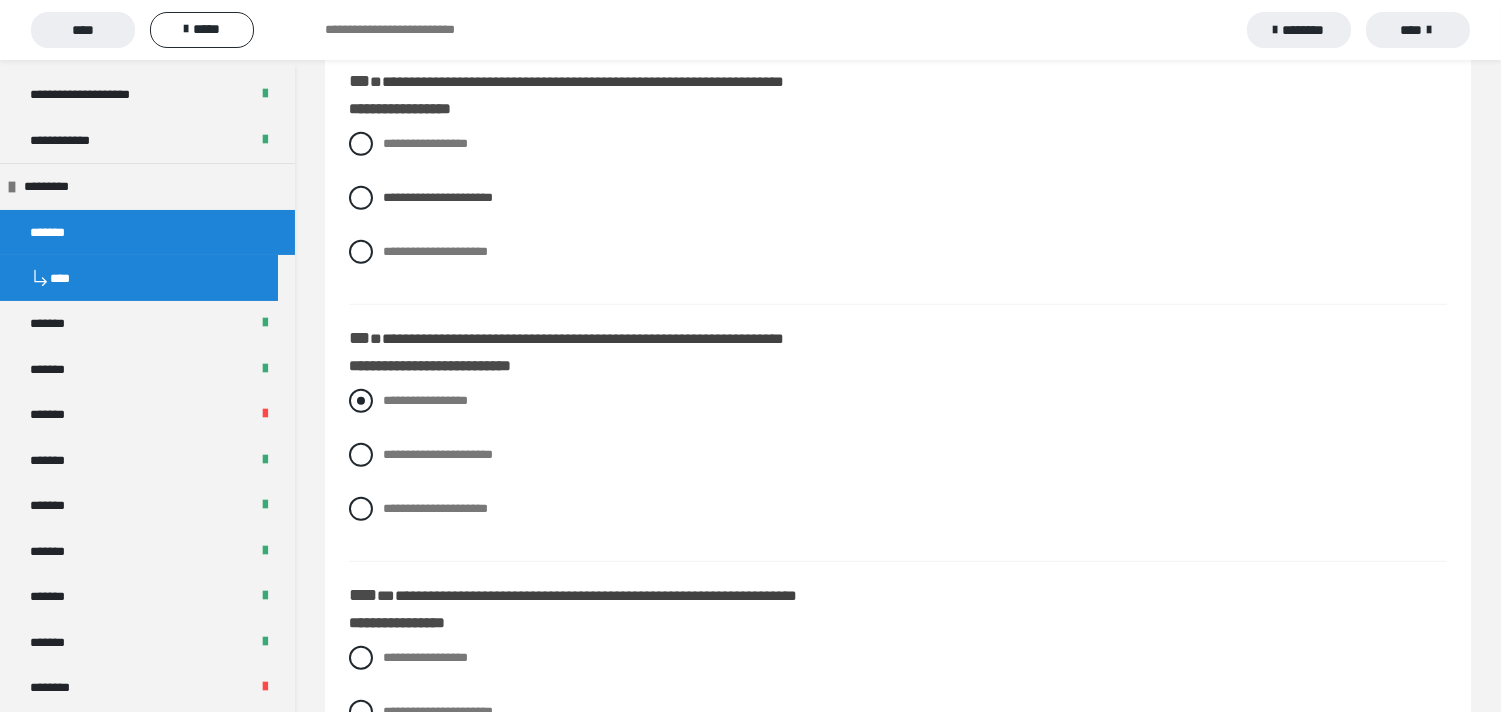 click at bounding box center [361, 401] 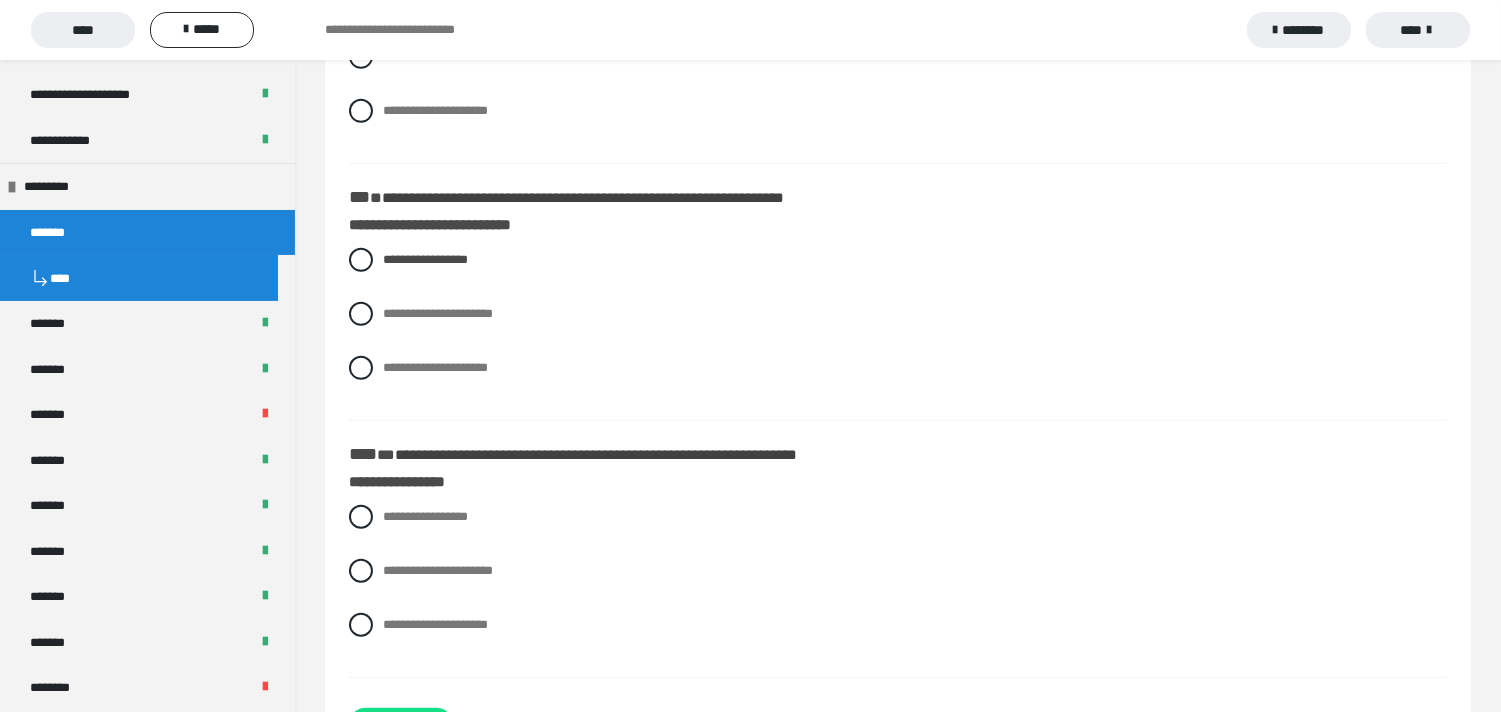 scroll, scrollTop: 2222, scrollLeft: 0, axis: vertical 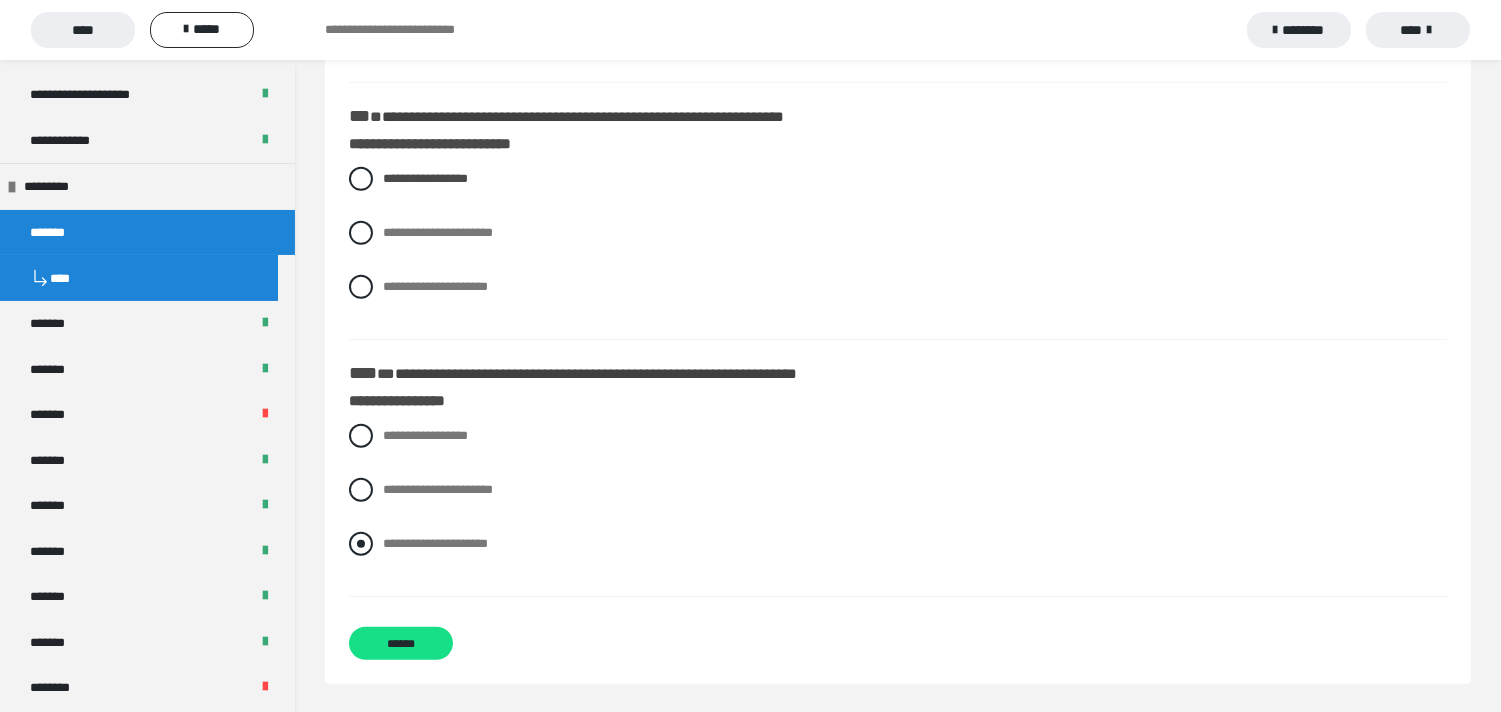 click at bounding box center [361, 544] 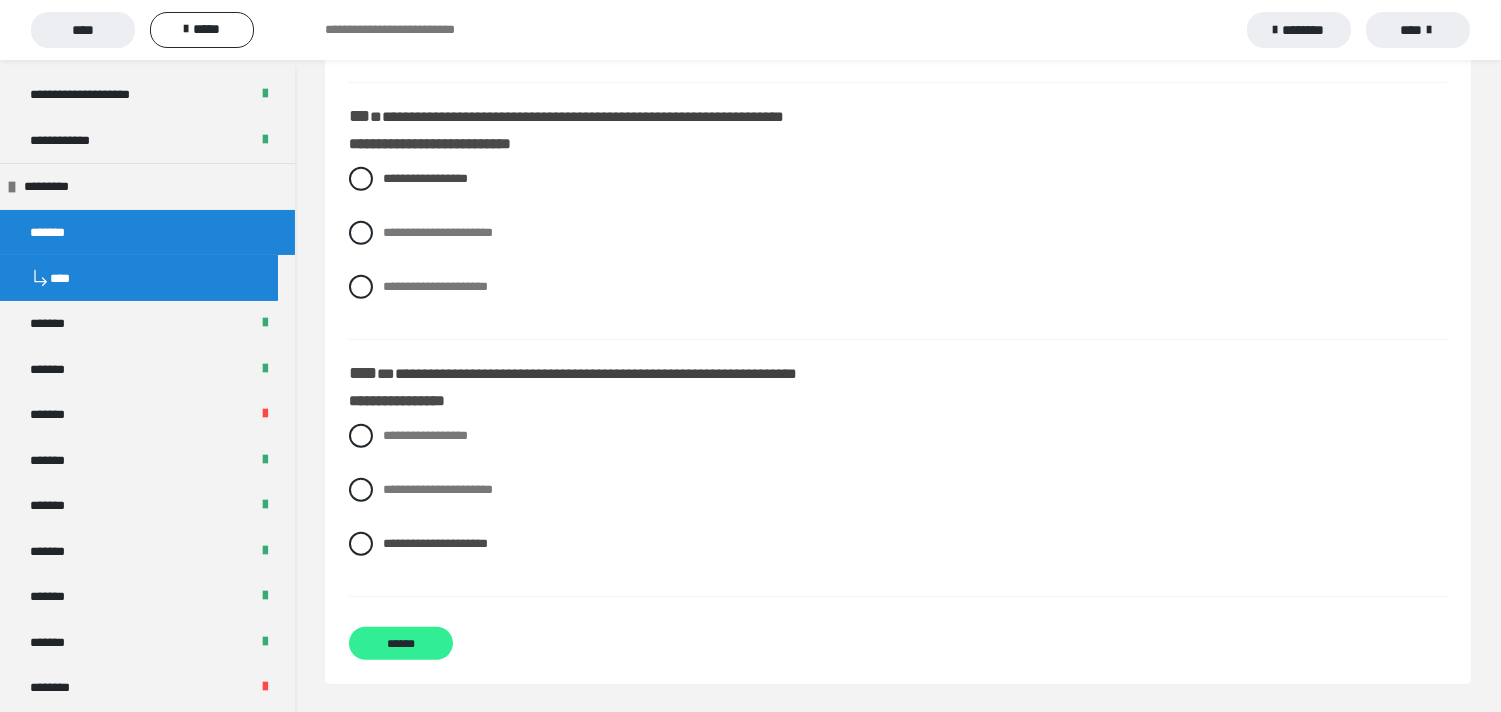 click on "******" at bounding box center (401, 643) 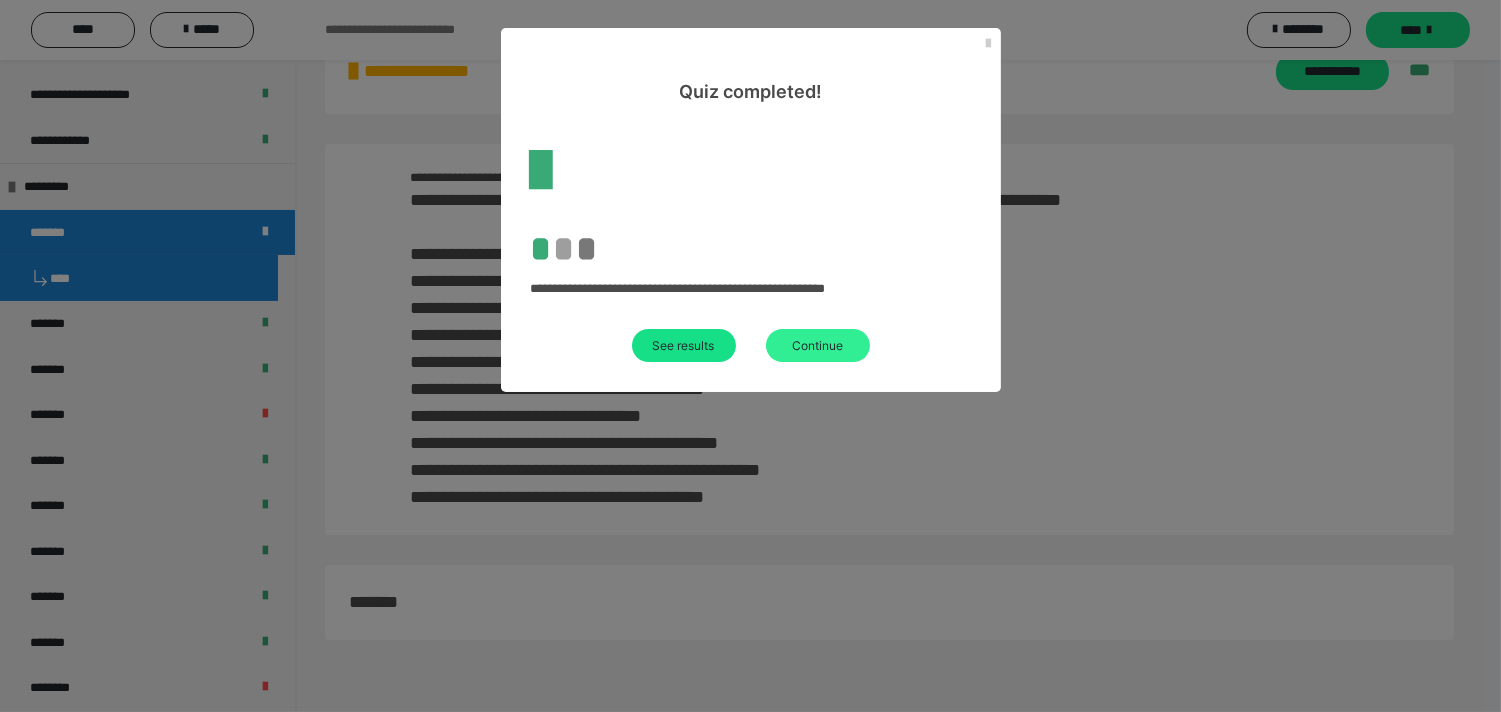 scroll, scrollTop: 60, scrollLeft: 0, axis: vertical 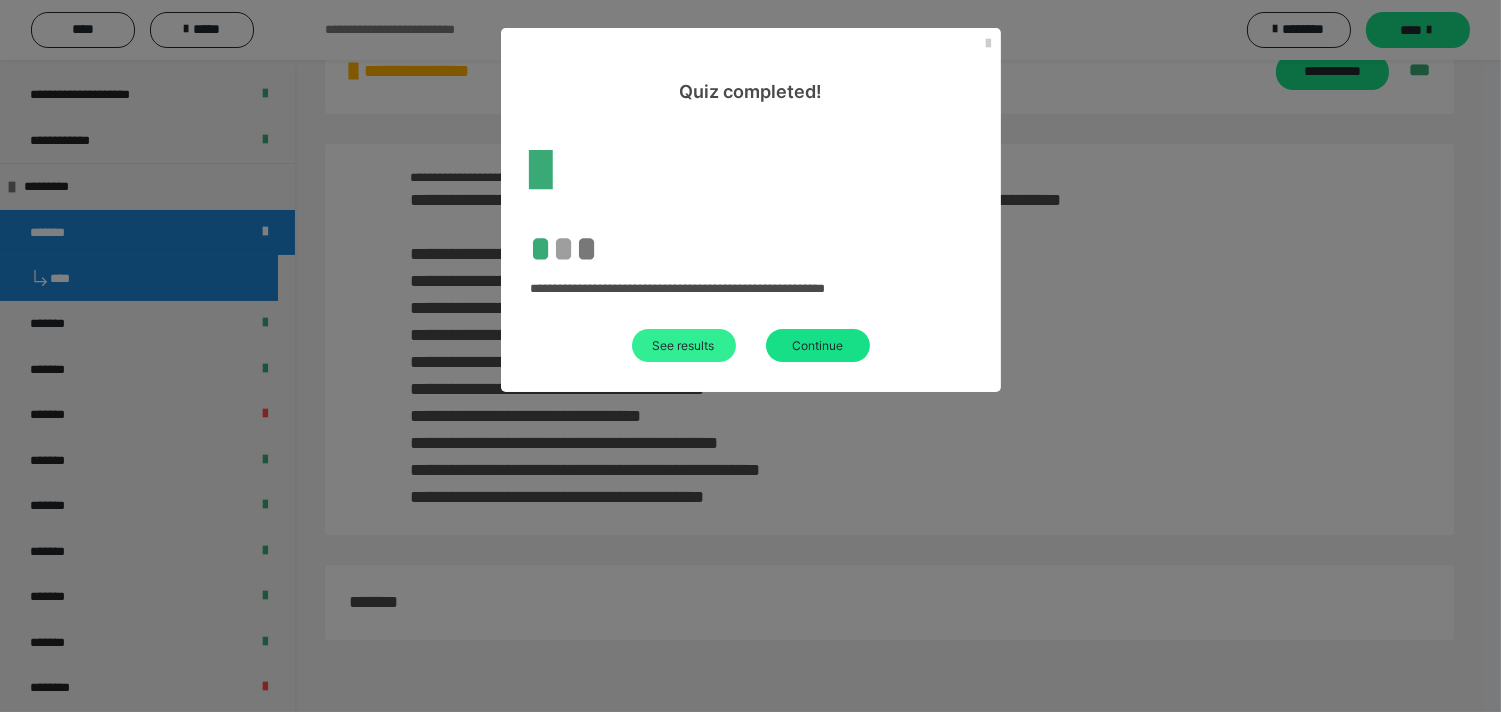 click on "See results" at bounding box center [684, 345] 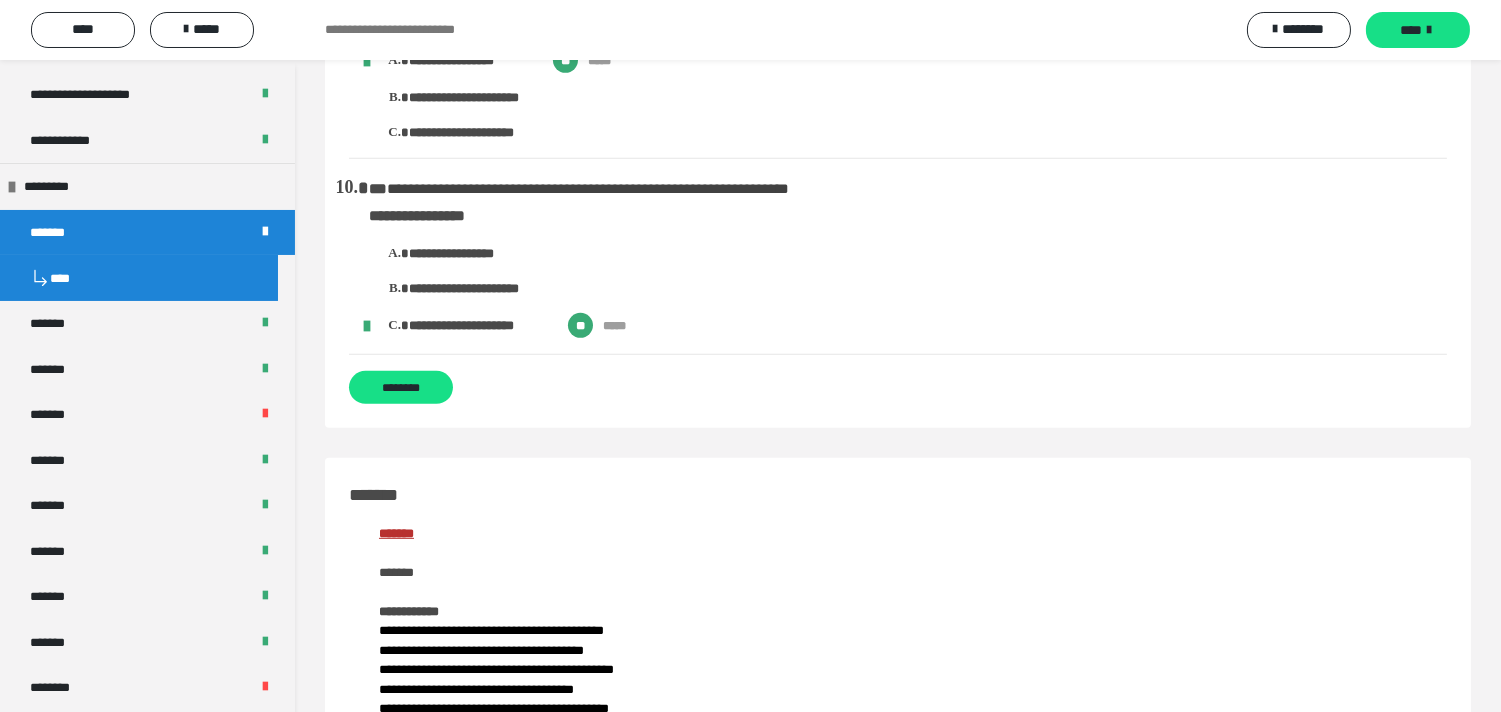 scroll, scrollTop: 1837, scrollLeft: 0, axis: vertical 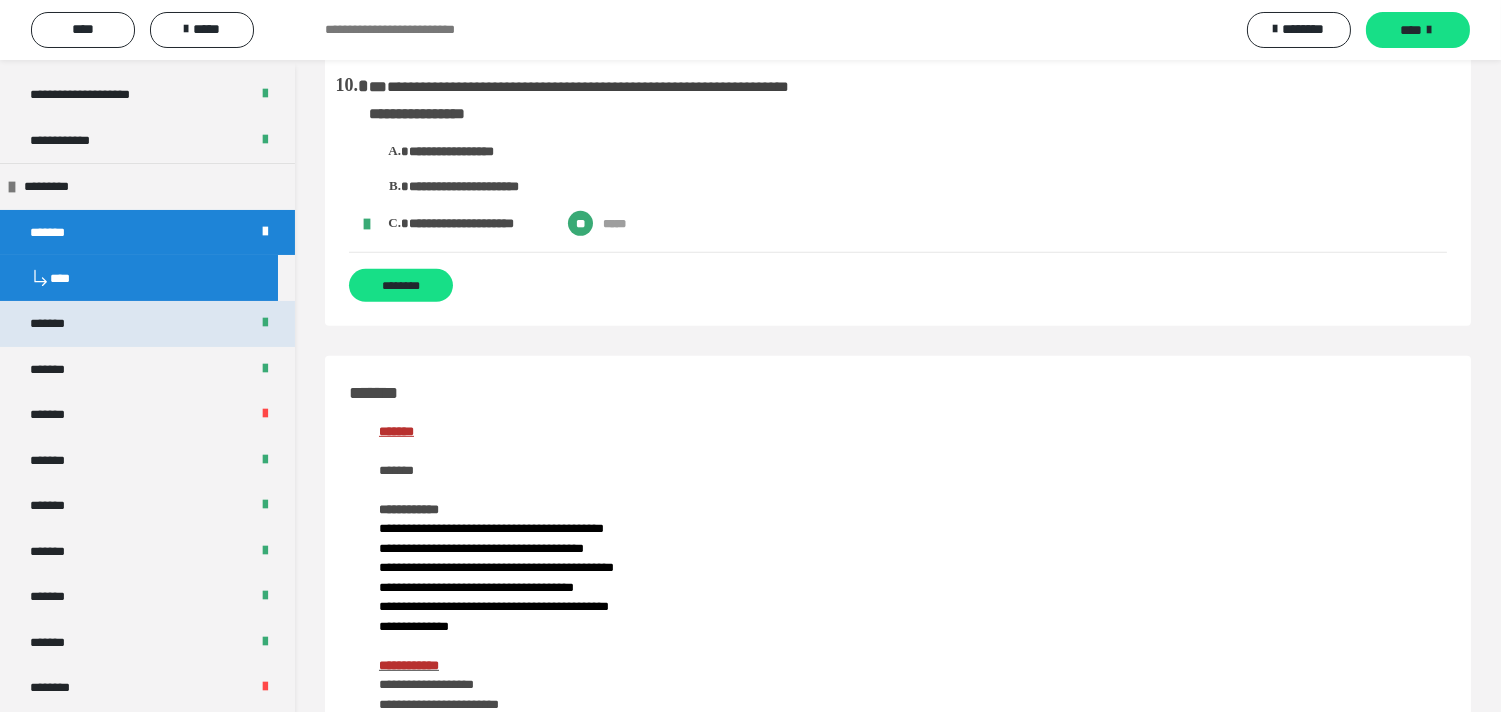 click on "*******" at bounding box center (147, 323) 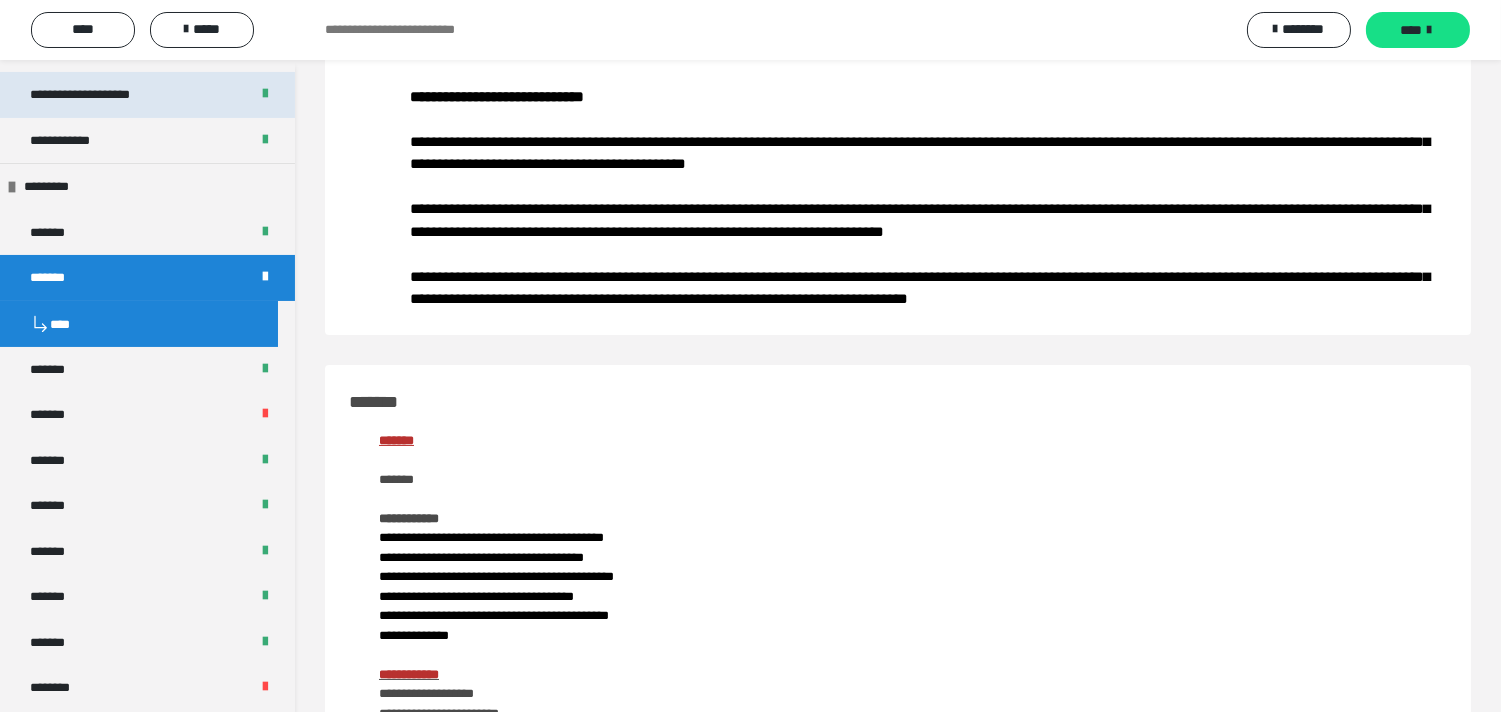 scroll, scrollTop: 286, scrollLeft: 0, axis: vertical 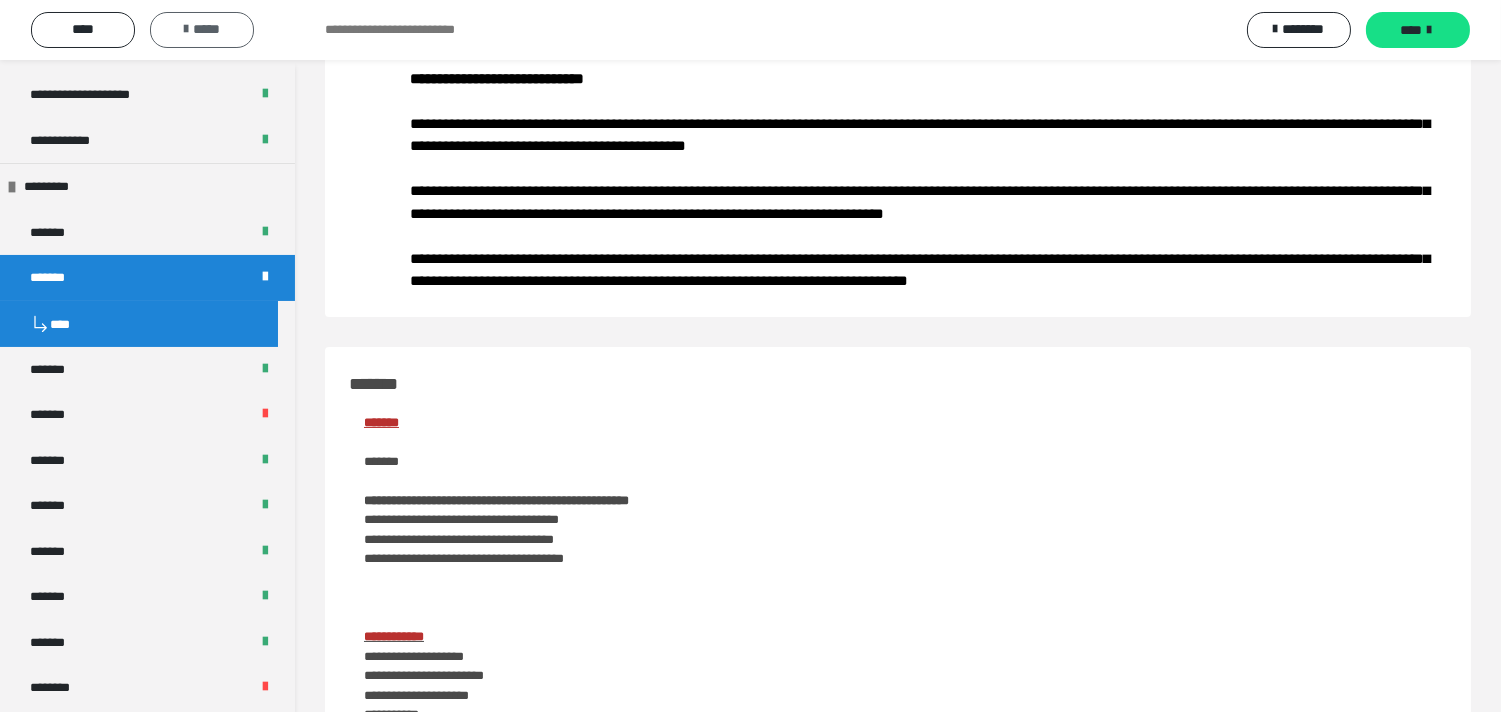 click on "*****" at bounding box center (202, 30) 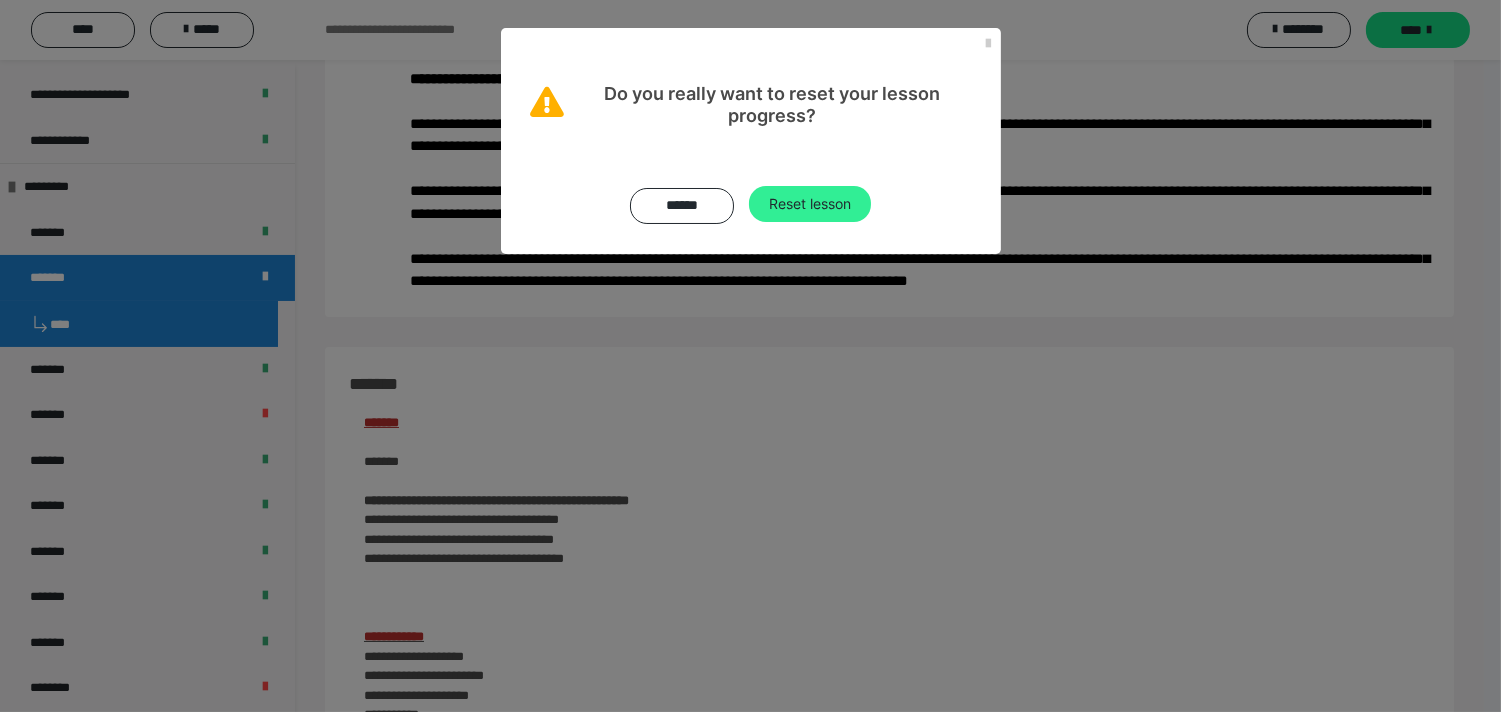 click on "Reset lesson" at bounding box center (810, 204) 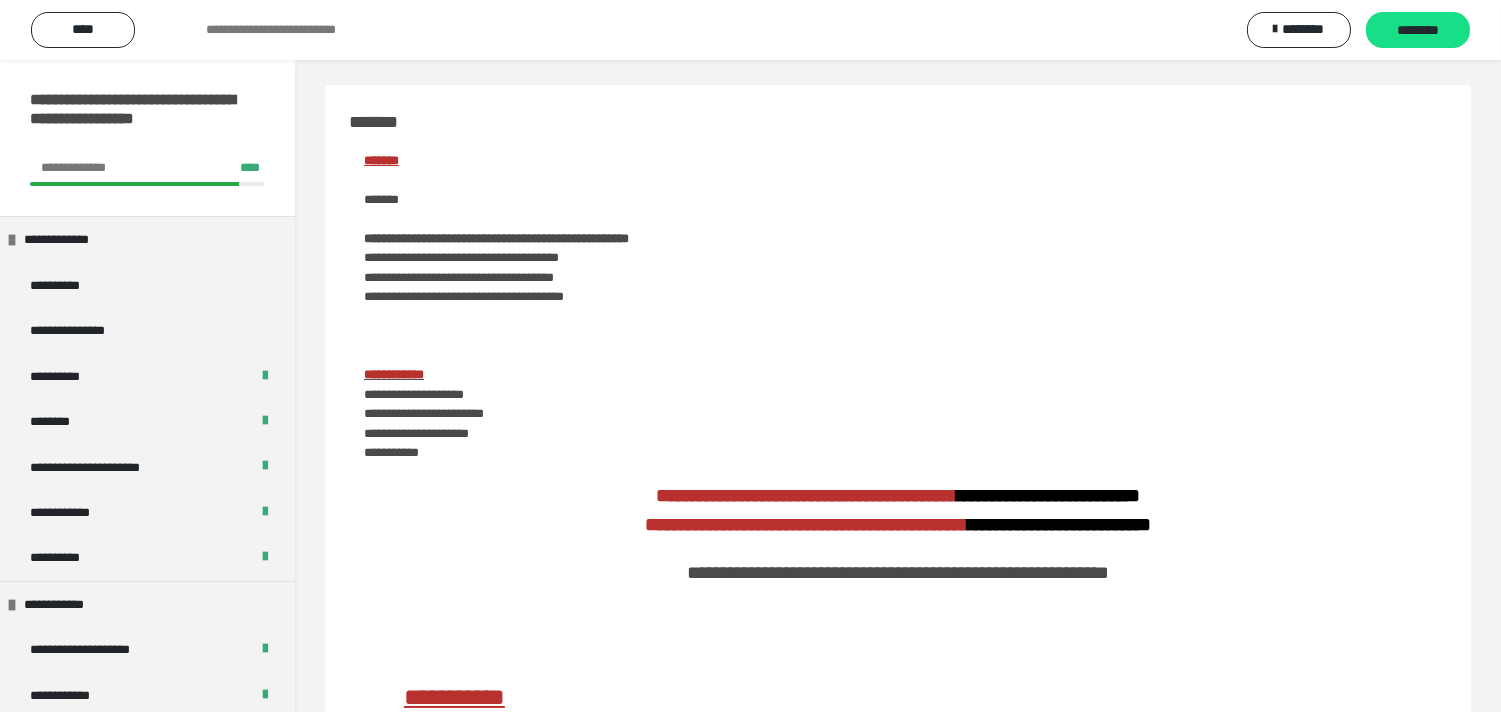 scroll, scrollTop: 0, scrollLeft: 0, axis: both 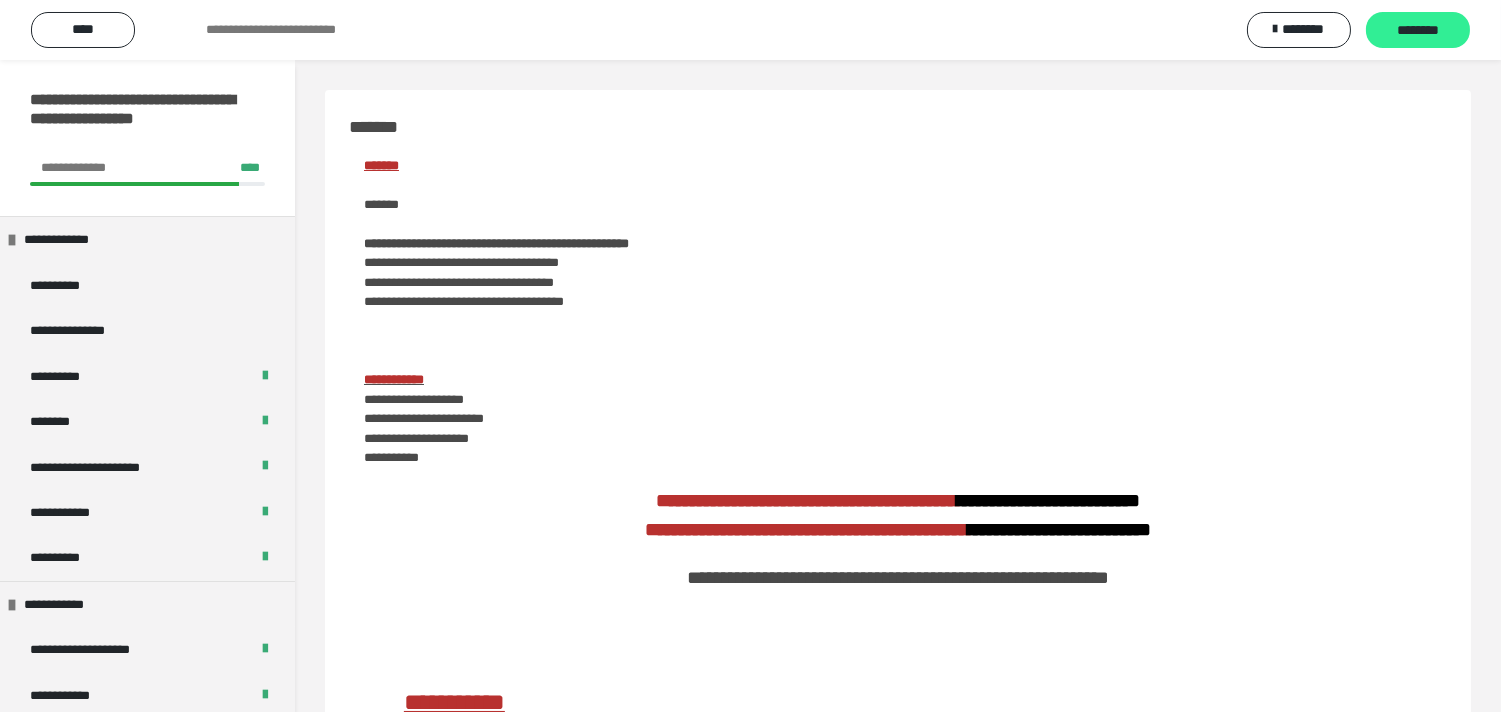 click on "********" at bounding box center [1418, 30] 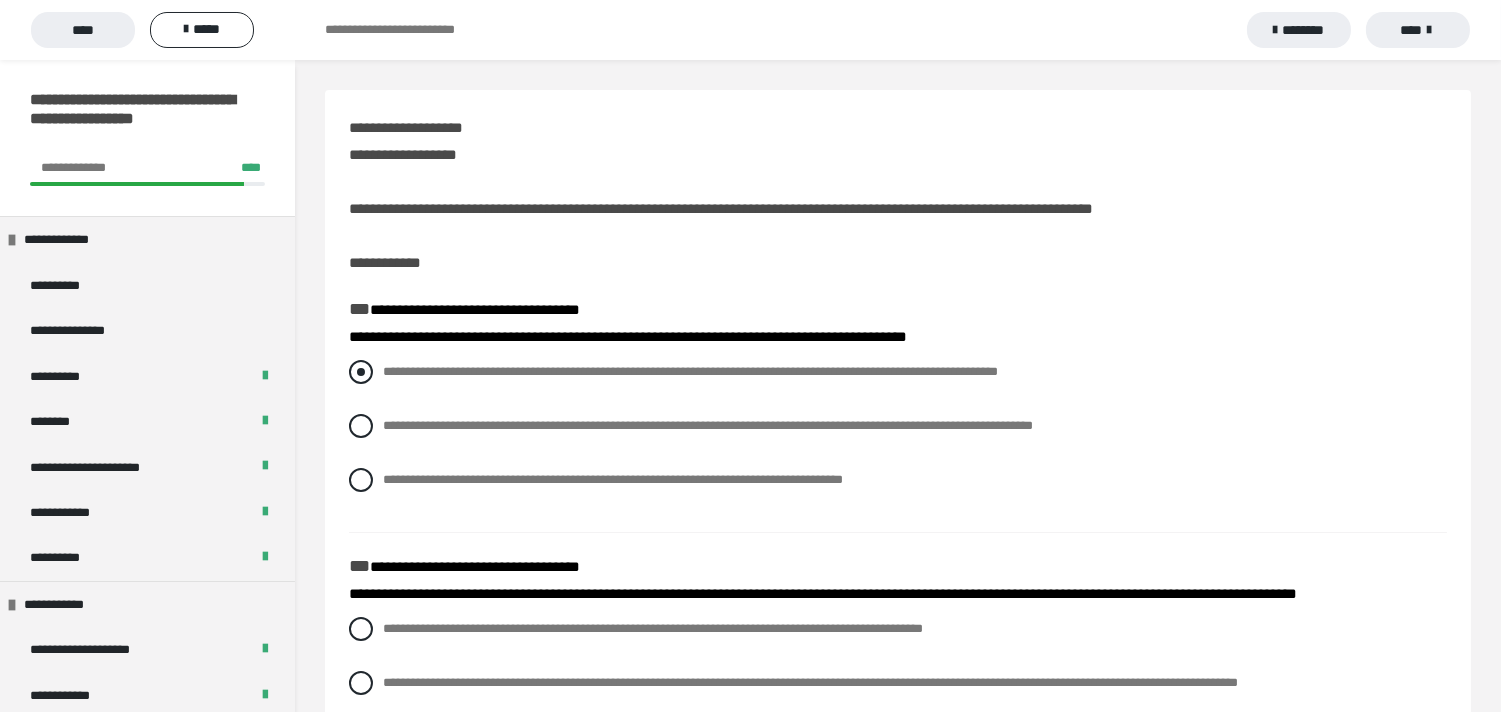 click at bounding box center (361, 372) 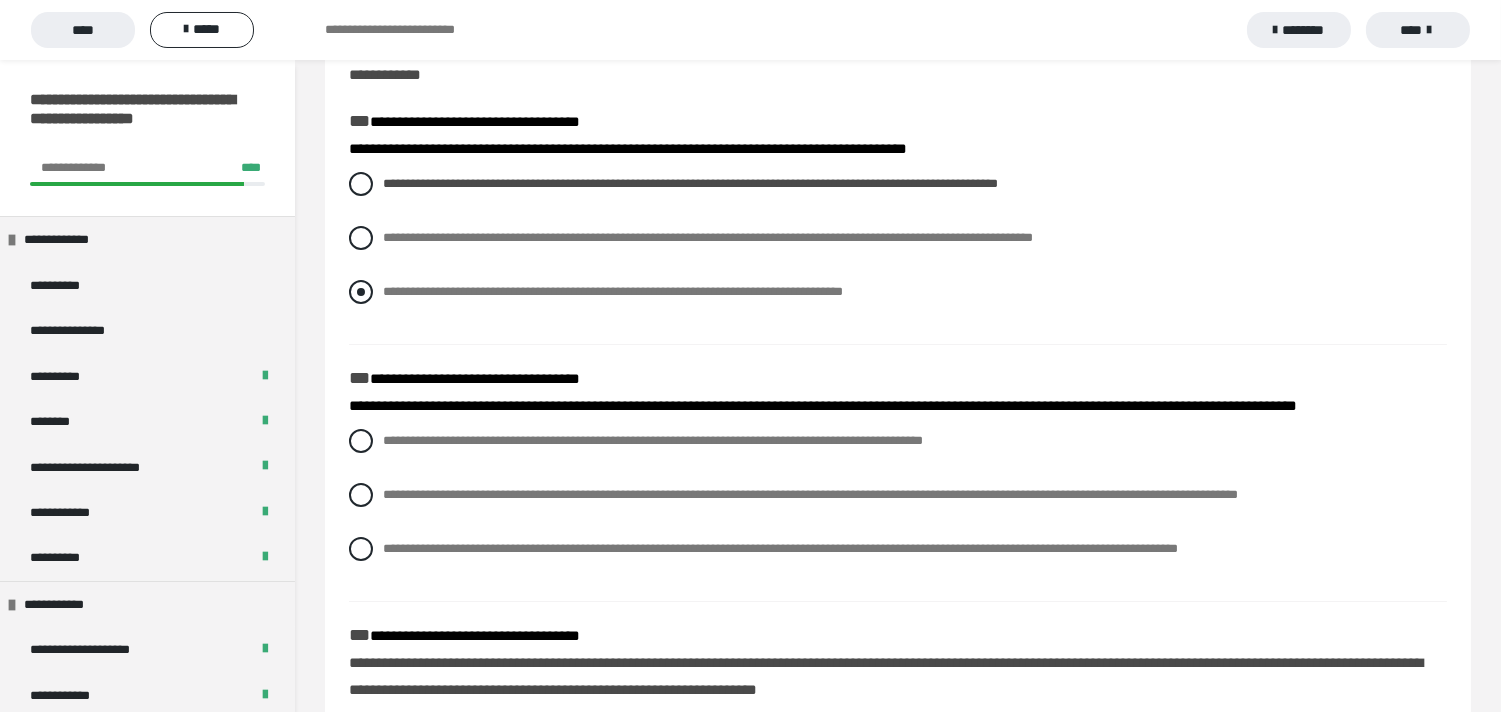 scroll, scrollTop: 222, scrollLeft: 0, axis: vertical 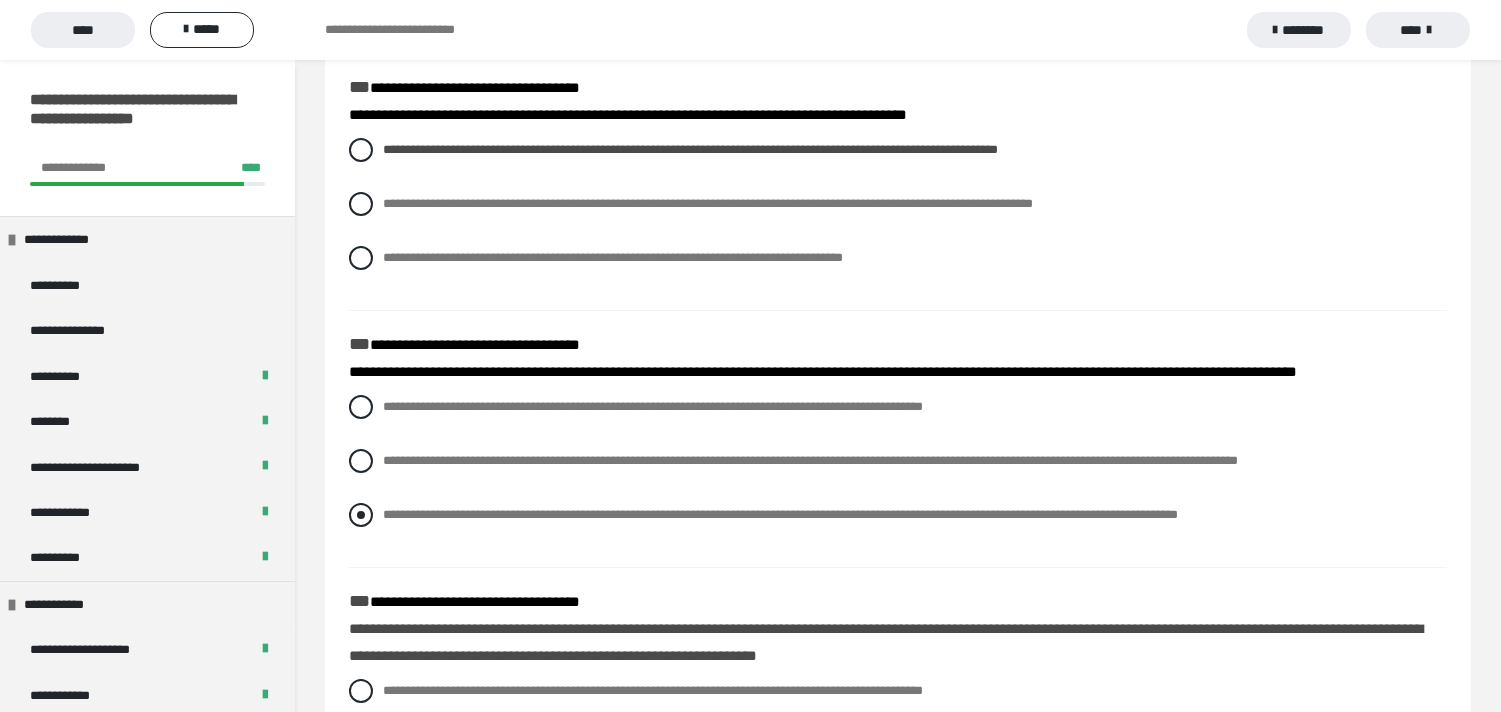 click on "**********" at bounding box center (898, 515) 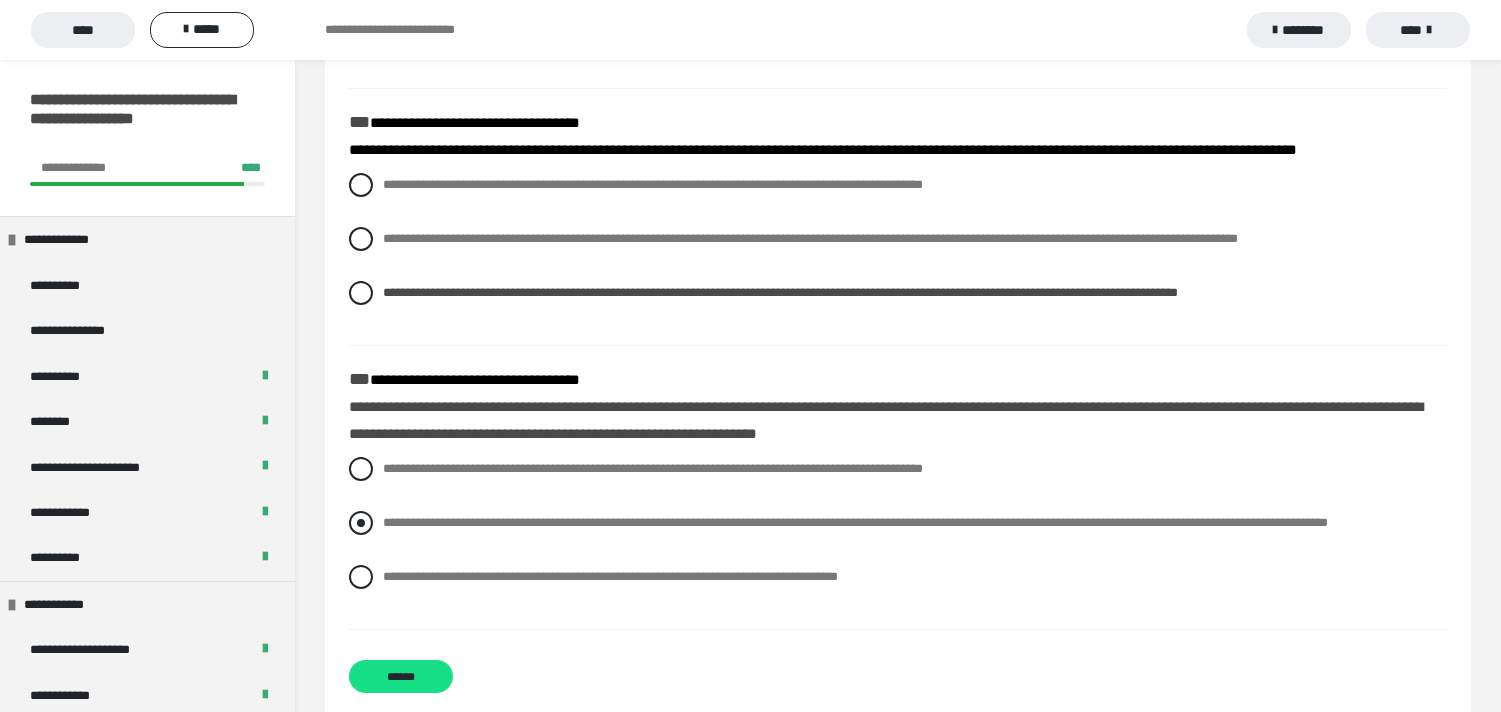scroll, scrollTop: 526, scrollLeft: 0, axis: vertical 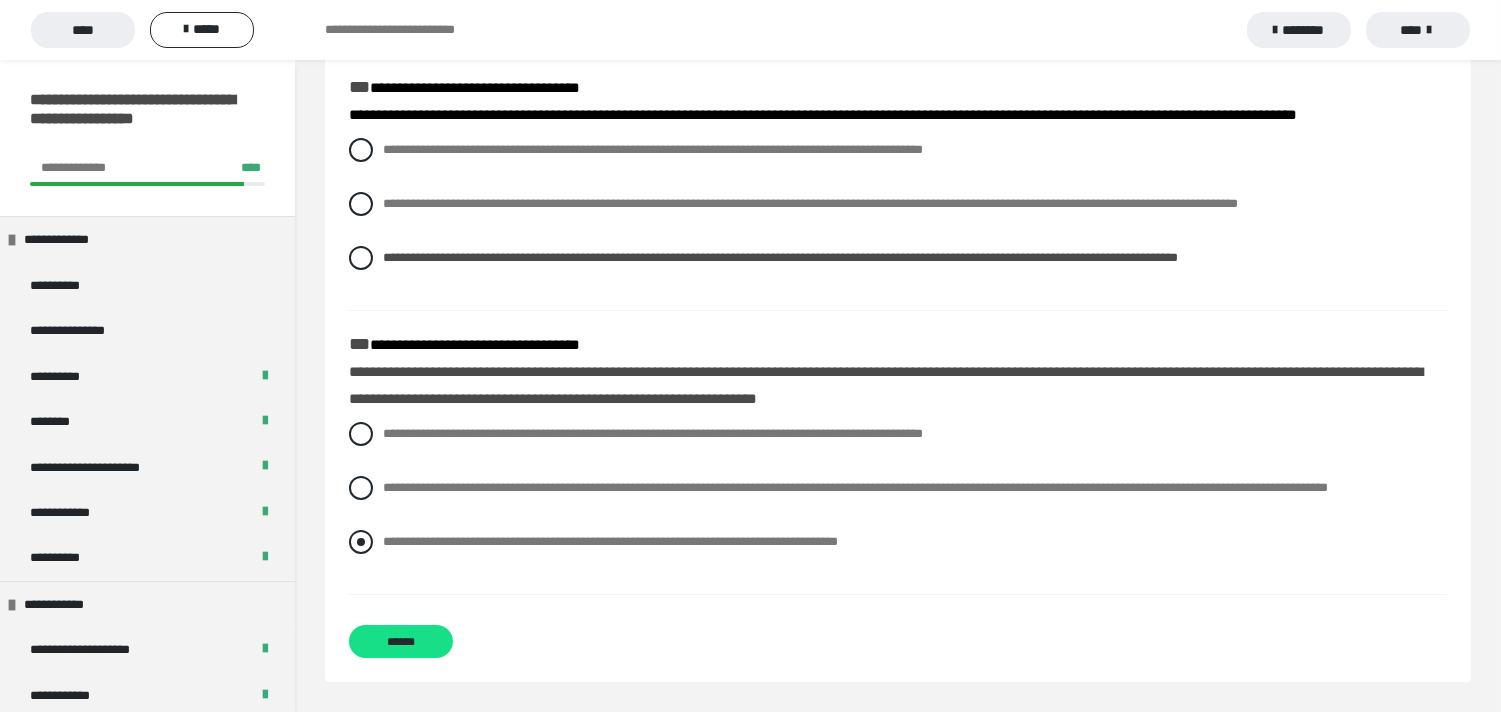 click at bounding box center (361, 542) 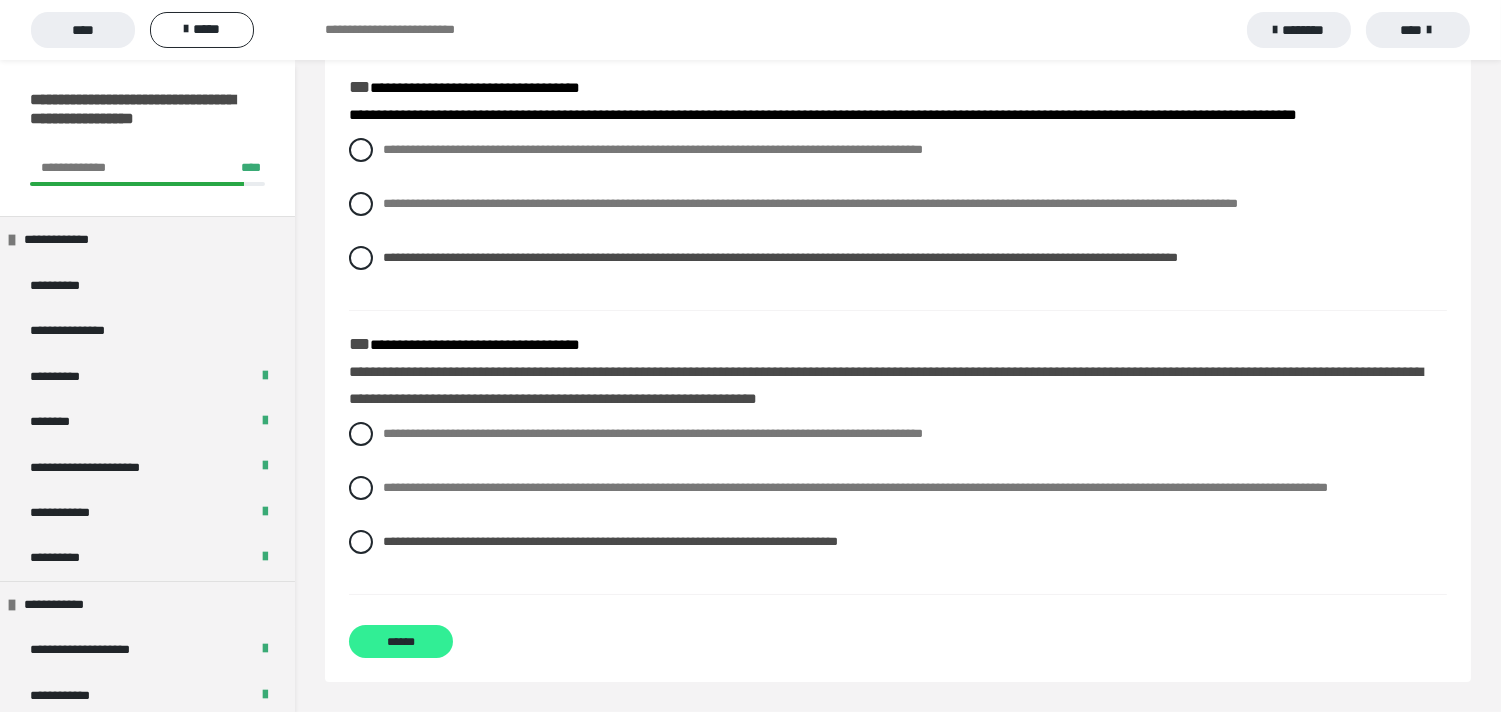 click on "******" at bounding box center [401, 641] 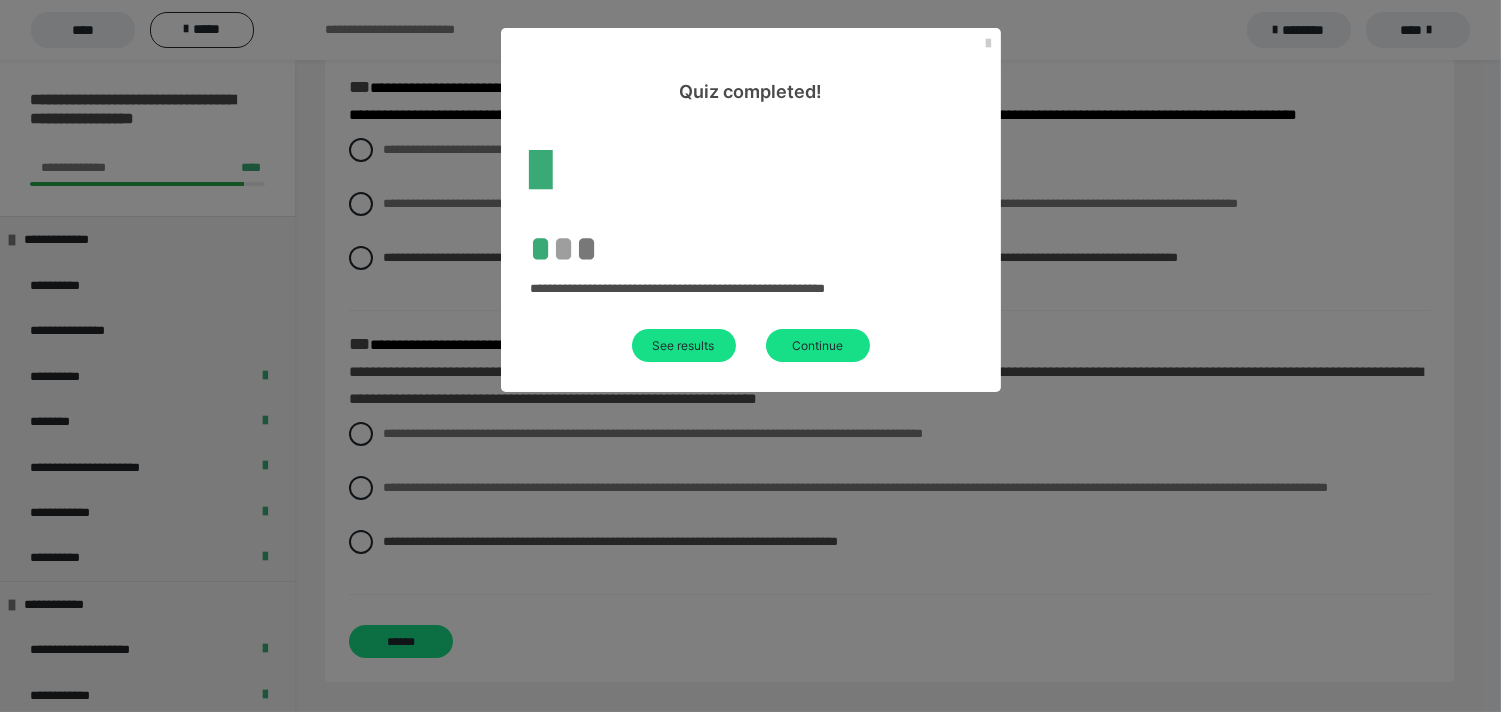 scroll, scrollTop: 60, scrollLeft: 0, axis: vertical 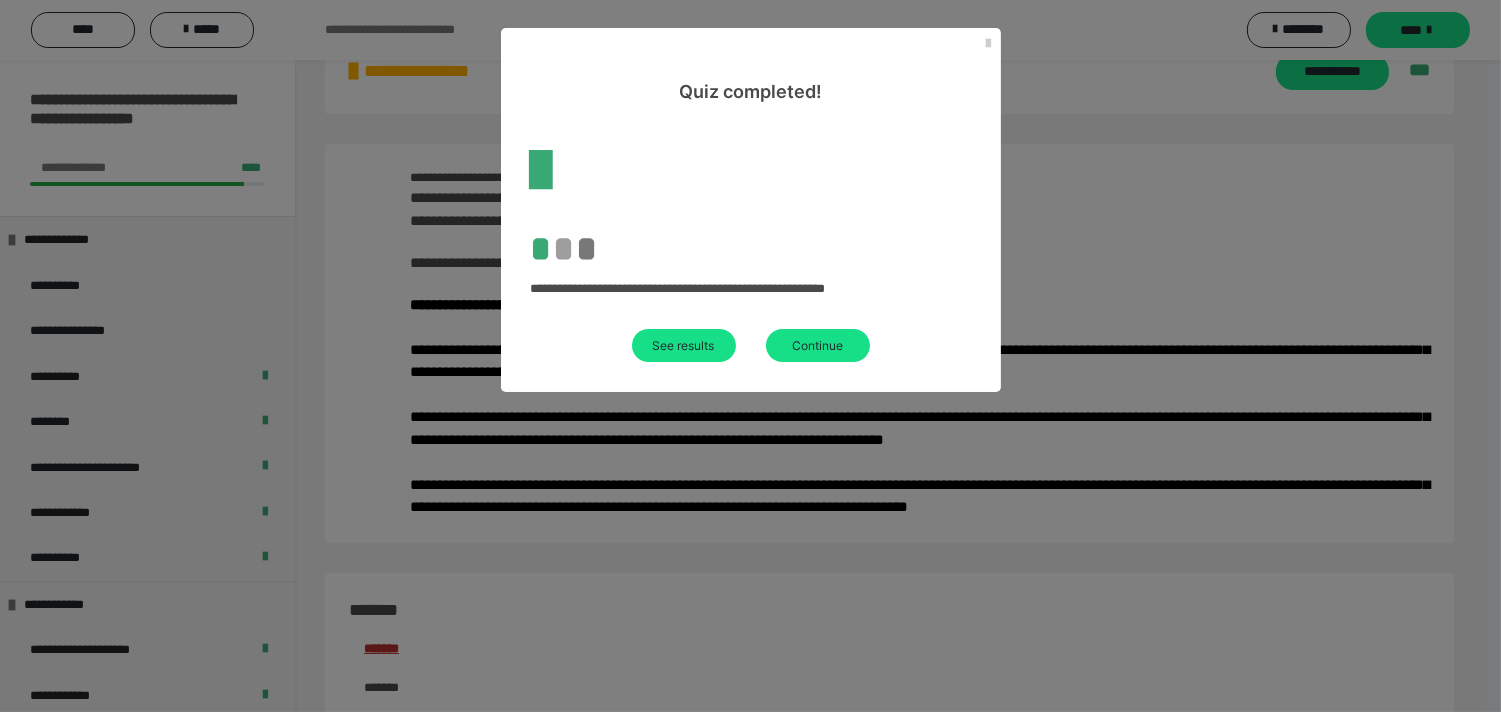 click on "See results" at bounding box center [684, 345] 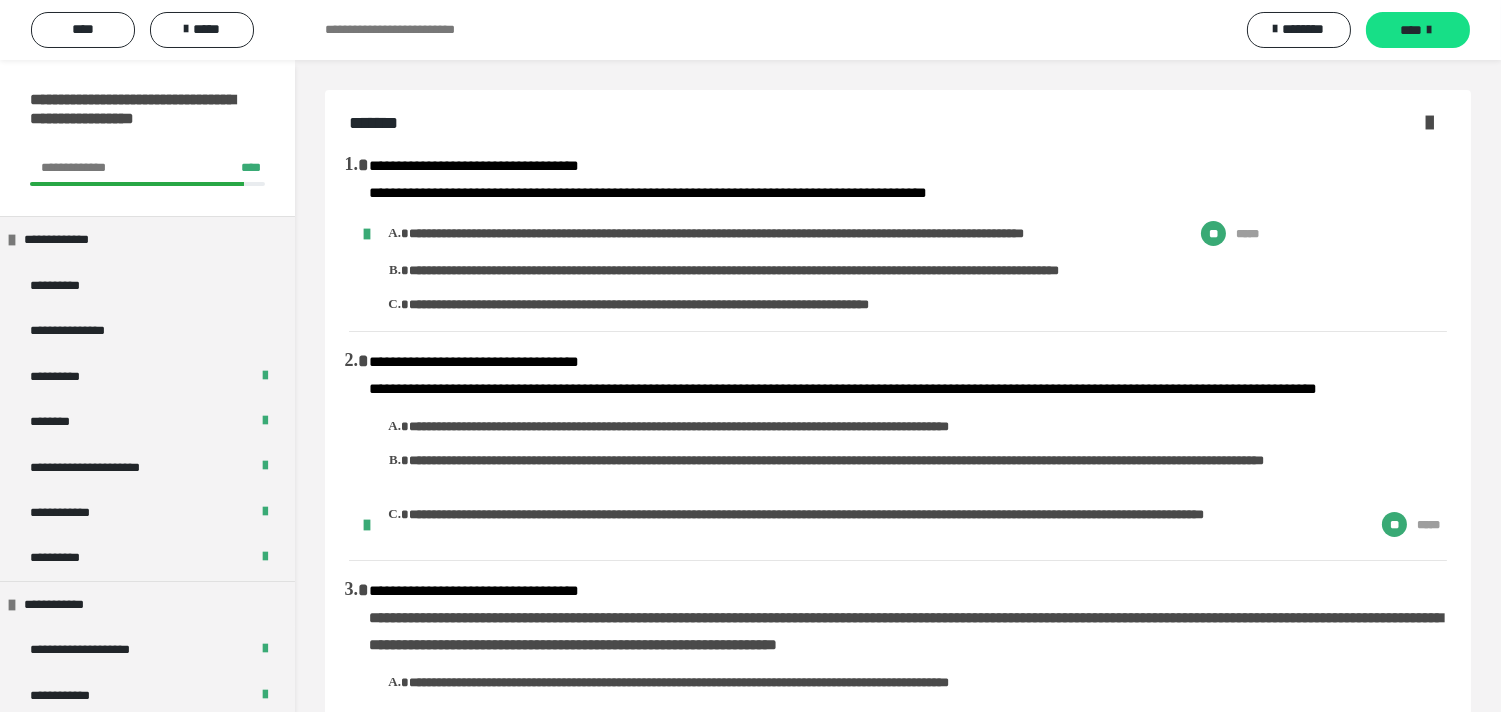 scroll, scrollTop: 333, scrollLeft: 0, axis: vertical 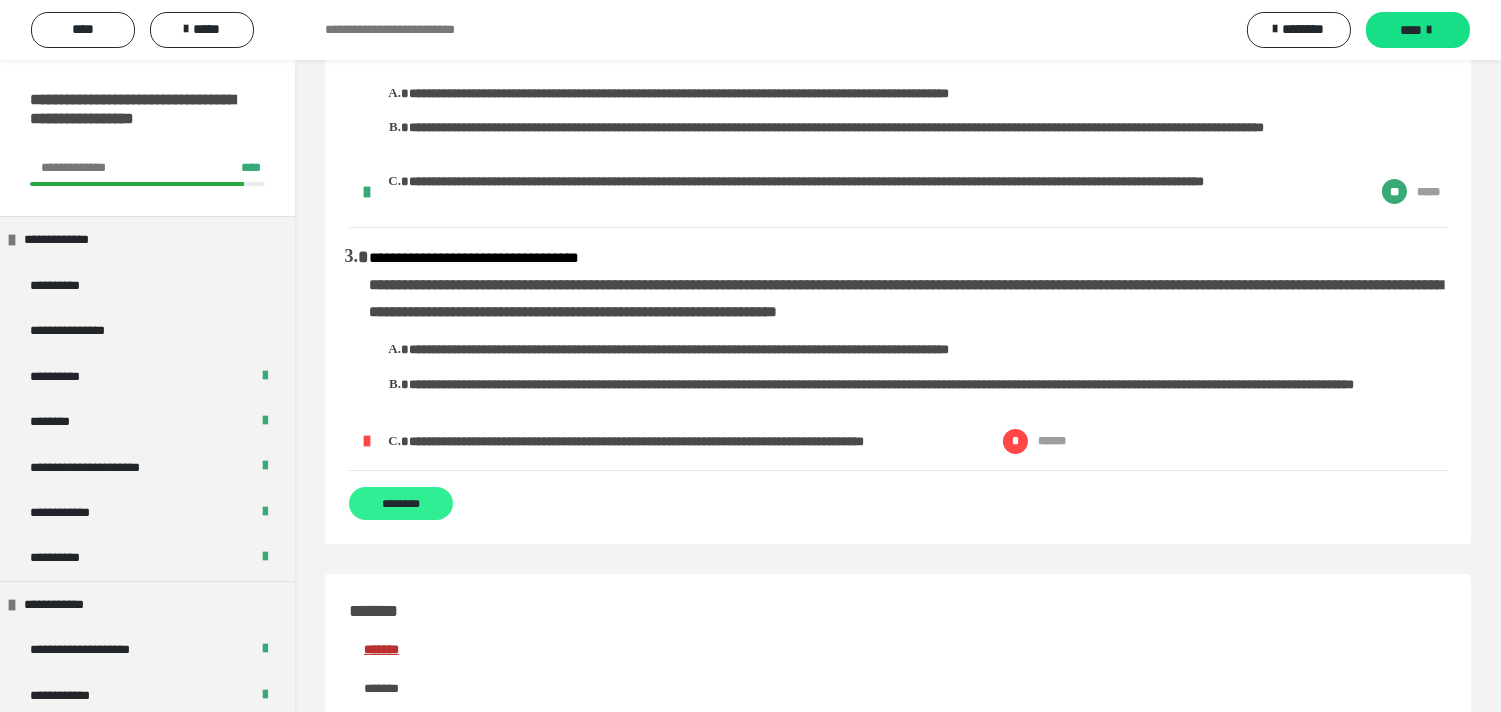 click on "********" at bounding box center [401, 503] 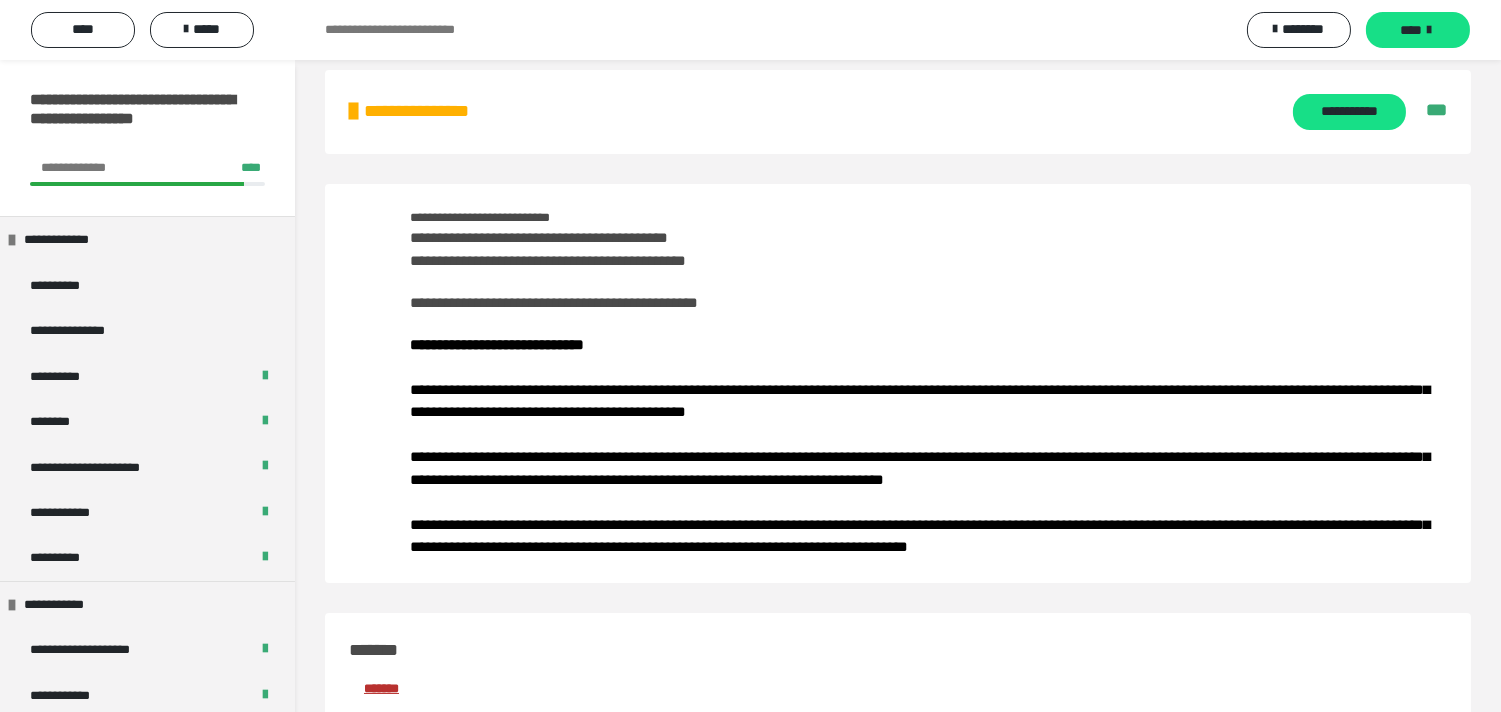 scroll, scrollTop: 0, scrollLeft: 0, axis: both 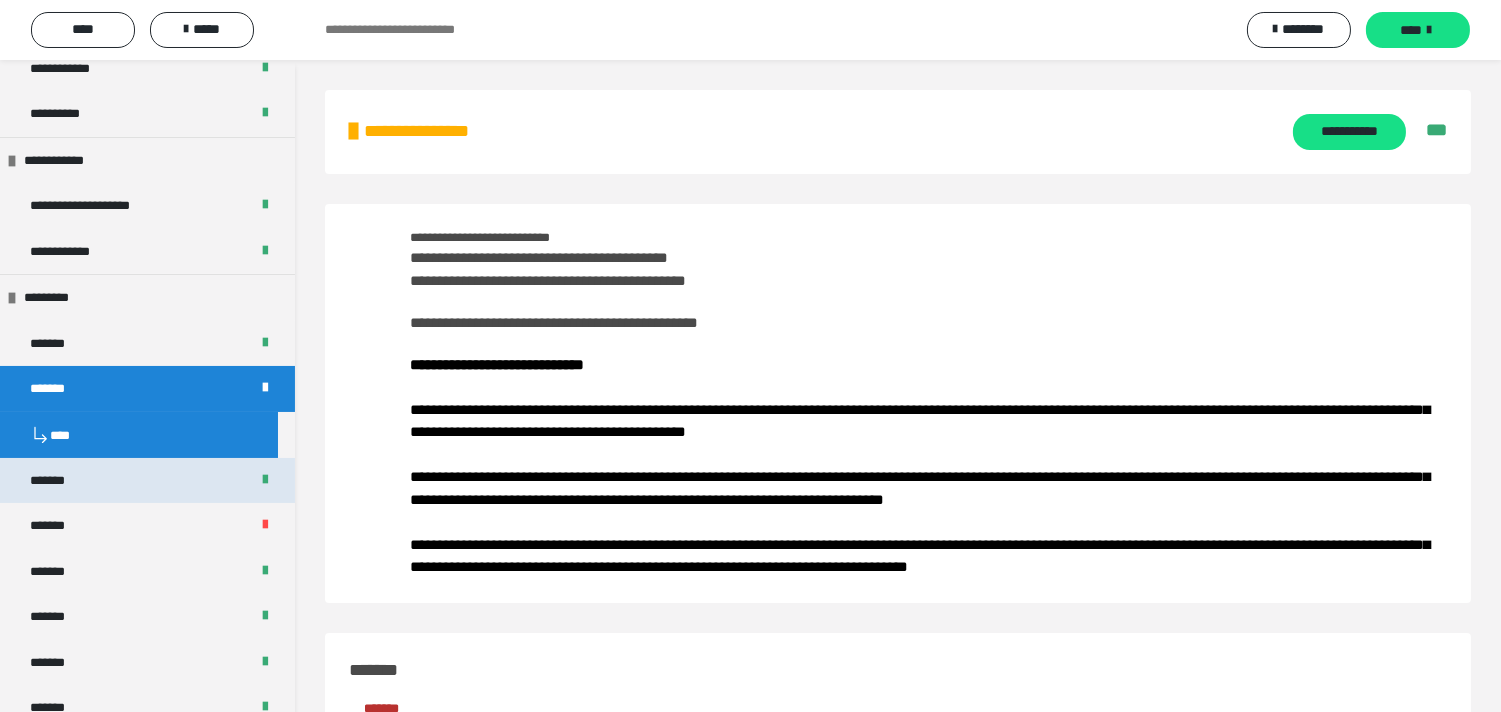 click on "*******" at bounding box center [147, 480] 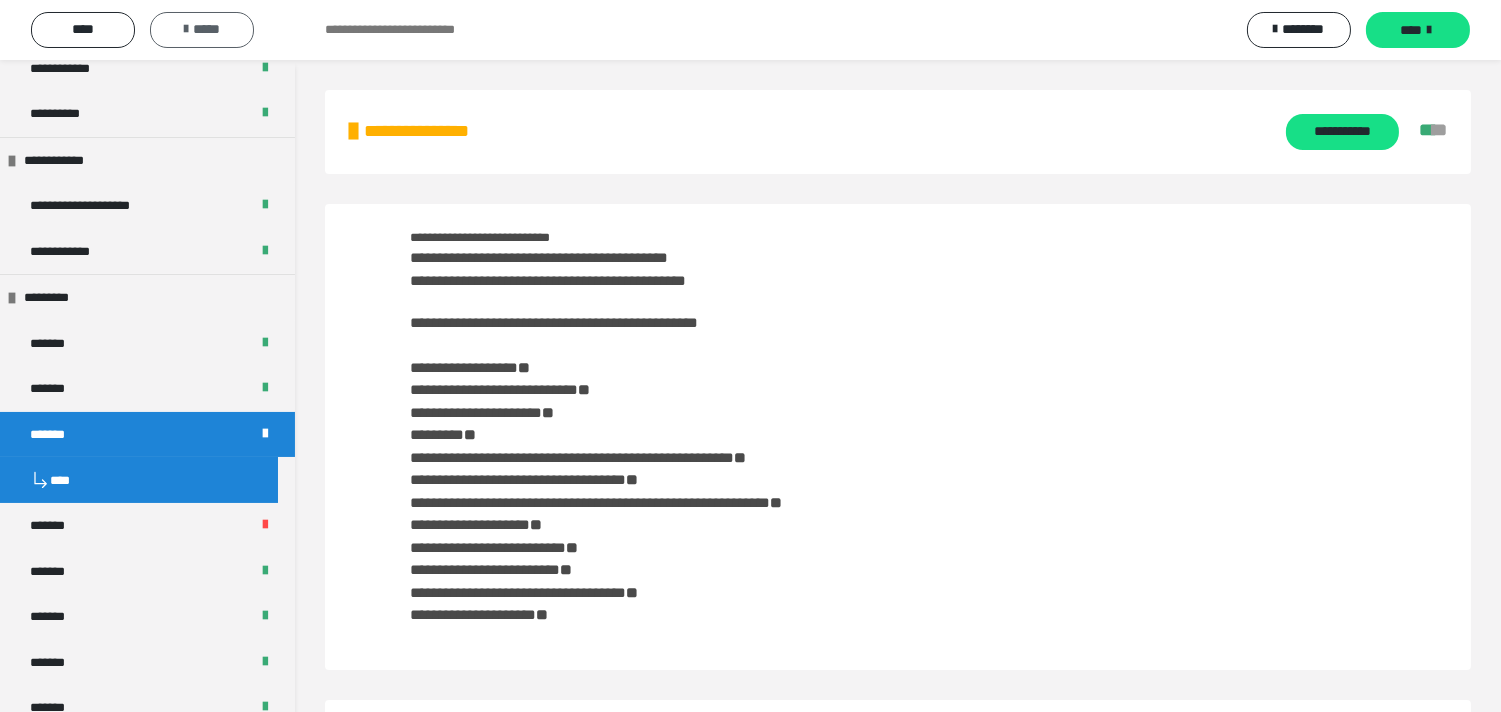 click on "*****" at bounding box center (202, 30) 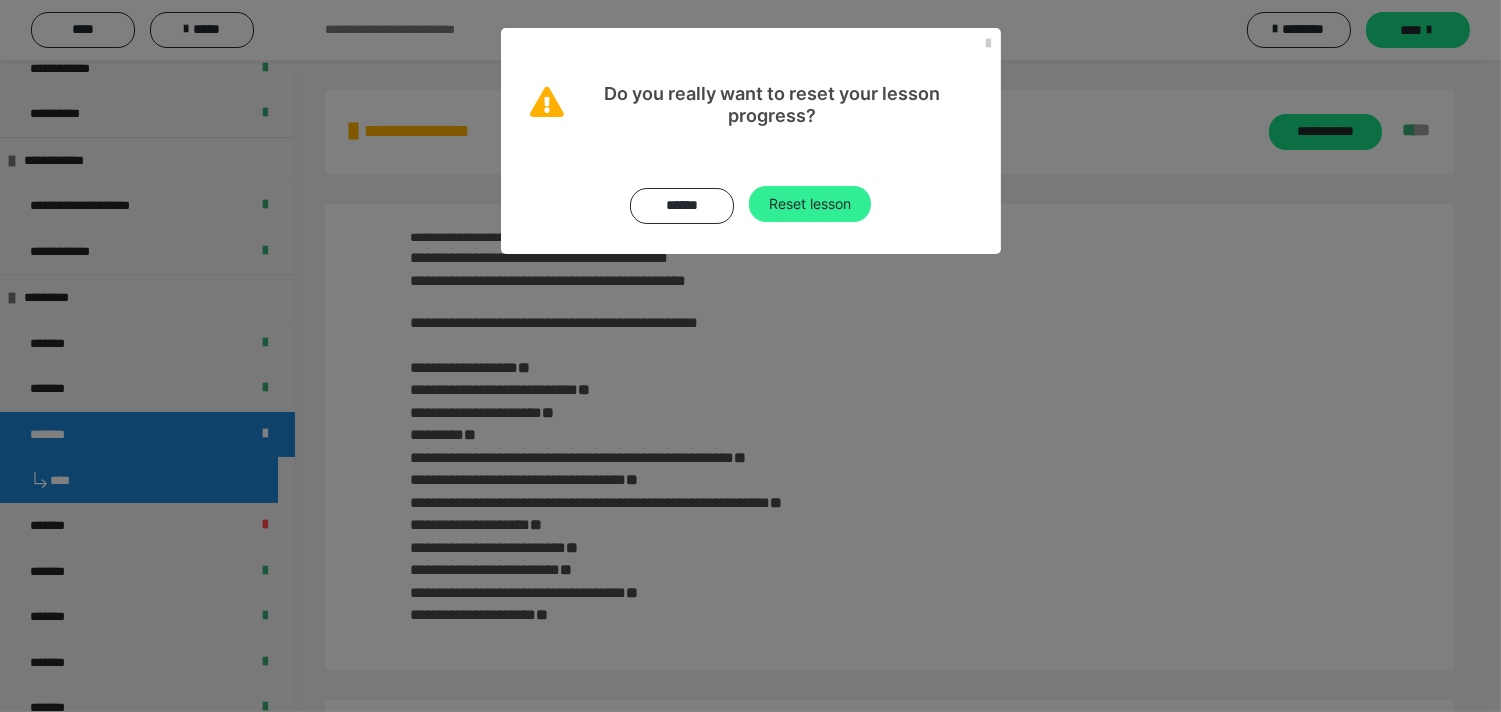 click on "Reset lesson" at bounding box center (810, 204) 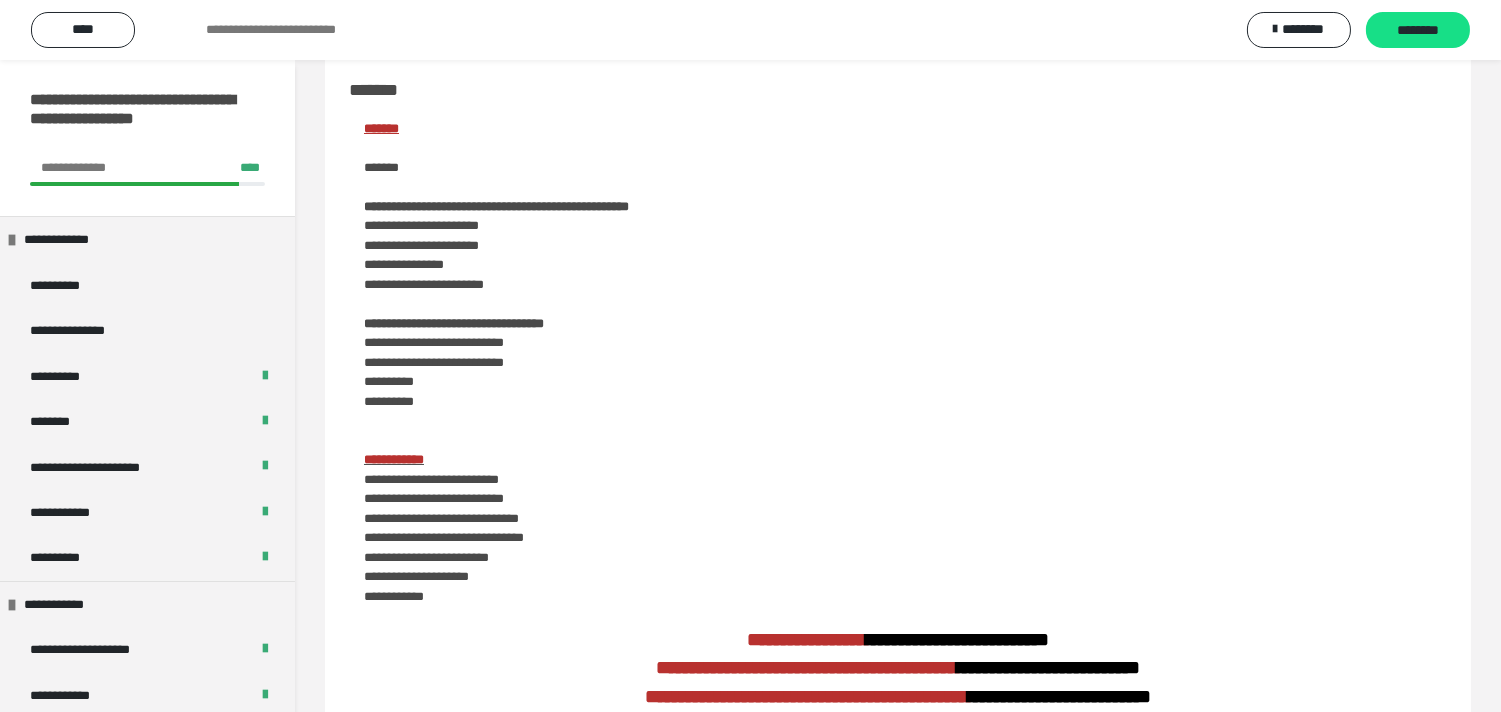 scroll, scrollTop: 111, scrollLeft: 0, axis: vertical 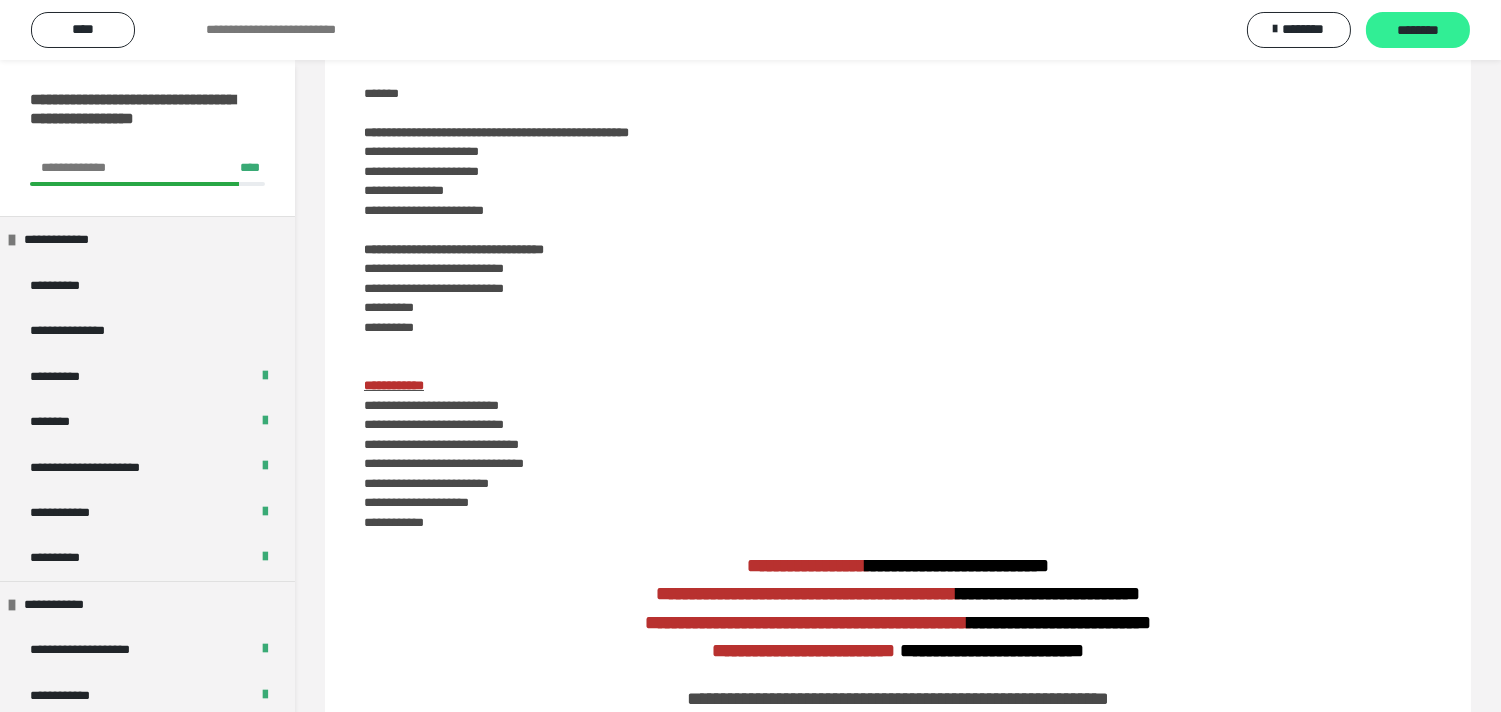 click on "********" at bounding box center [1418, 31] 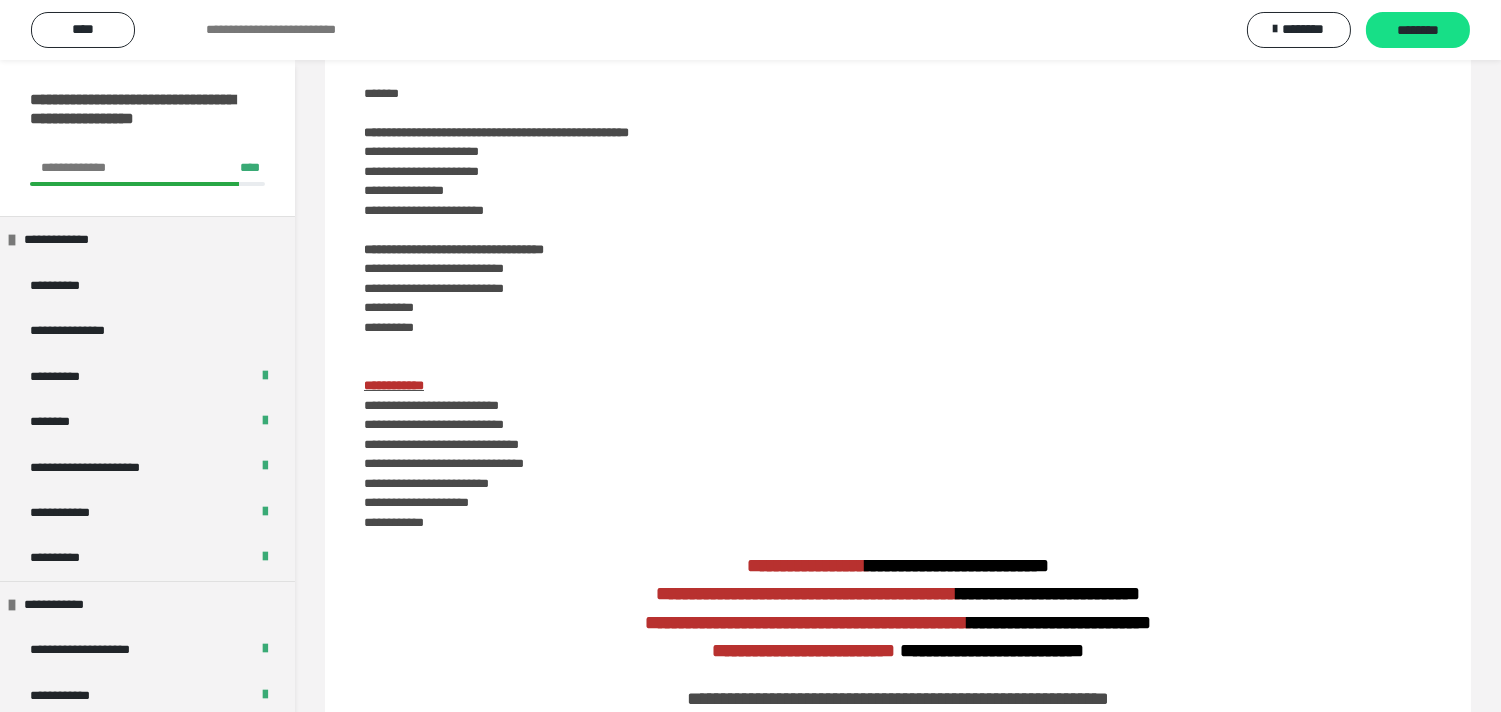 scroll, scrollTop: 0, scrollLeft: 0, axis: both 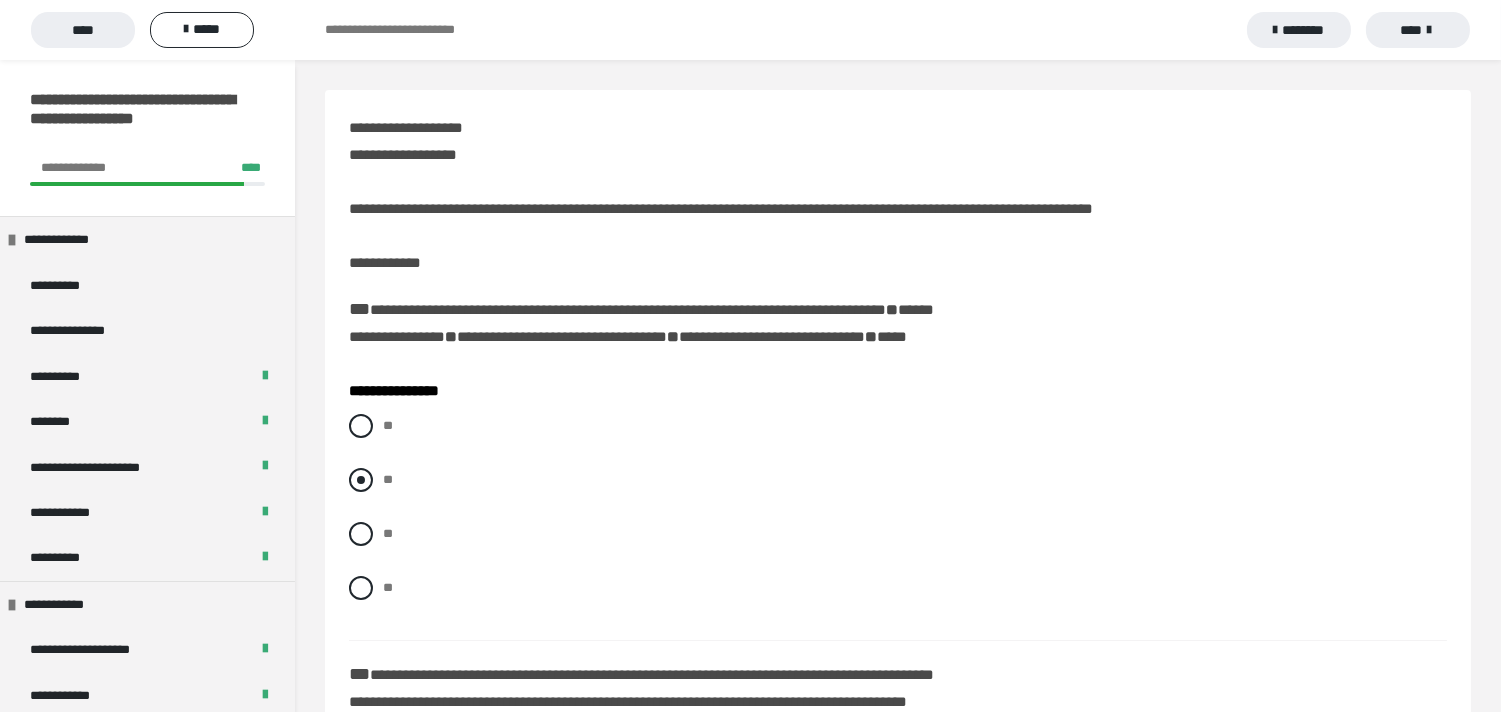 drag, startPoint x: 362, startPoint y: 475, endPoint x: 620, endPoint y: 467, distance: 258.124 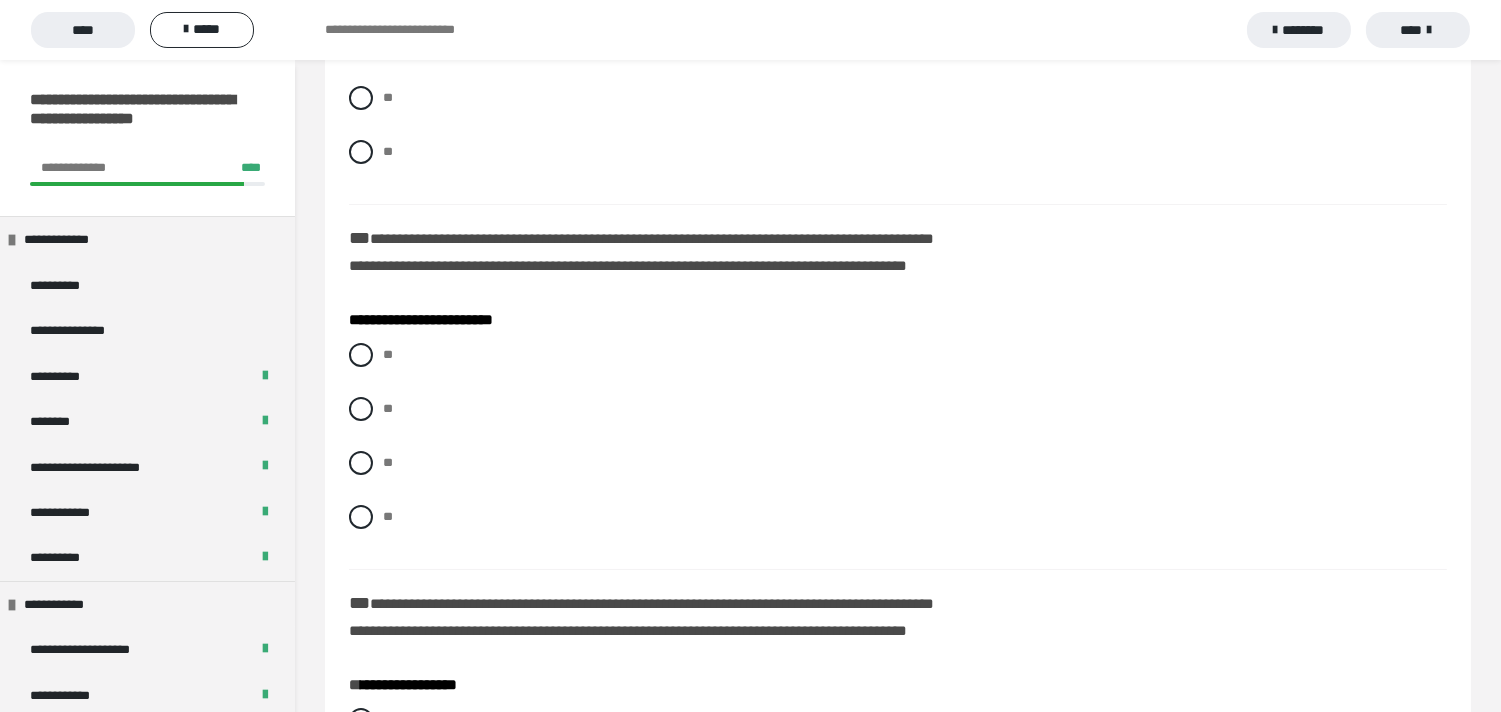 scroll, scrollTop: 444, scrollLeft: 0, axis: vertical 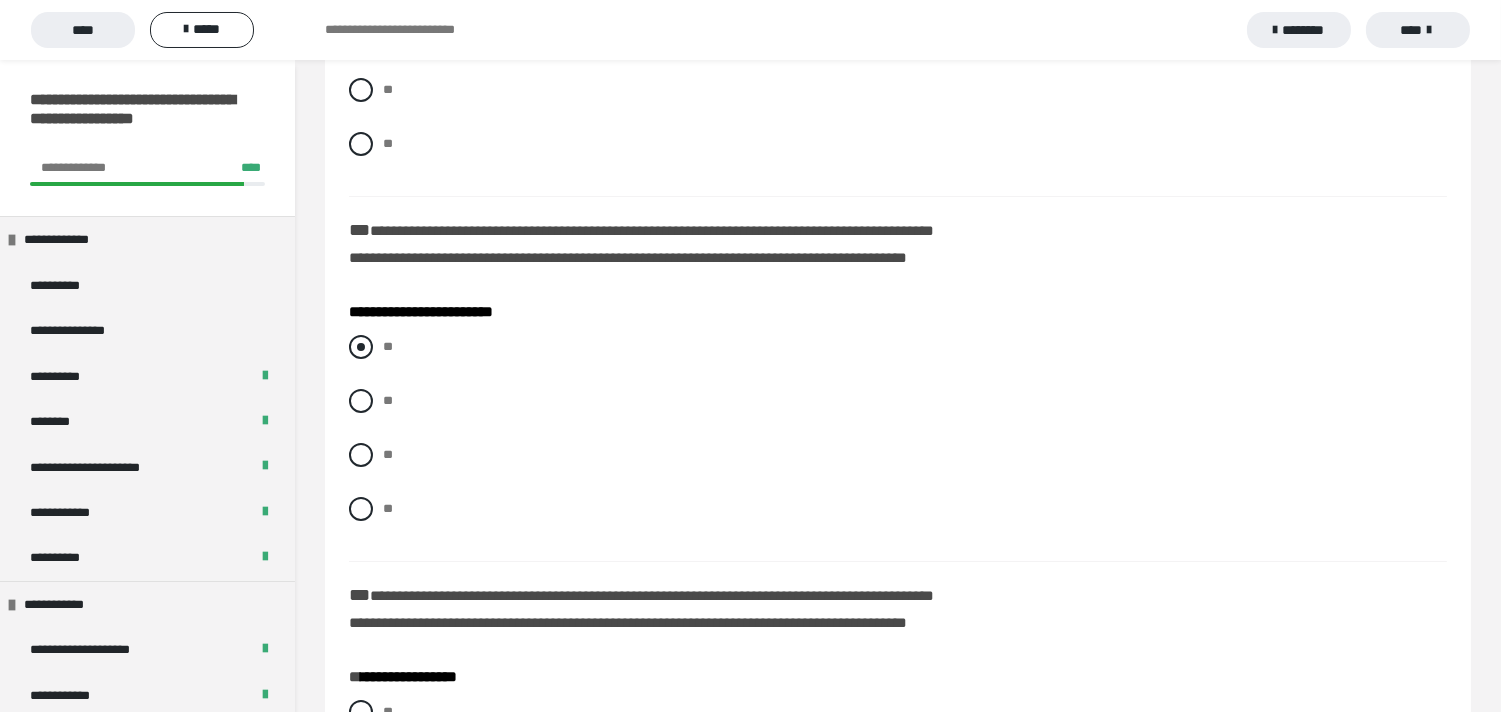 click at bounding box center [361, 347] 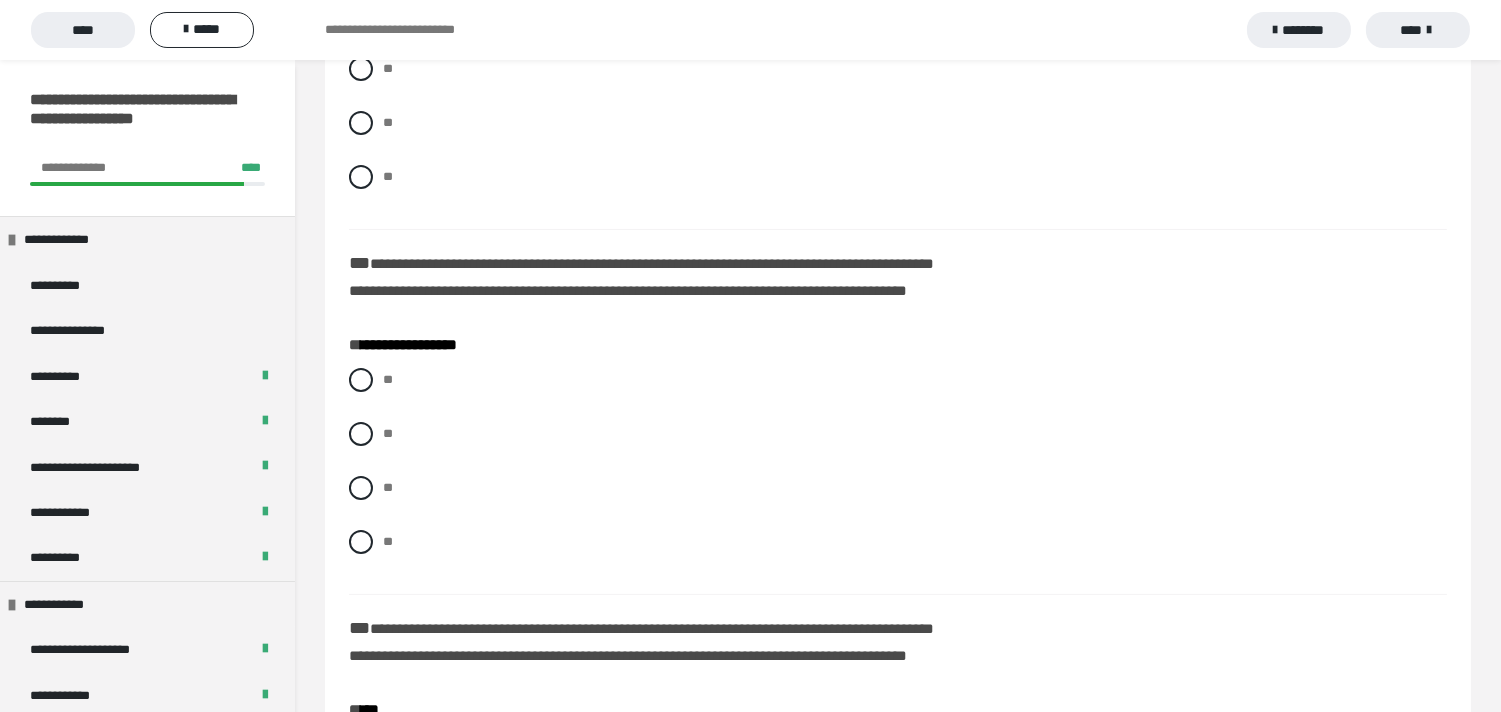scroll, scrollTop: 777, scrollLeft: 0, axis: vertical 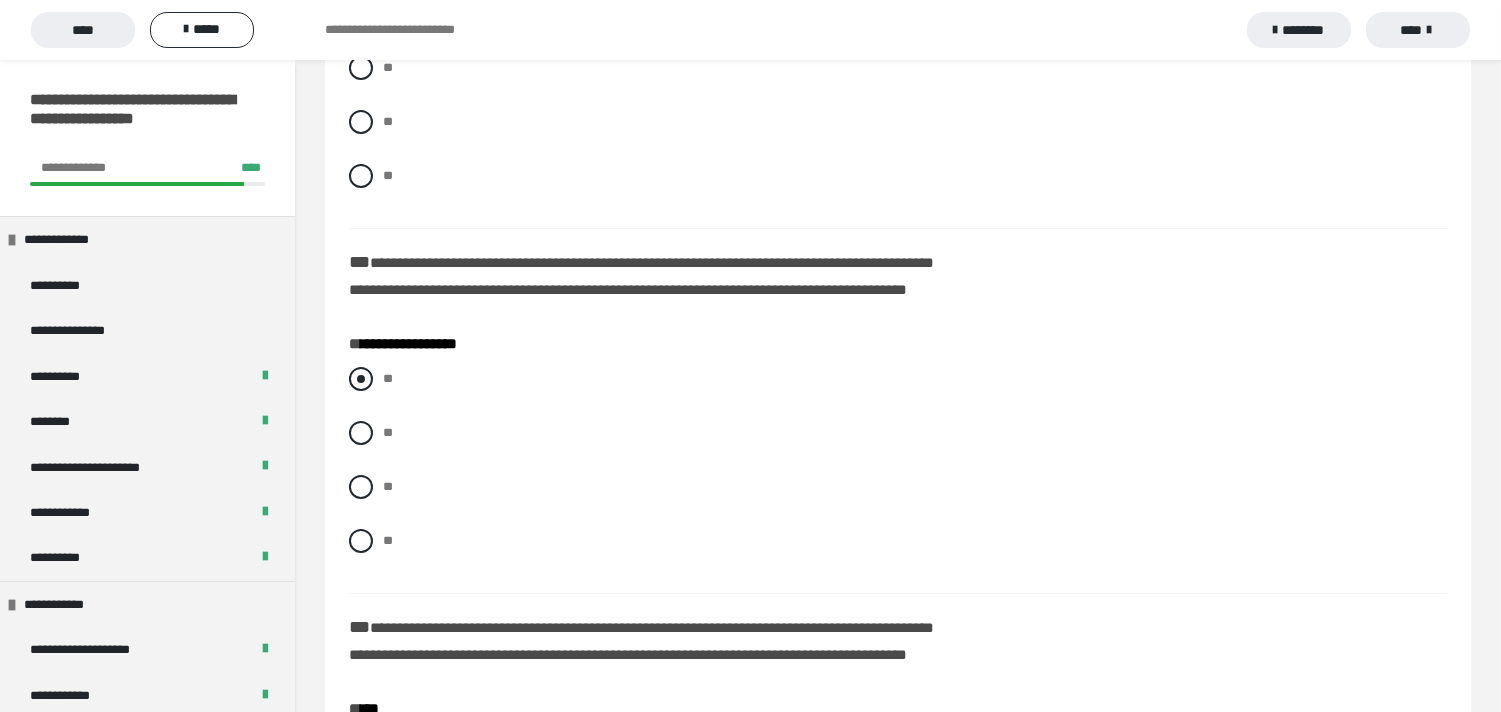 click at bounding box center [361, 379] 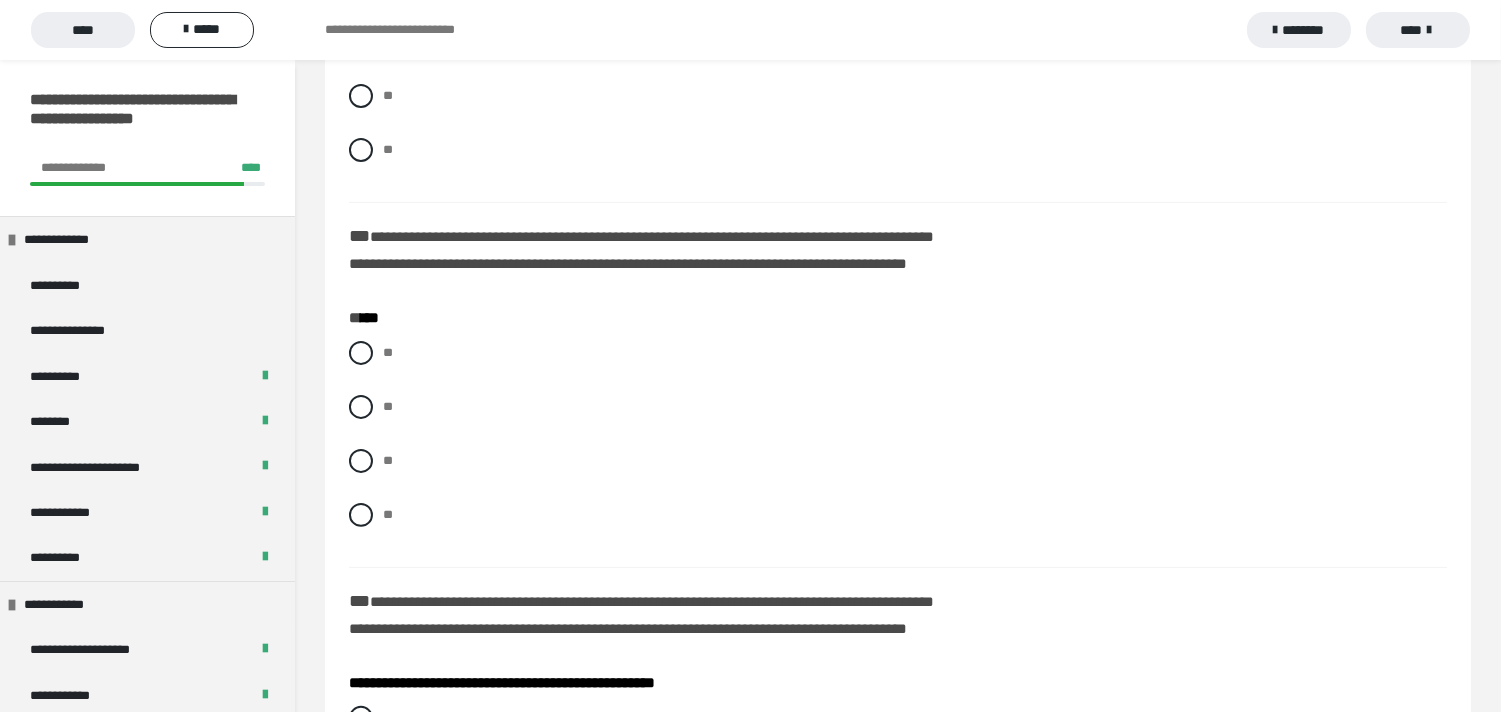 scroll, scrollTop: 1222, scrollLeft: 0, axis: vertical 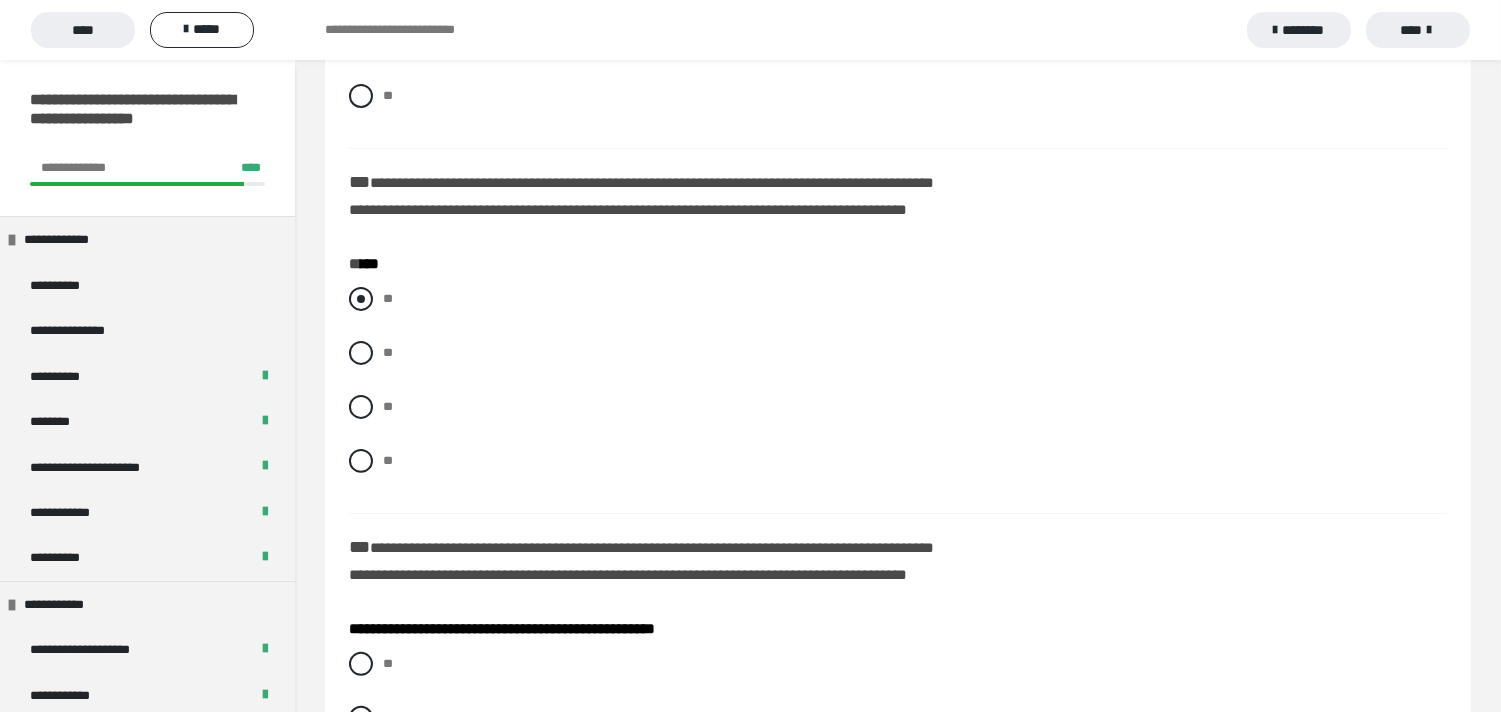 click at bounding box center [361, 299] 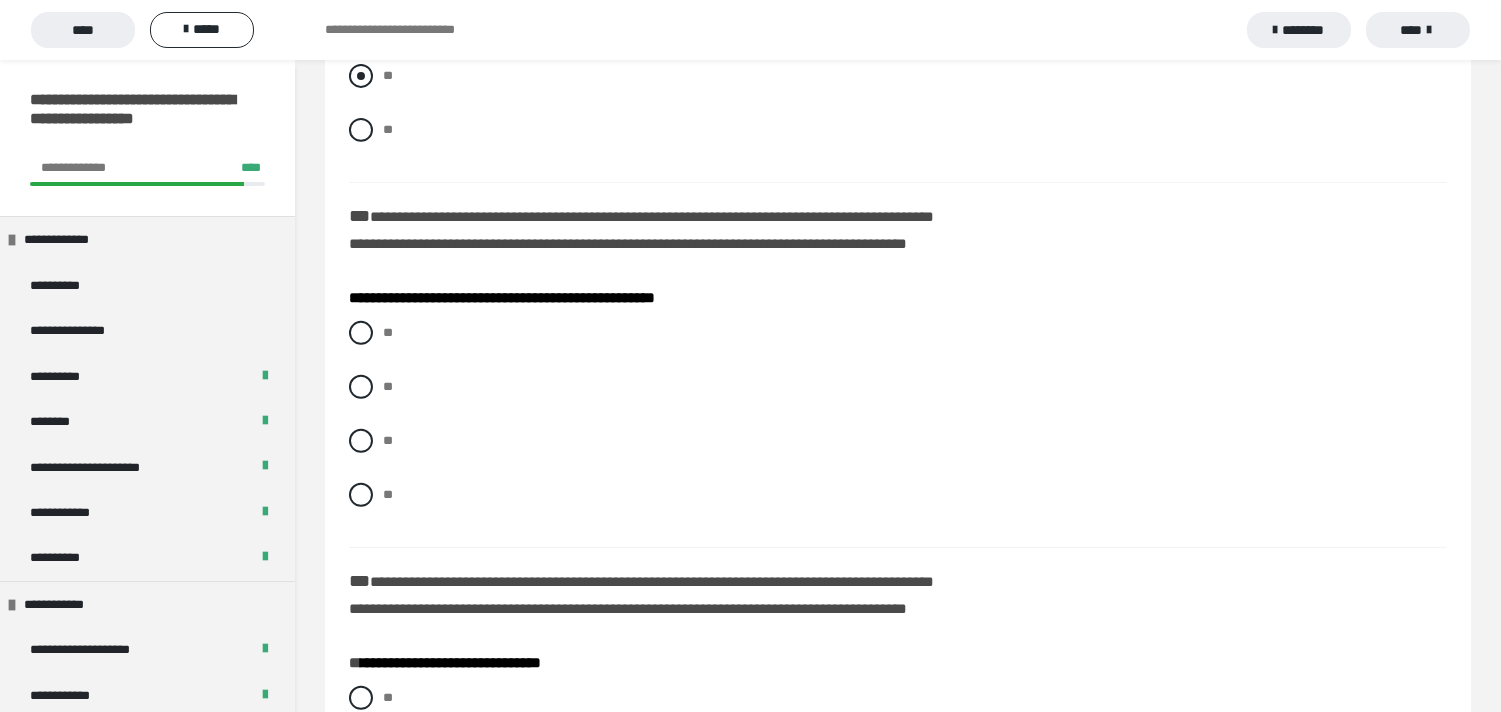 scroll, scrollTop: 1555, scrollLeft: 0, axis: vertical 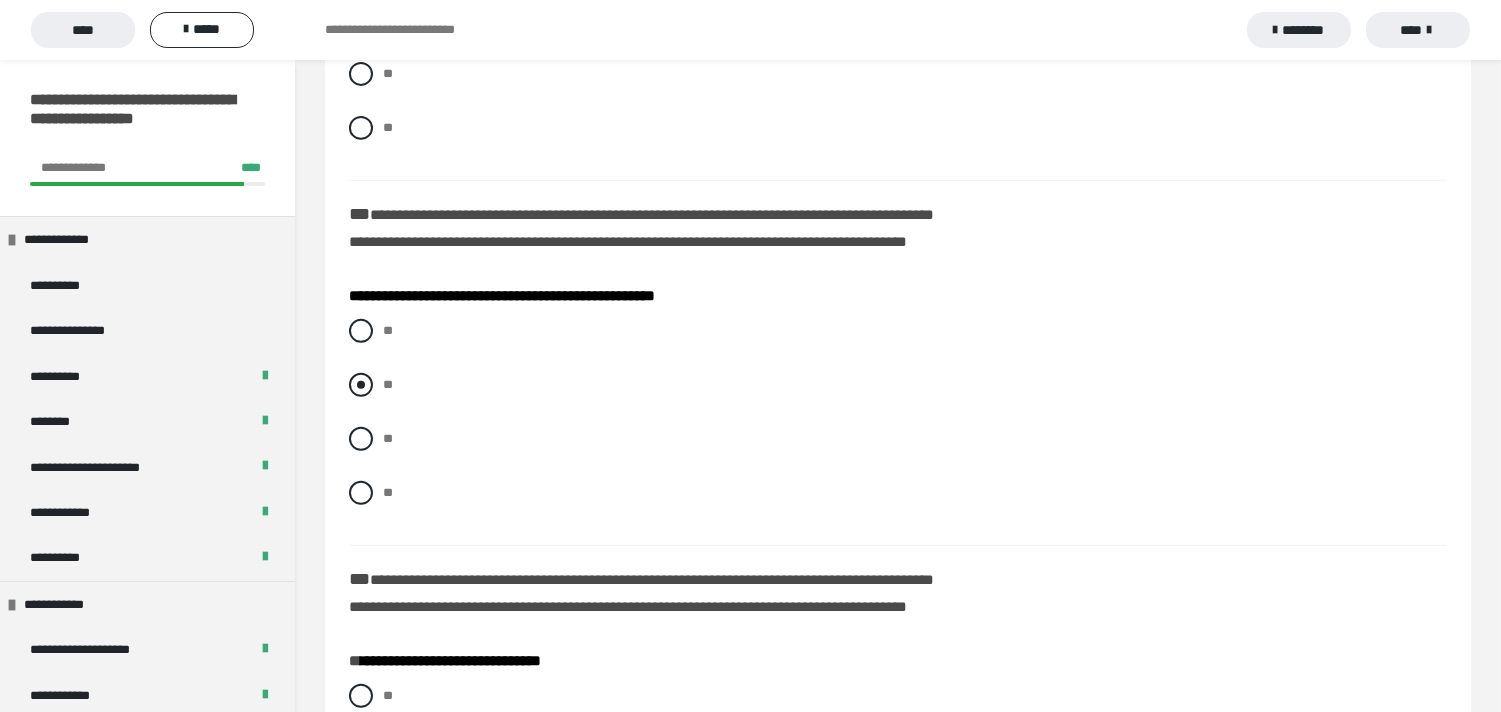 click at bounding box center (361, 385) 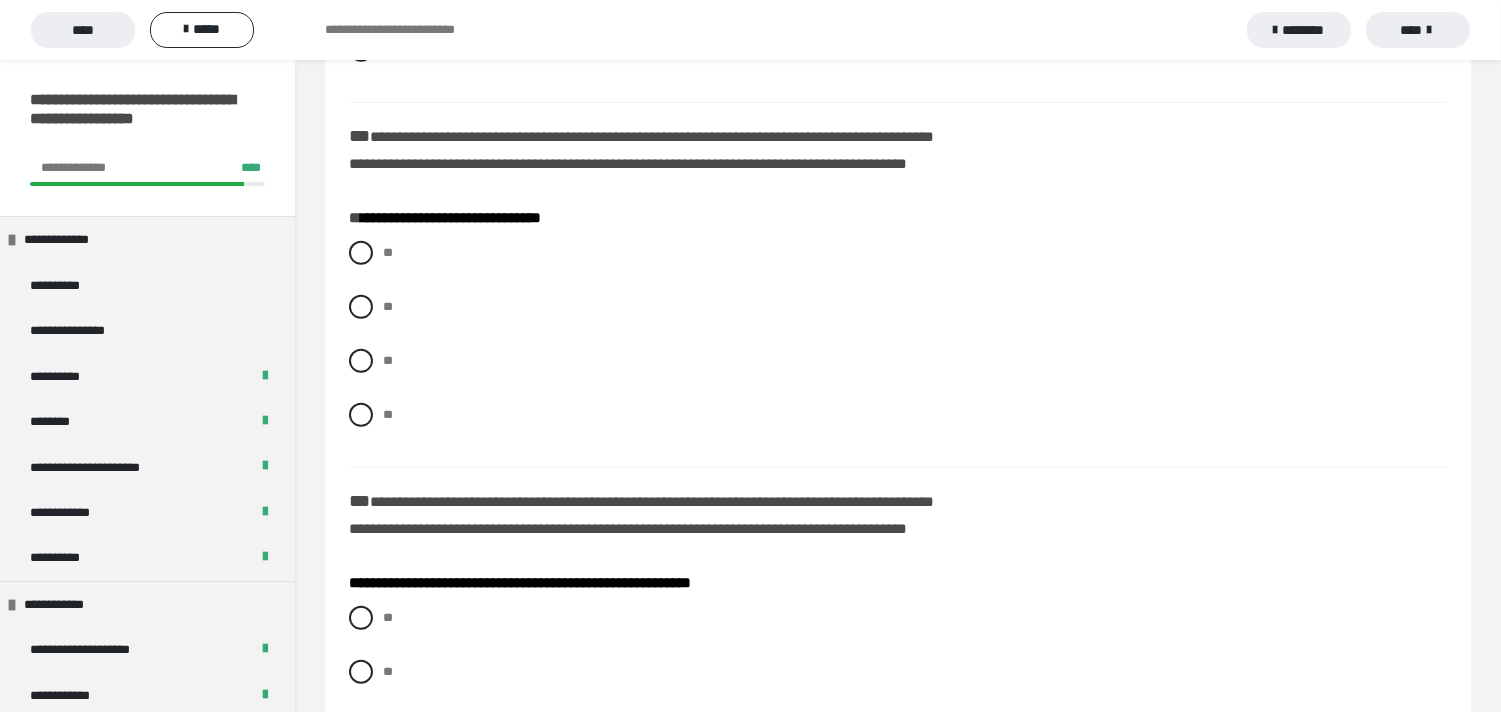 scroll, scrollTop: 2000, scrollLeft: 0, axis: vertical 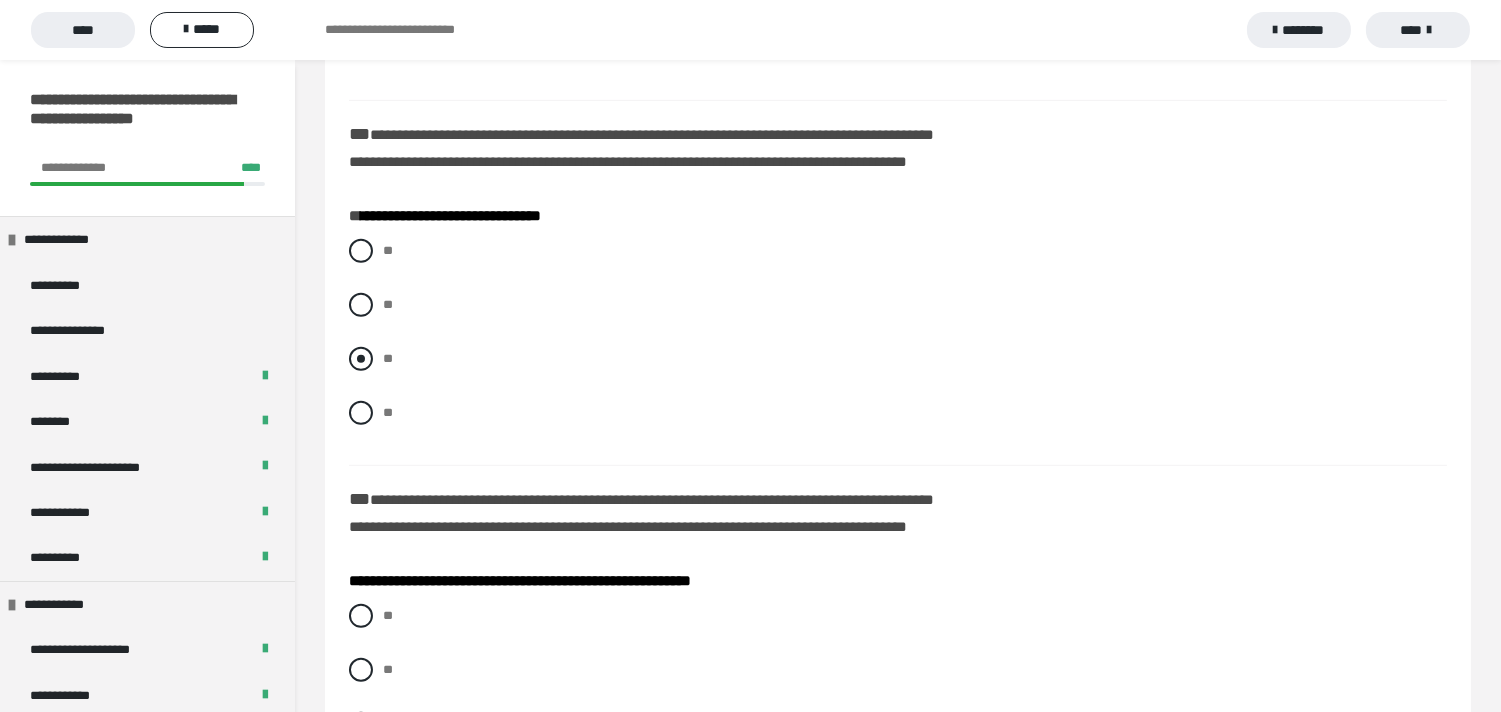click at bounding box center (361, 359) 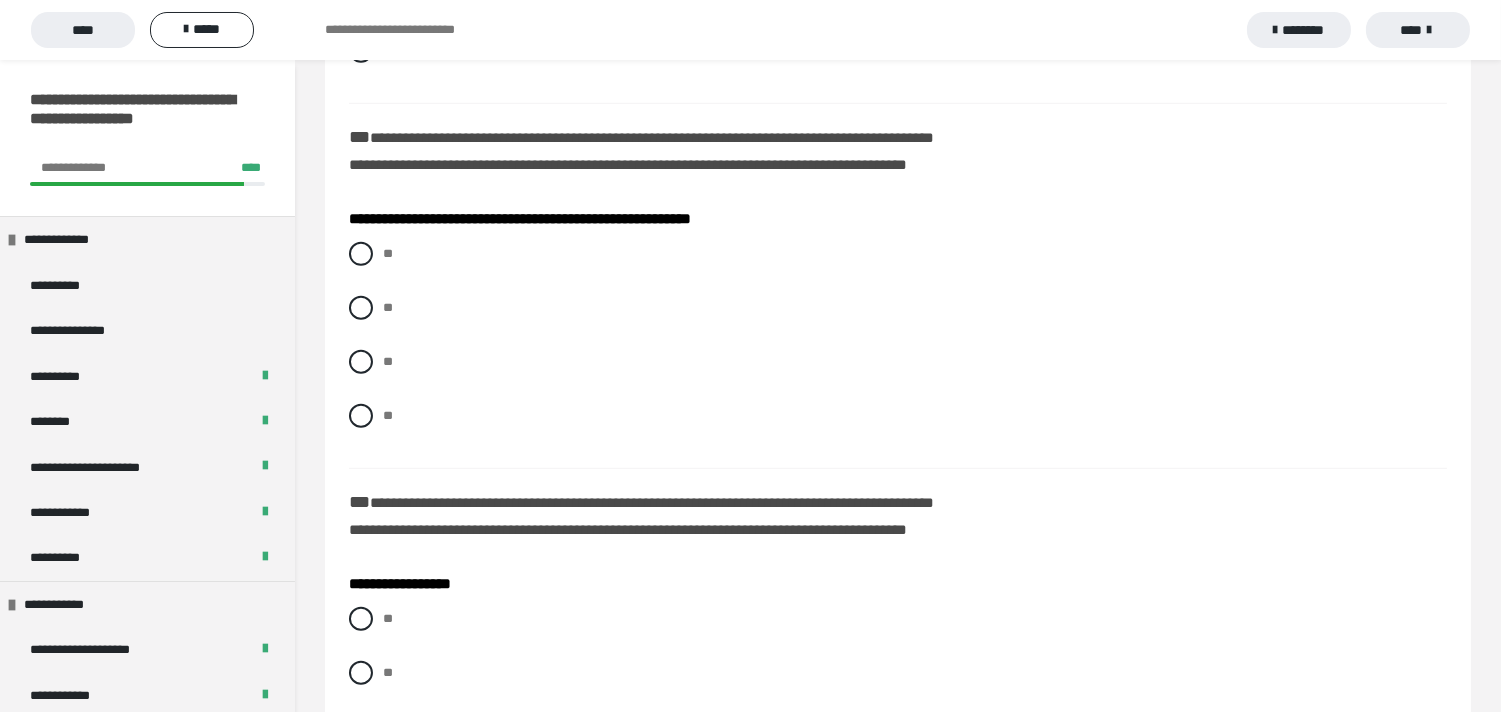 scroll, scrollTop: 2444, scrollLeft: 0, axis: vertical 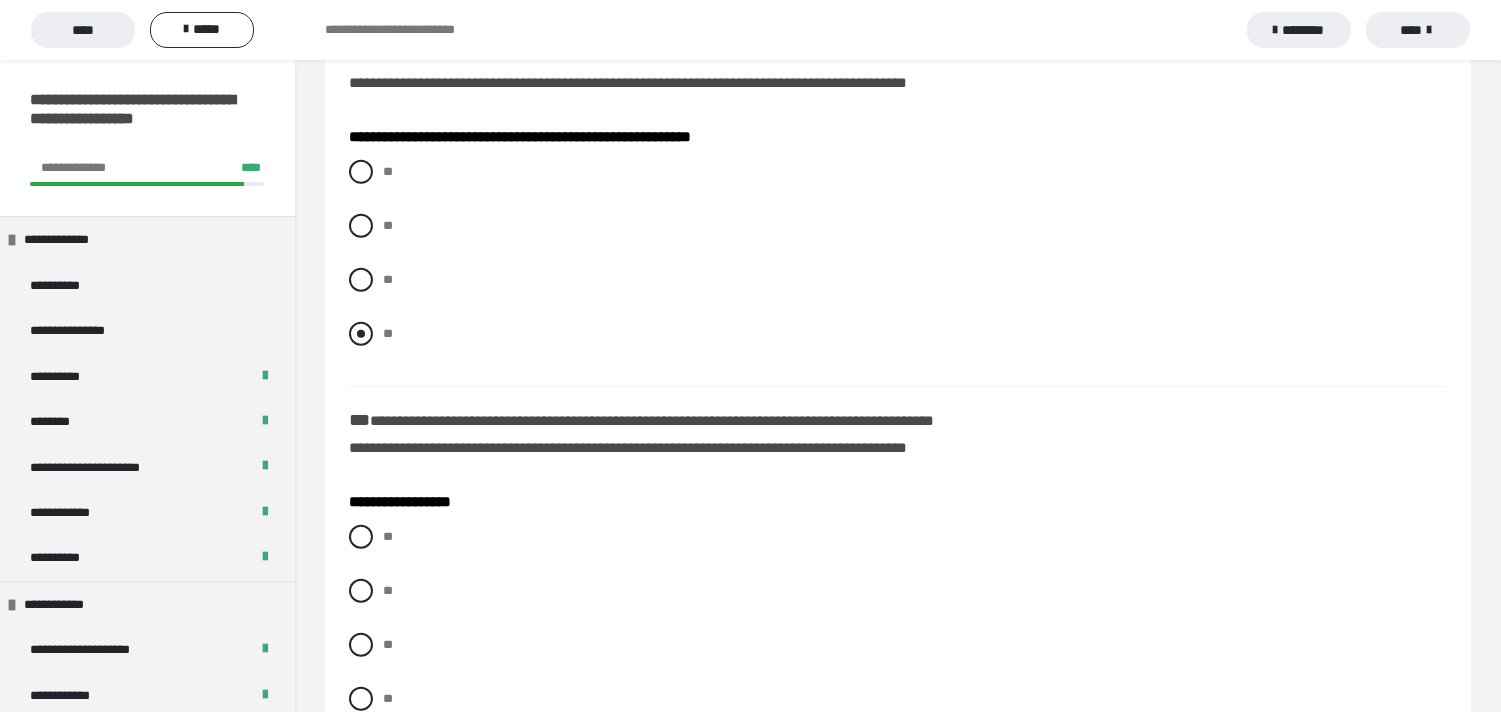 click at bounding box center [361, 334] 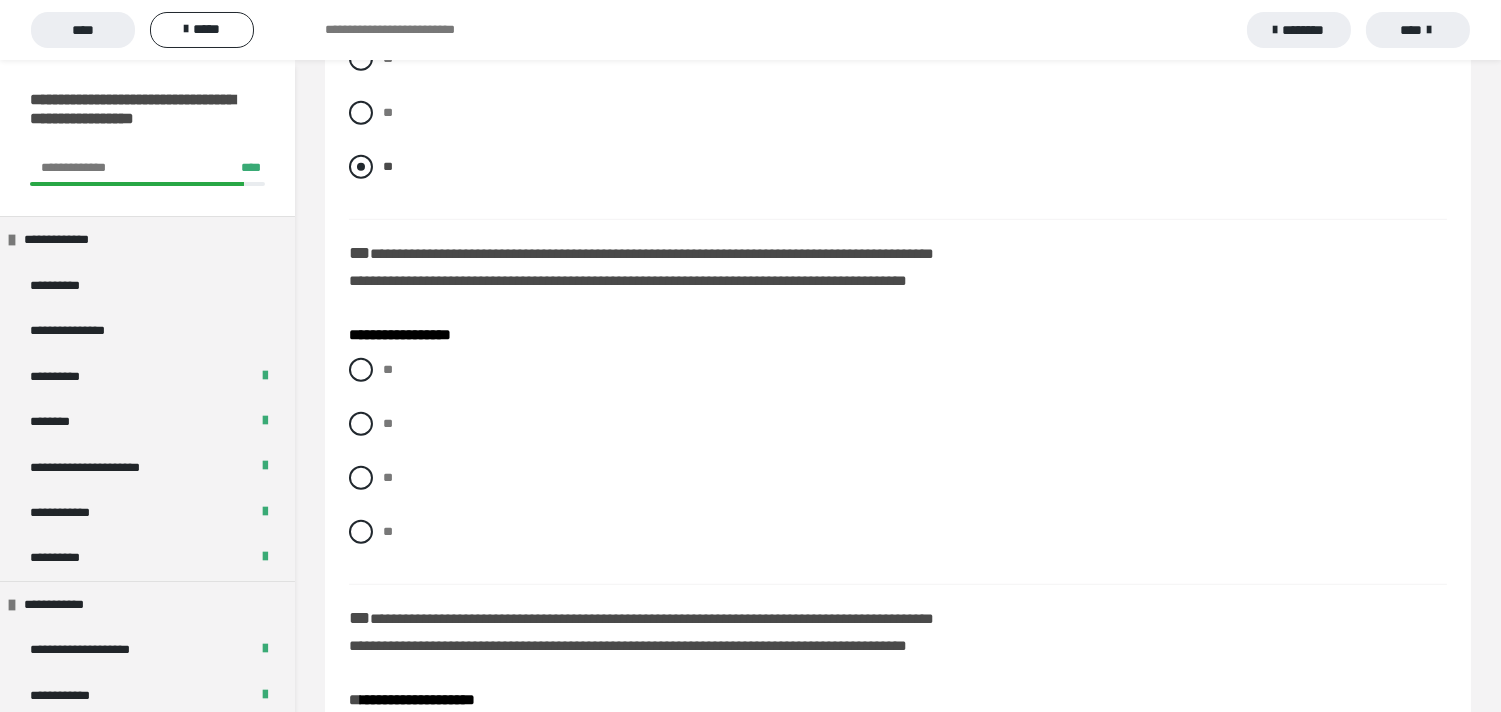scroll, scrollTop: 2666, scrollLeft: 0, axis: vertical 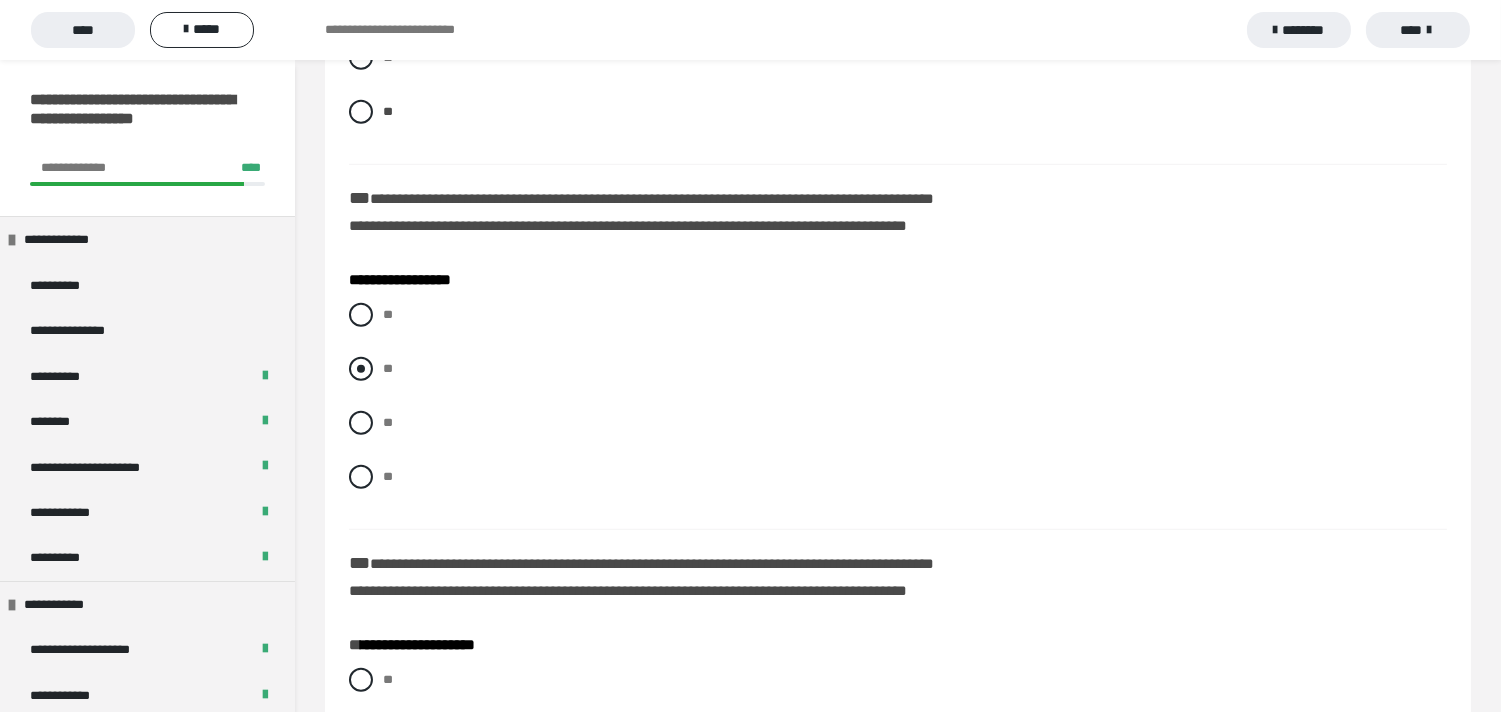 click at bounding box center [361, 369] 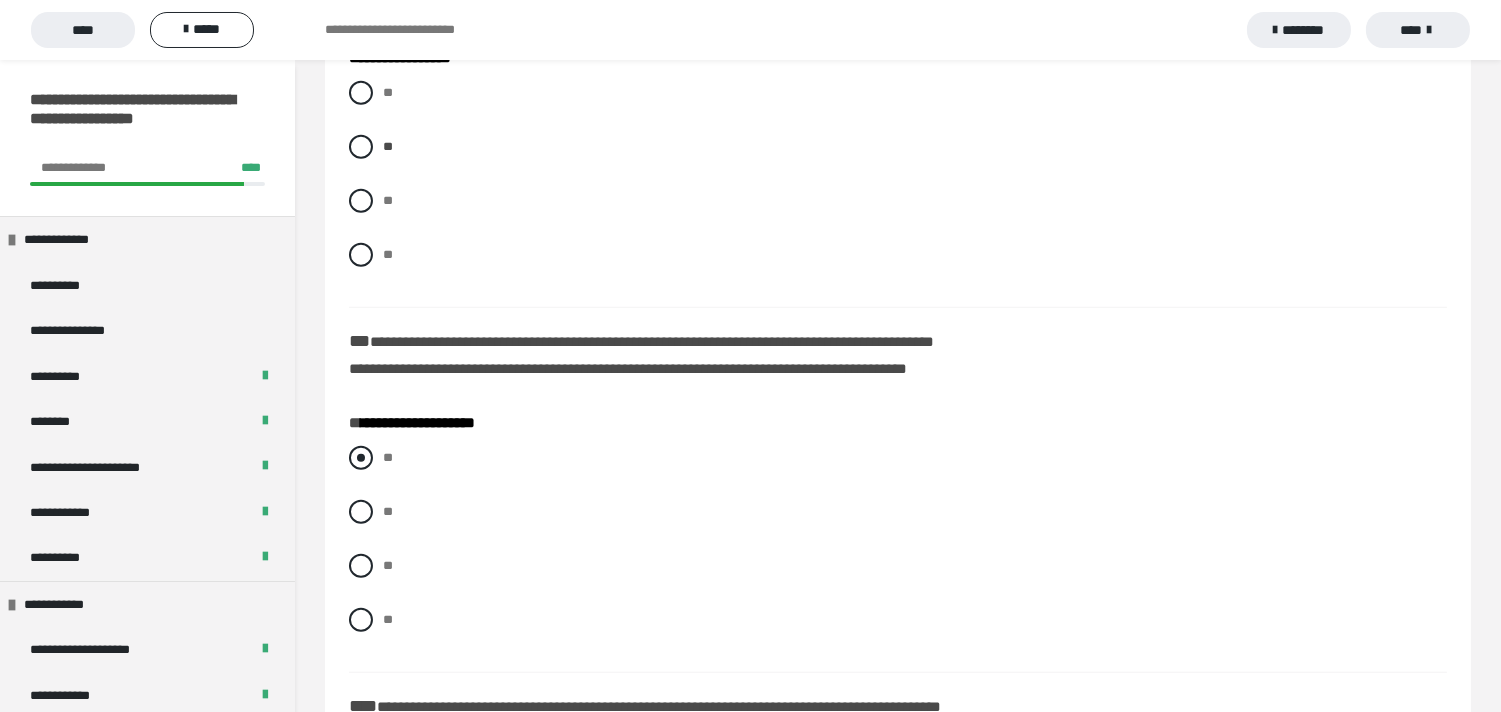 scroll, scrollTop: 3000, scrollLeft: 0, axis: vertical 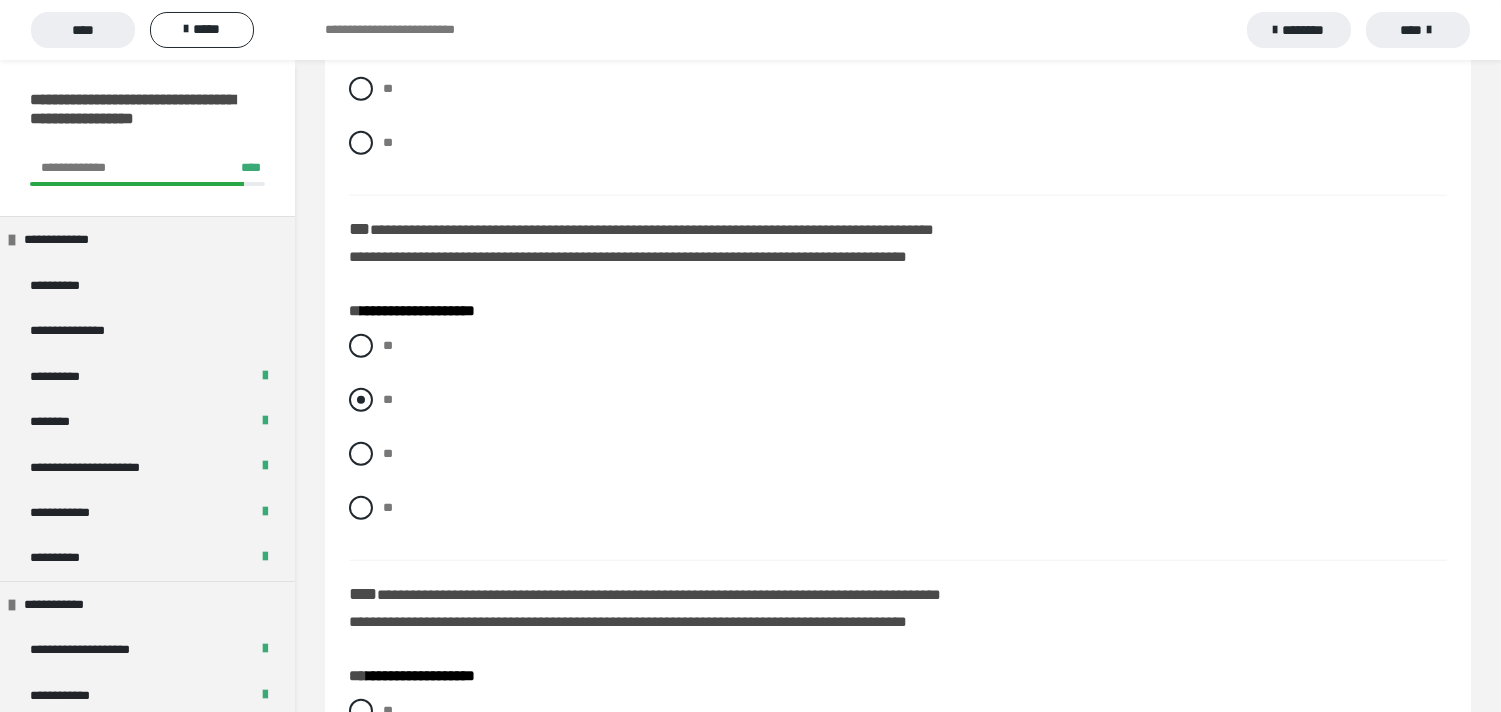 click on "**" at bounding box center [389, 394] 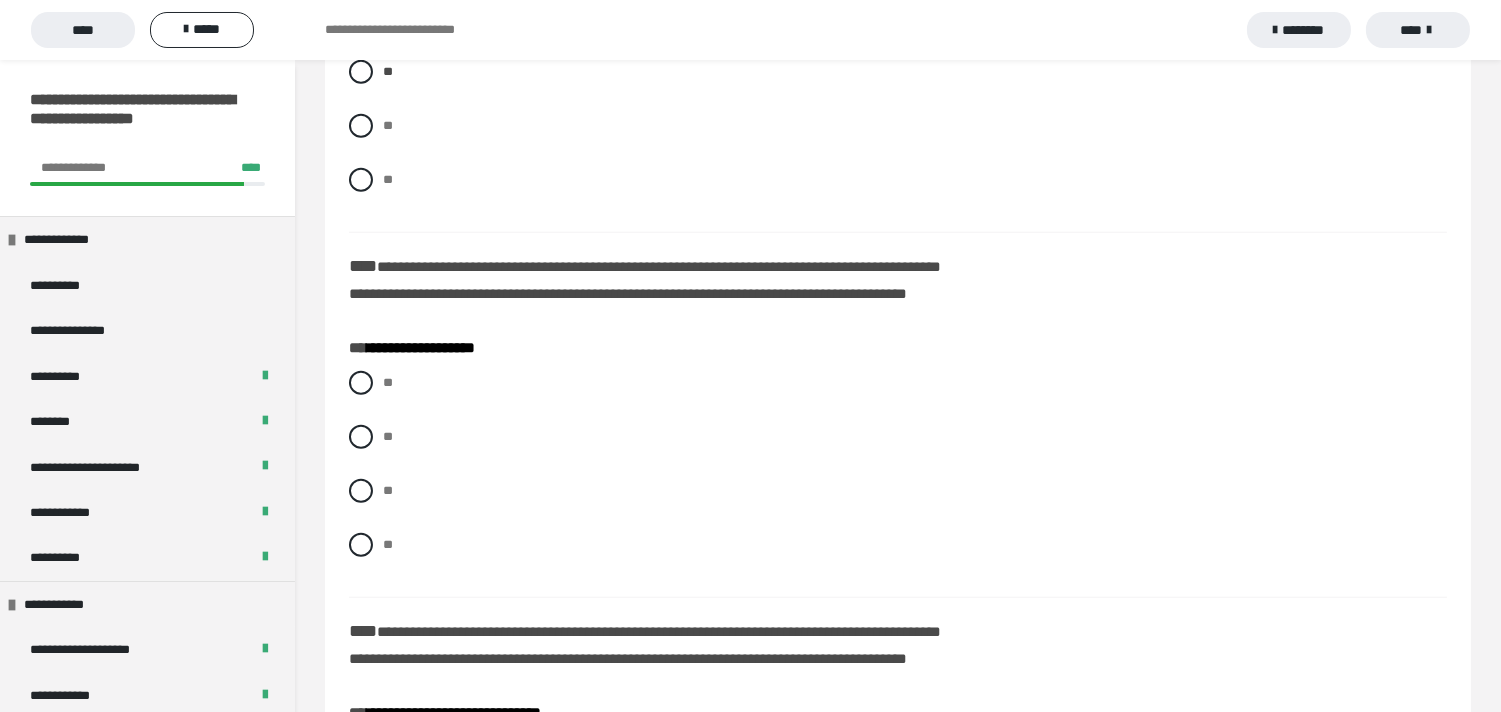 scroll, scrollTop: 3333, scrollLeft: 0, axis: vertical 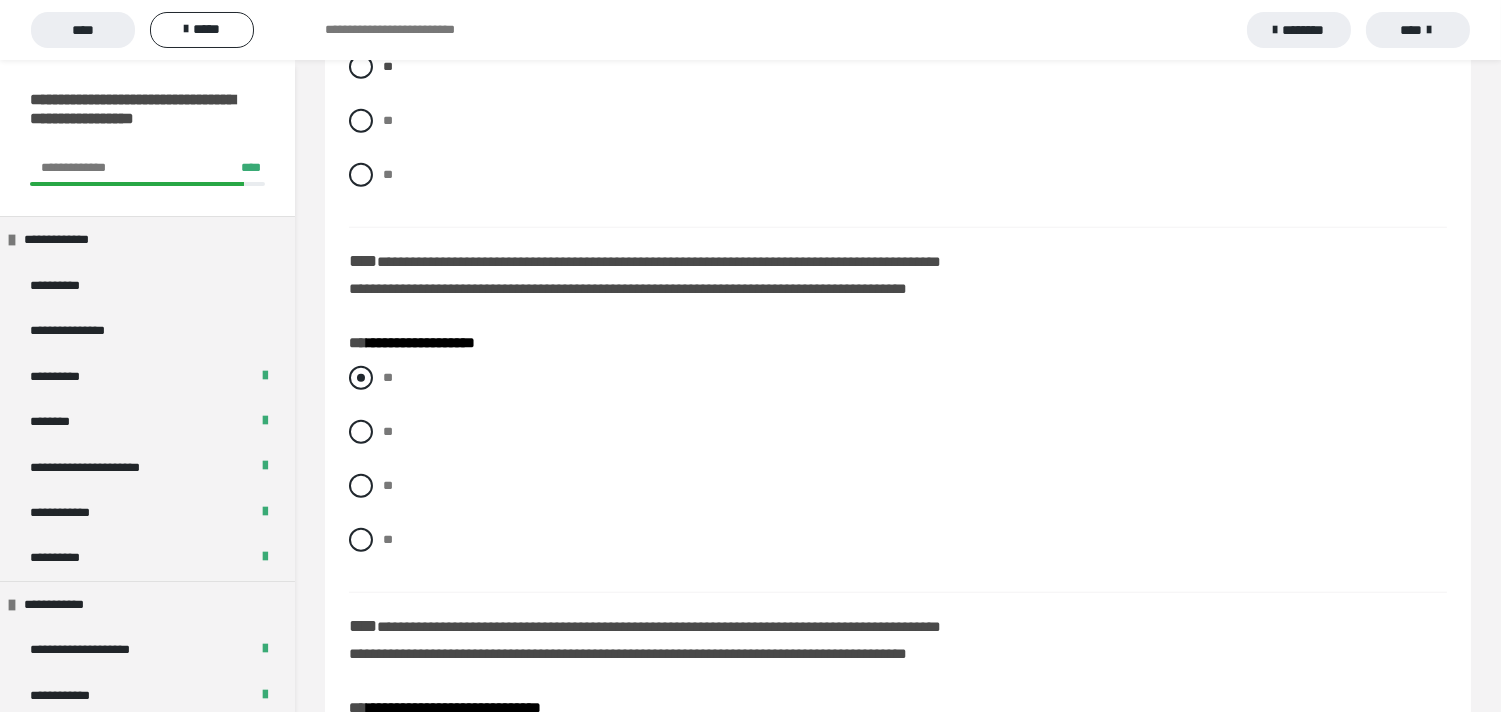 click at bounding box center [361, 378] 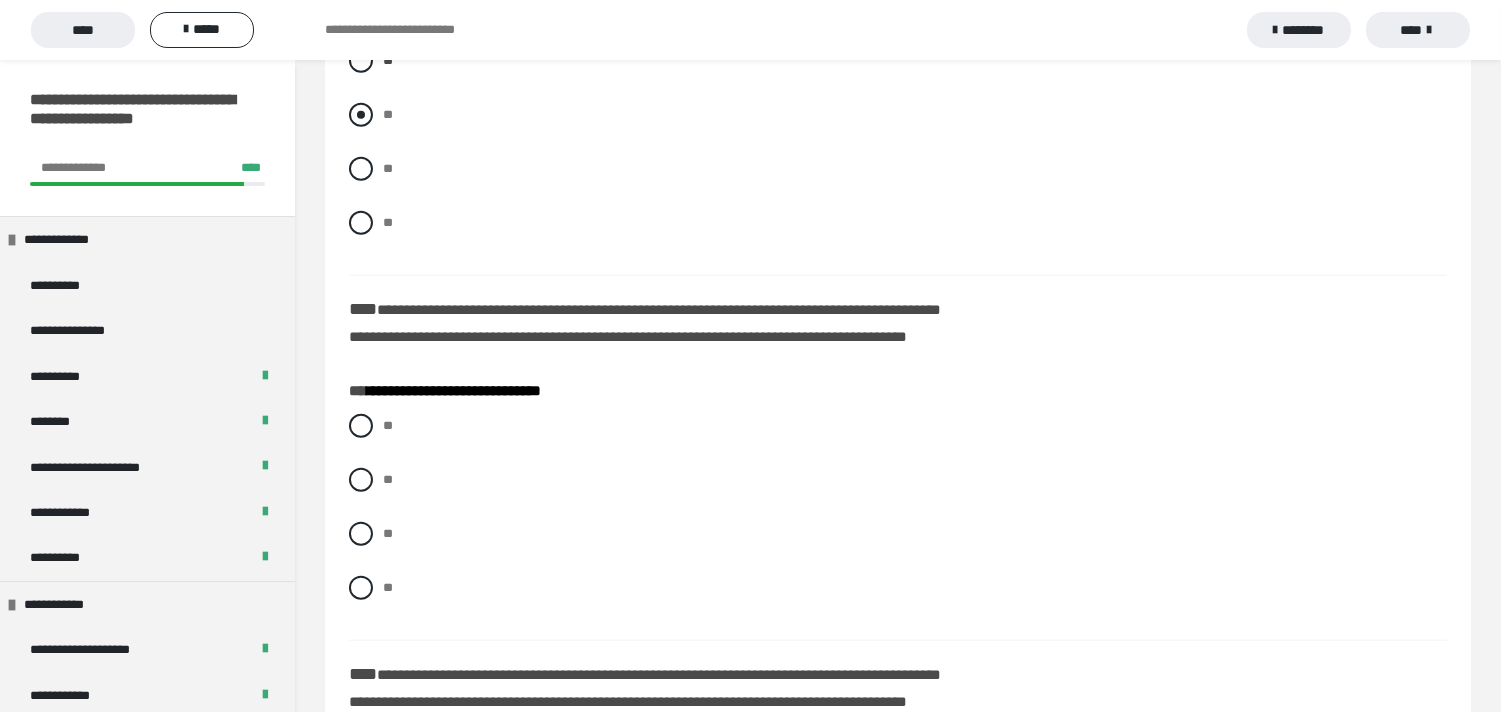 scroll, scrollTop: 3666, scrollLeft: 0, axis: vertical 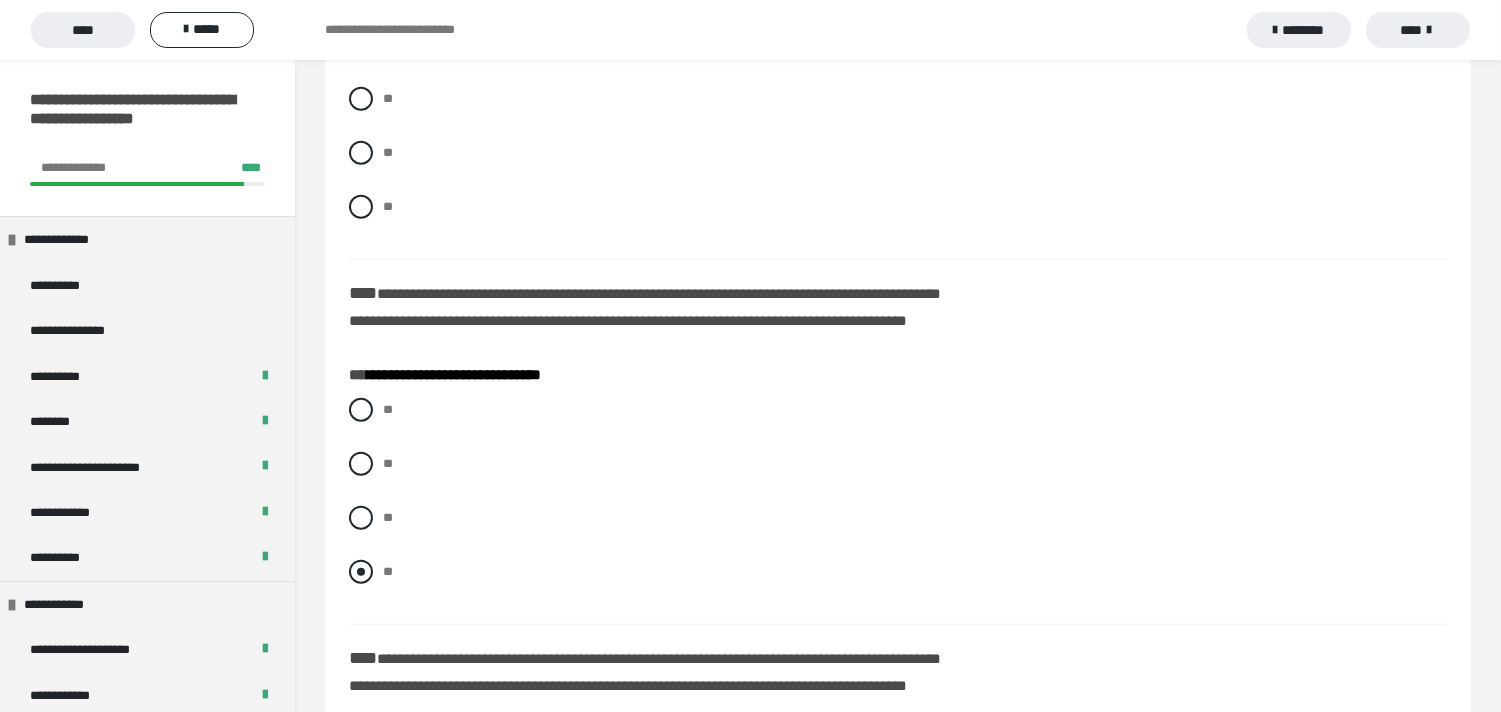 click at bounding box center (361, 572) 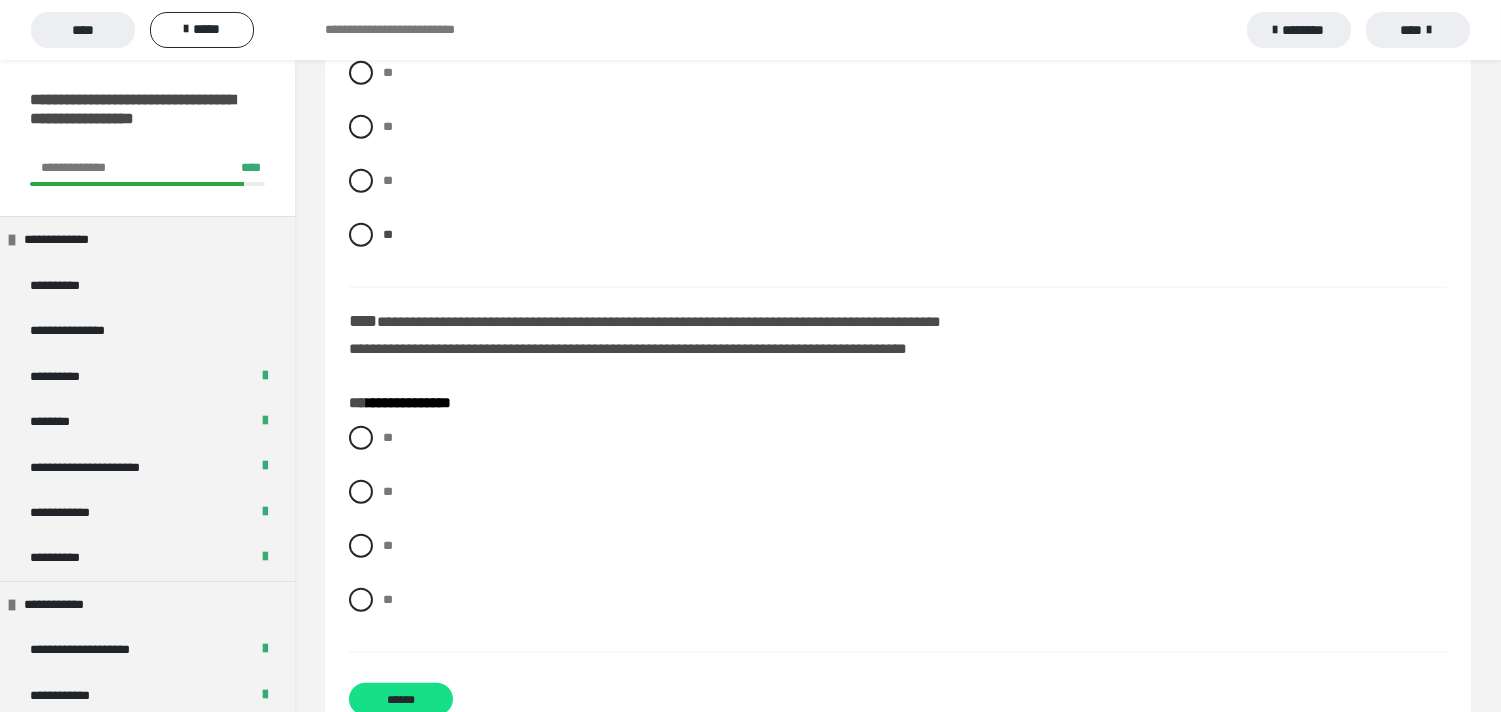 scroll, scrollTop: 4061, scrollLeft: 0, axis: vertical 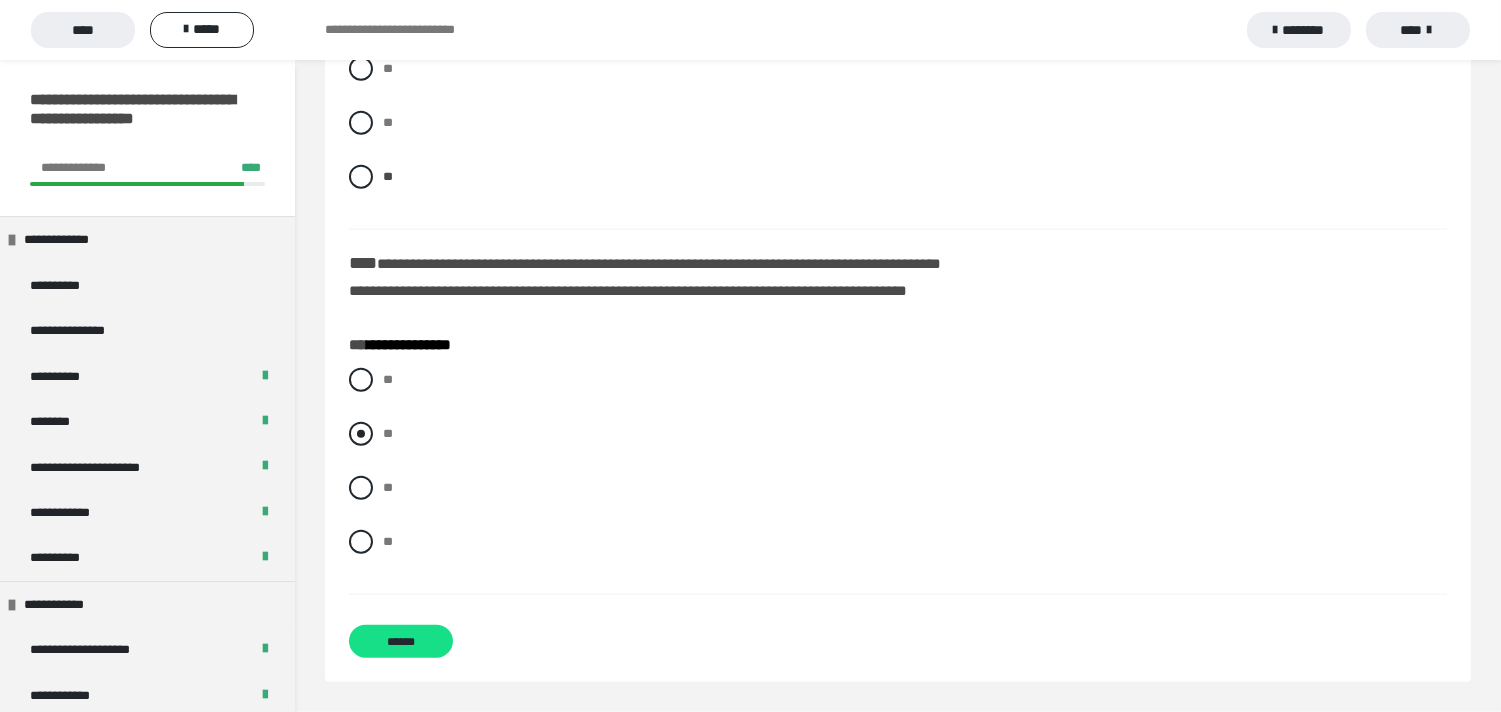 click at bounding box center (361, 434) 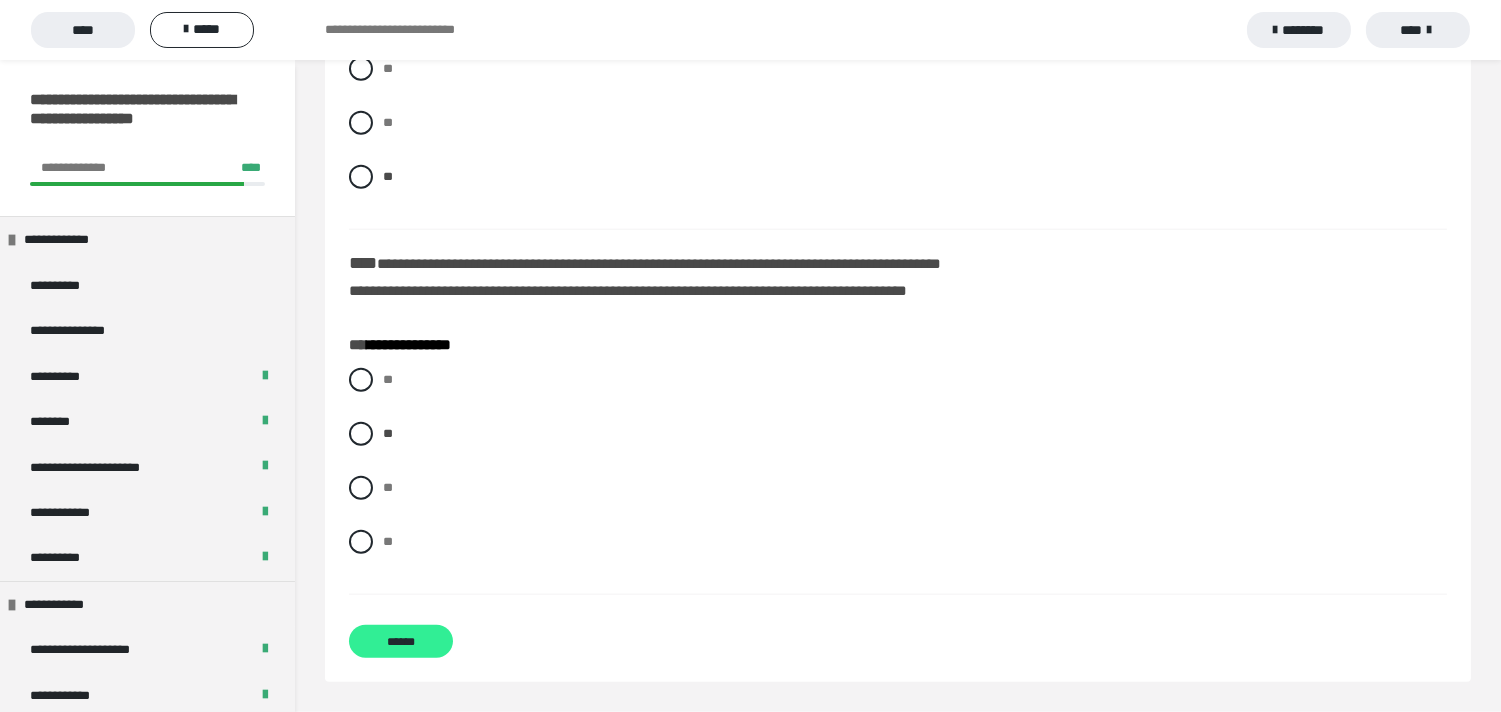 click on "******" at bounding box center (401, 641) 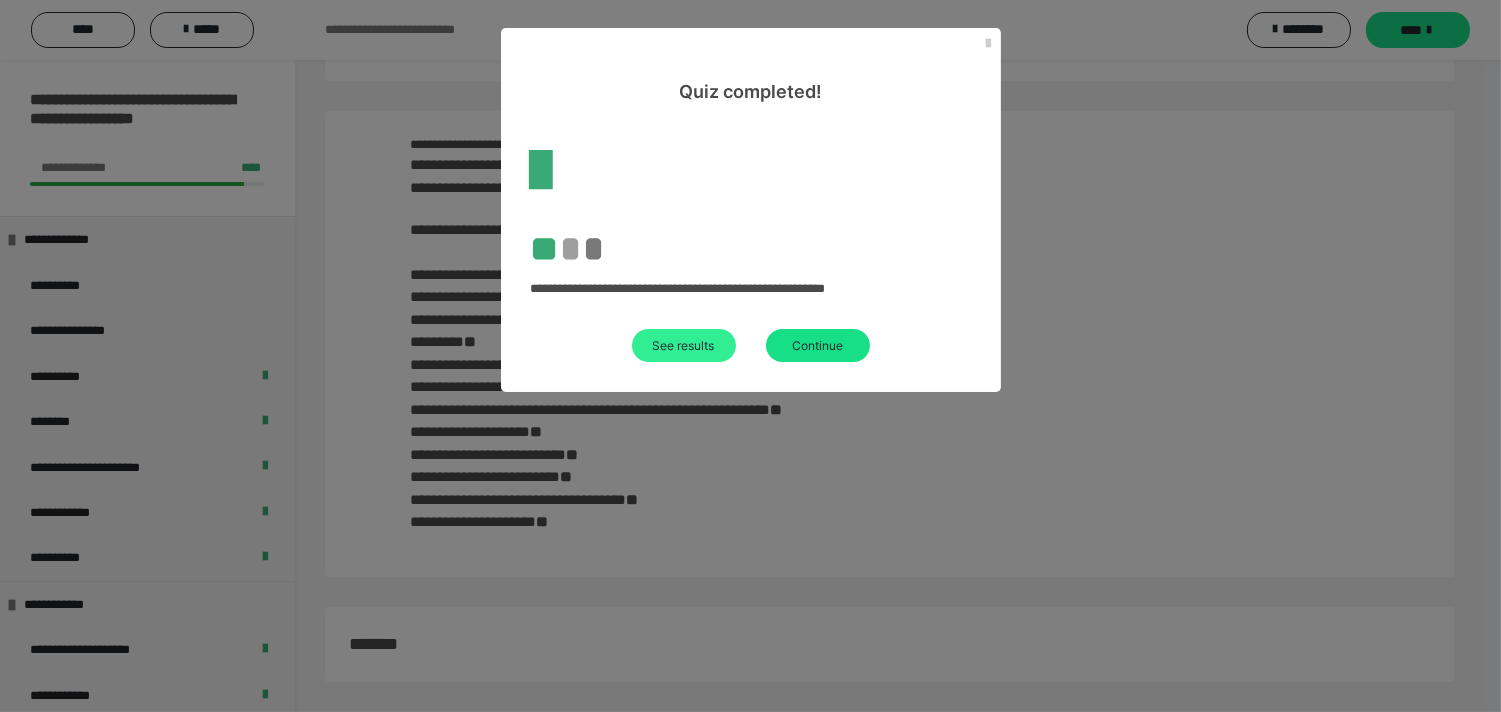 scroll, scrollTop: 97, scrollLeft: 0, axis: vertical 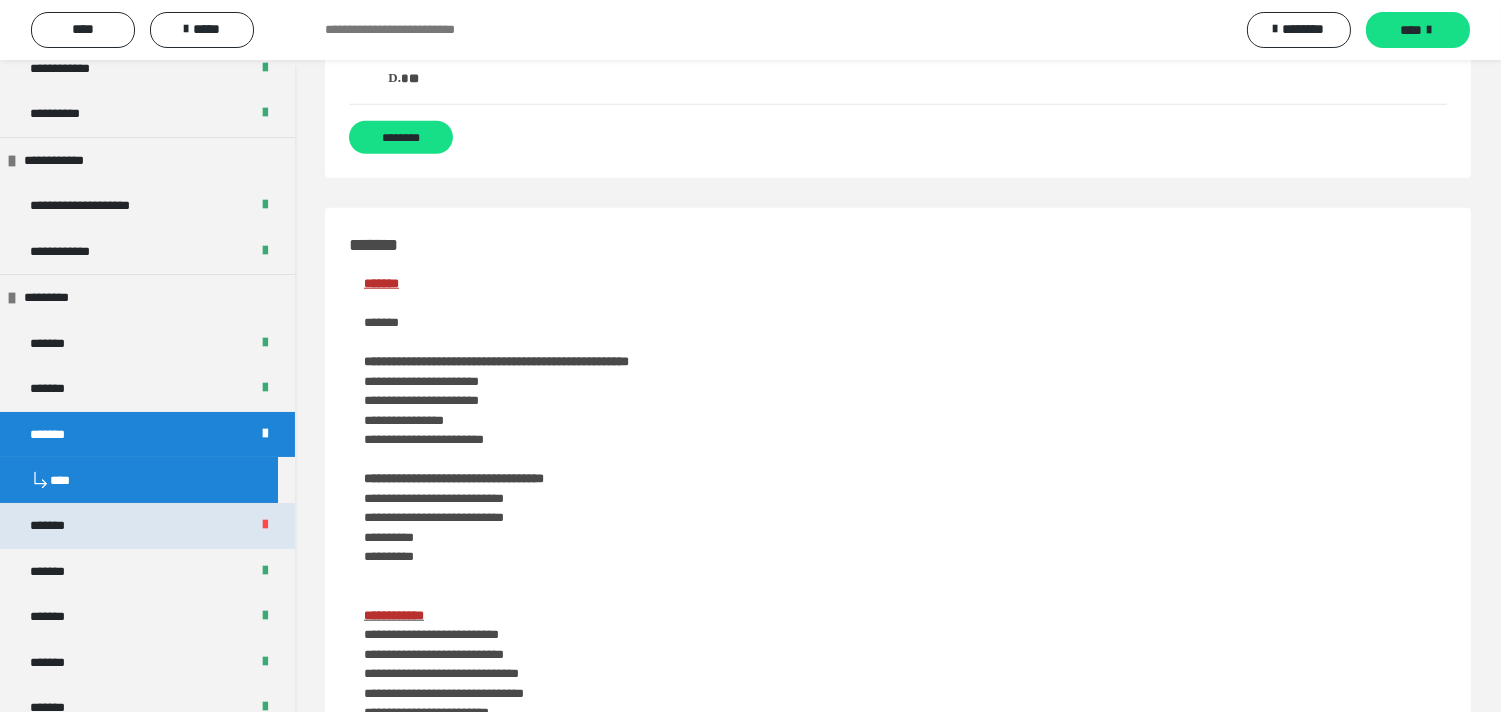 click on "*******" at bounding box center (147, 525) 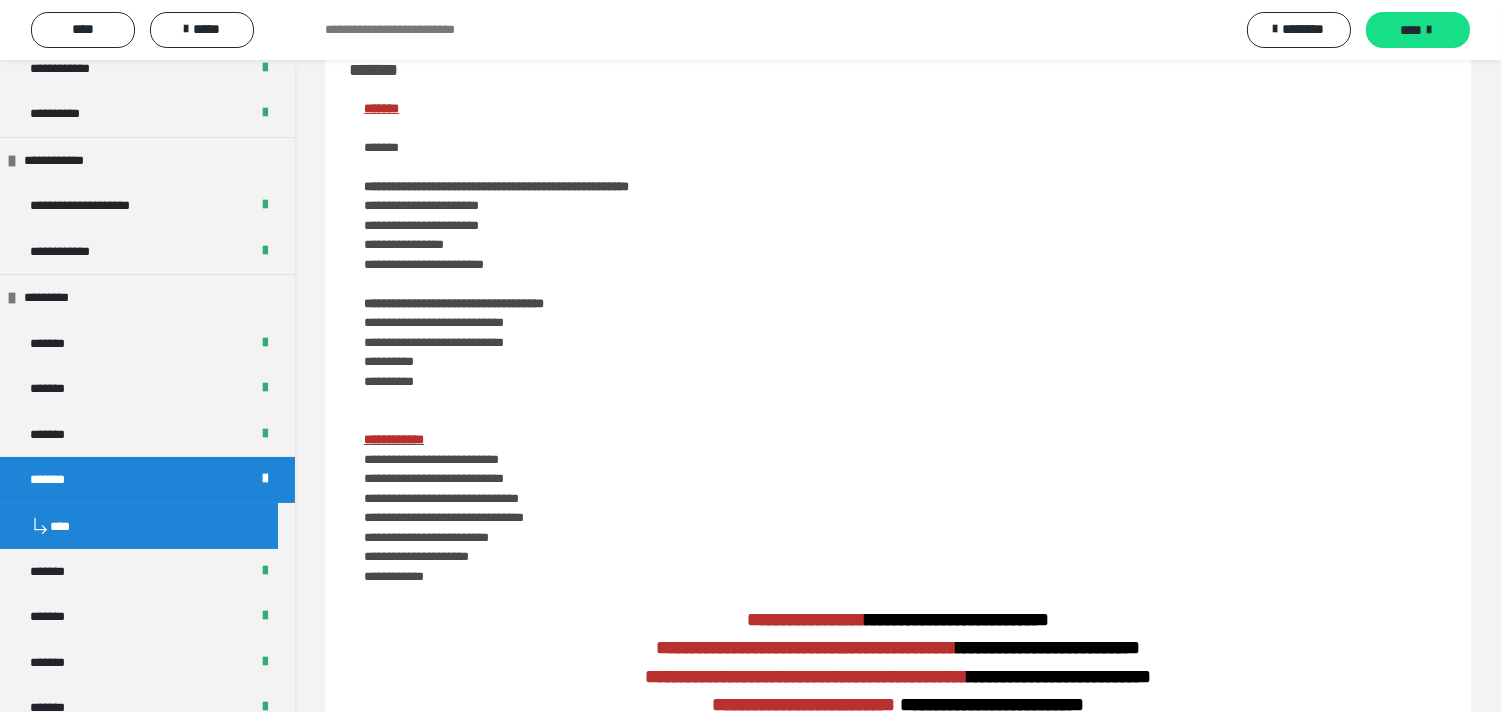 scroll, scrollTop: 320, scrollLeft: 0, axis: vertical 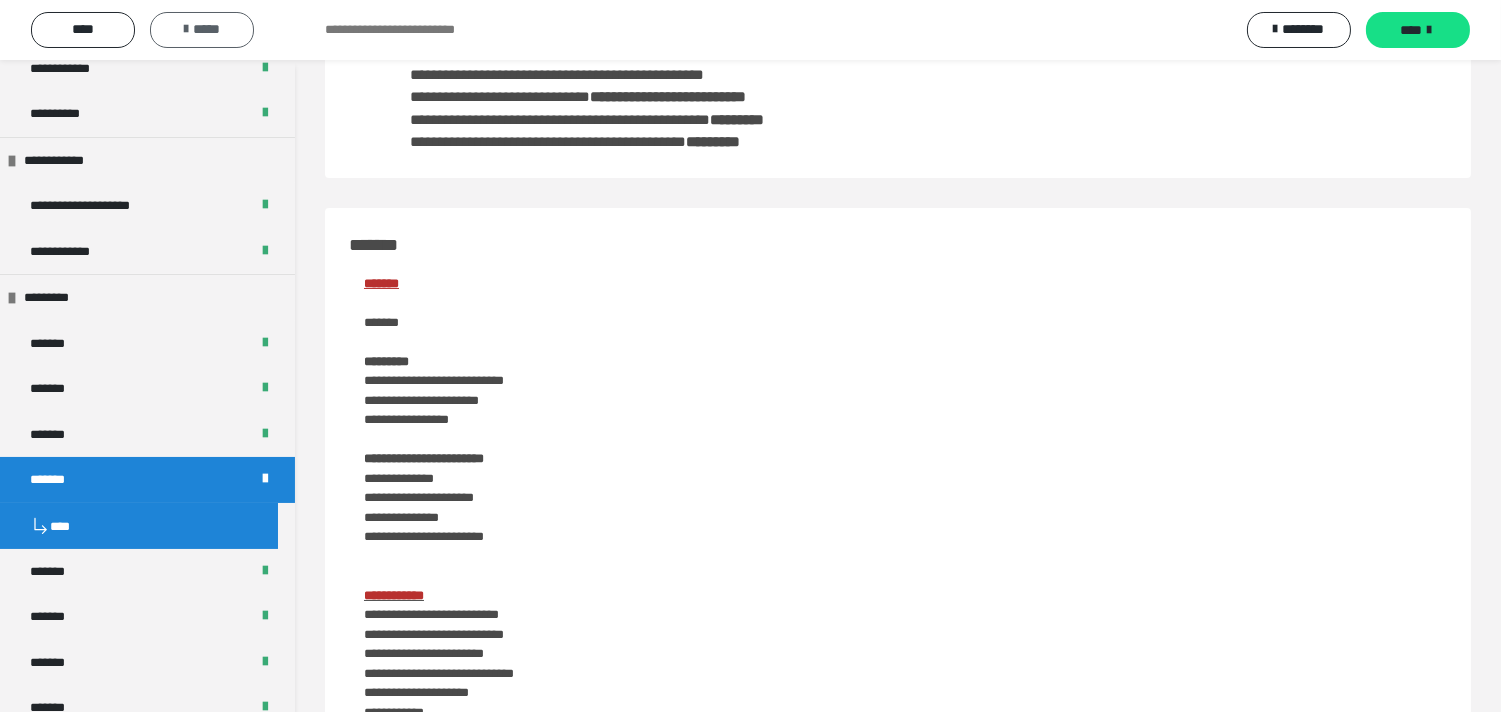 click on "*****" at bounding box center [202, 30] 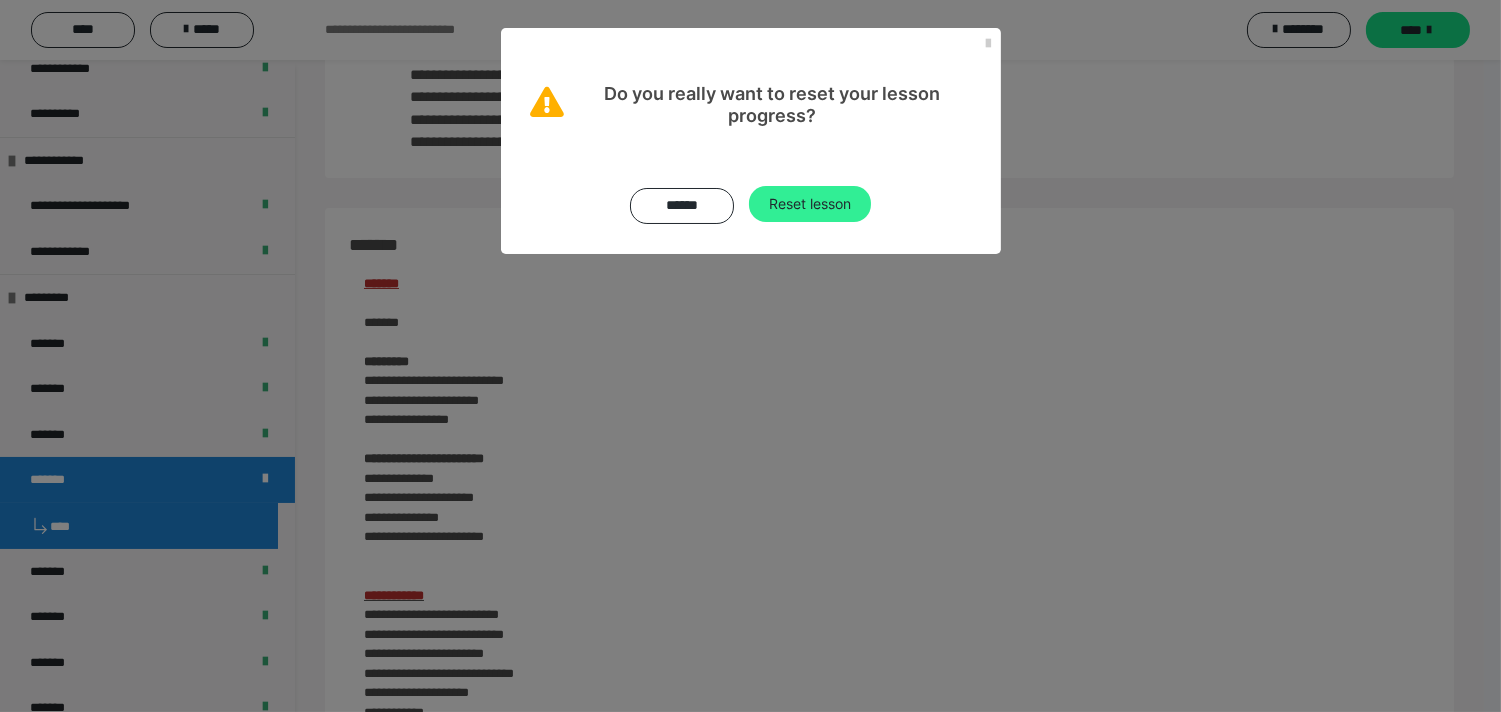 click on "Reset lesson" at bounding box center [810, 204] 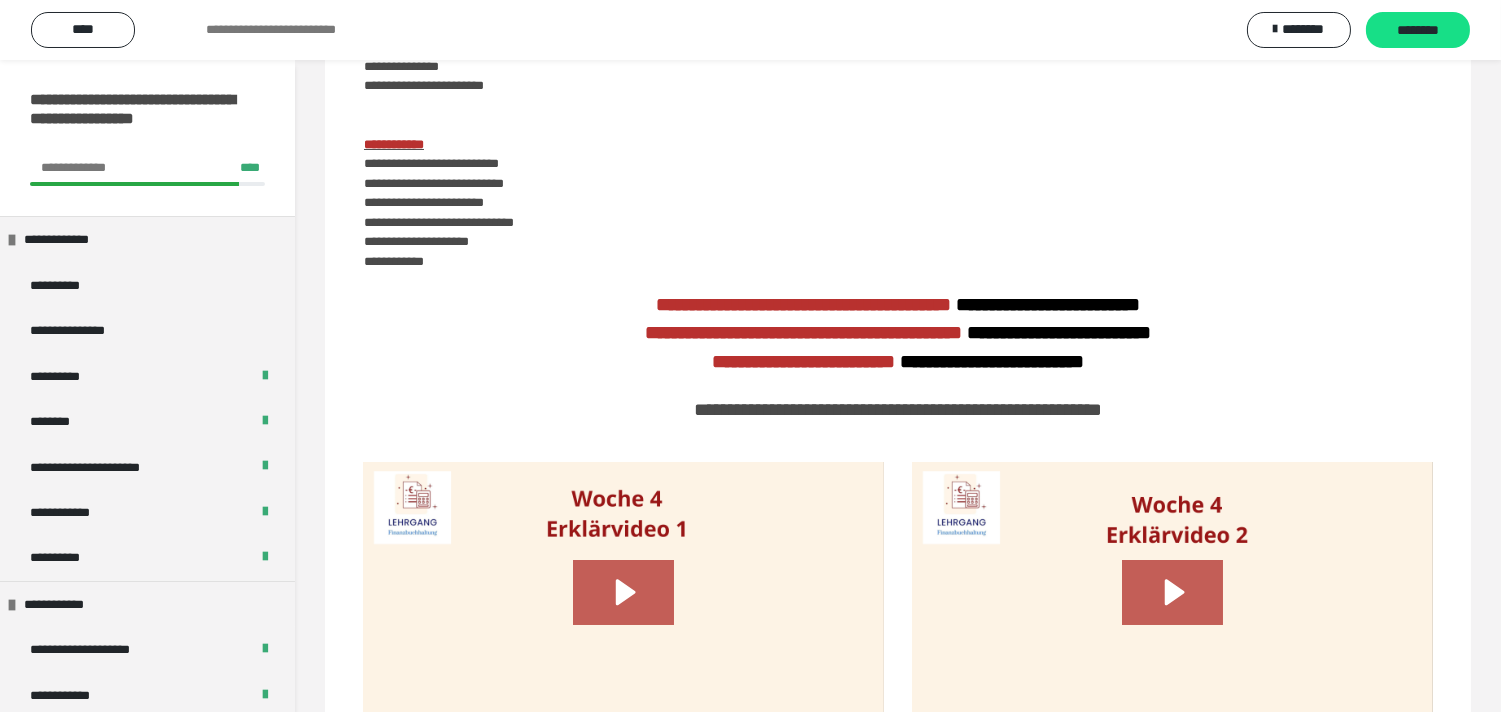 scroll, scrollTop: 111, scrollLeft: 0, axis: vertical 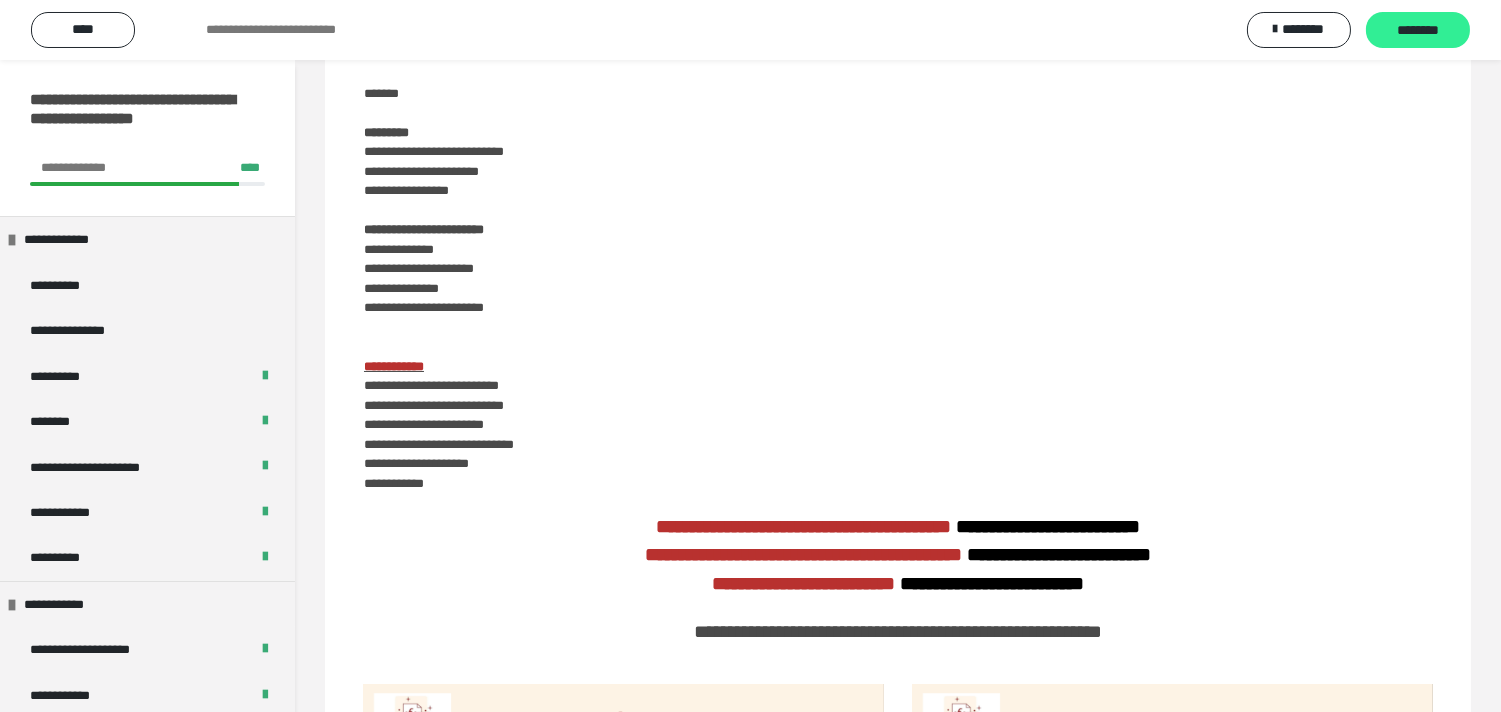 click on "********" at bounding box center (1418, 31) 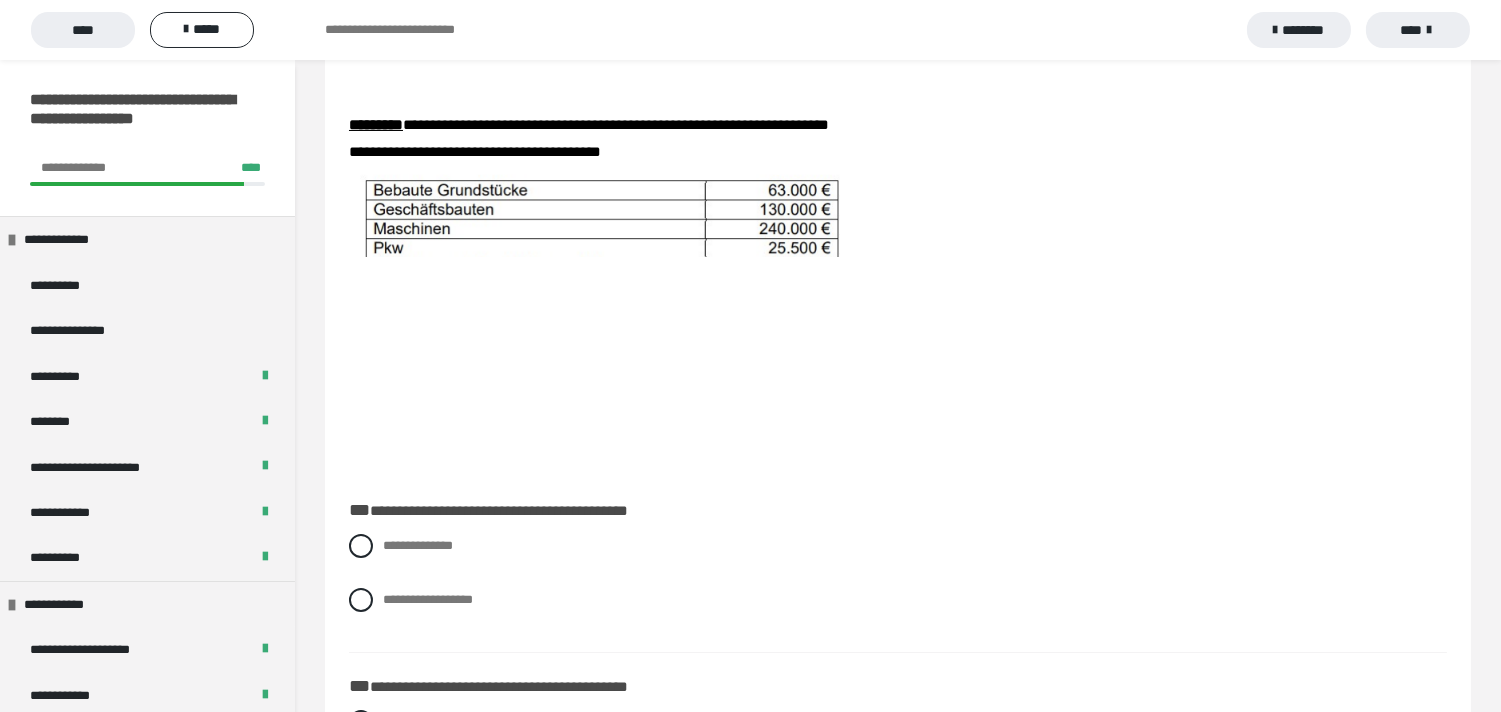 scroll, scrollTop: 333, scrollLeft: 0, axis: vertical 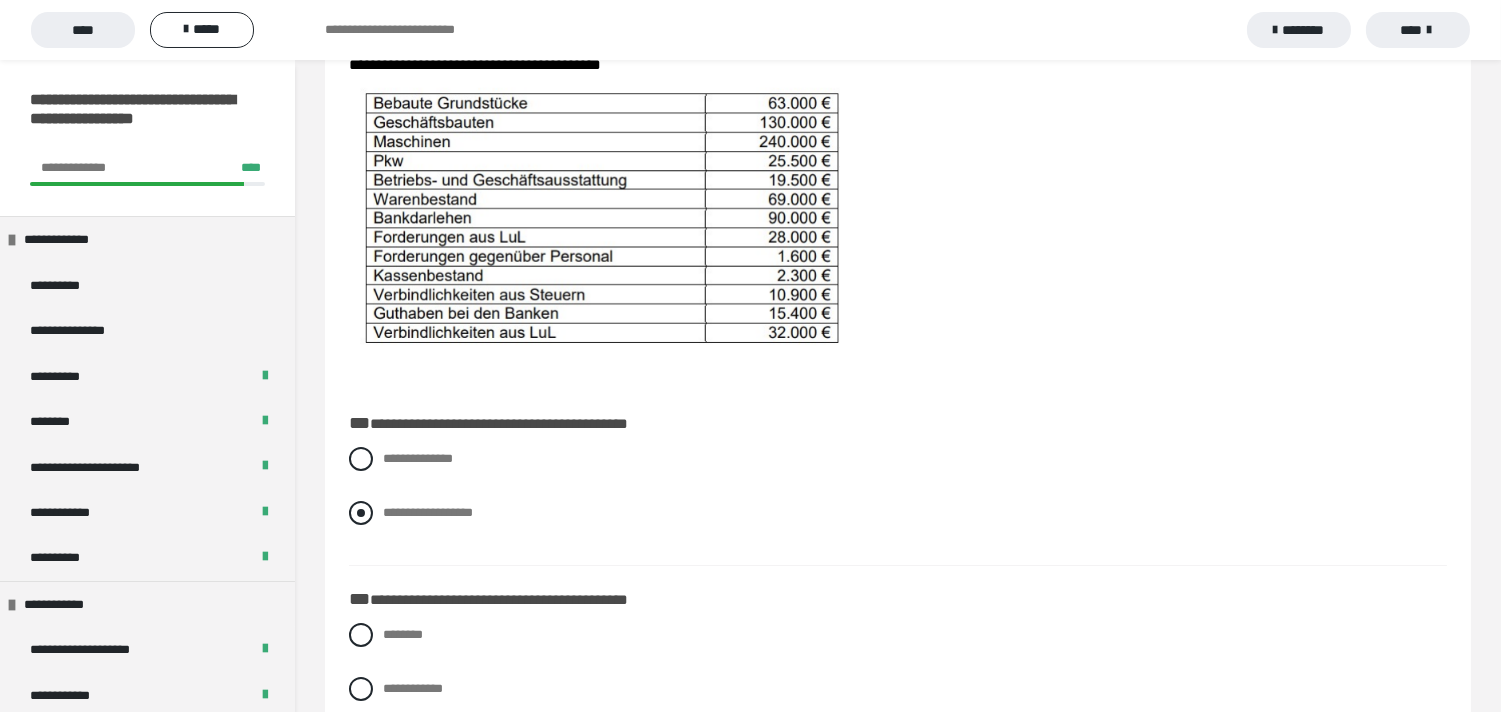 click on "**********" at bounding box center [898, 513] 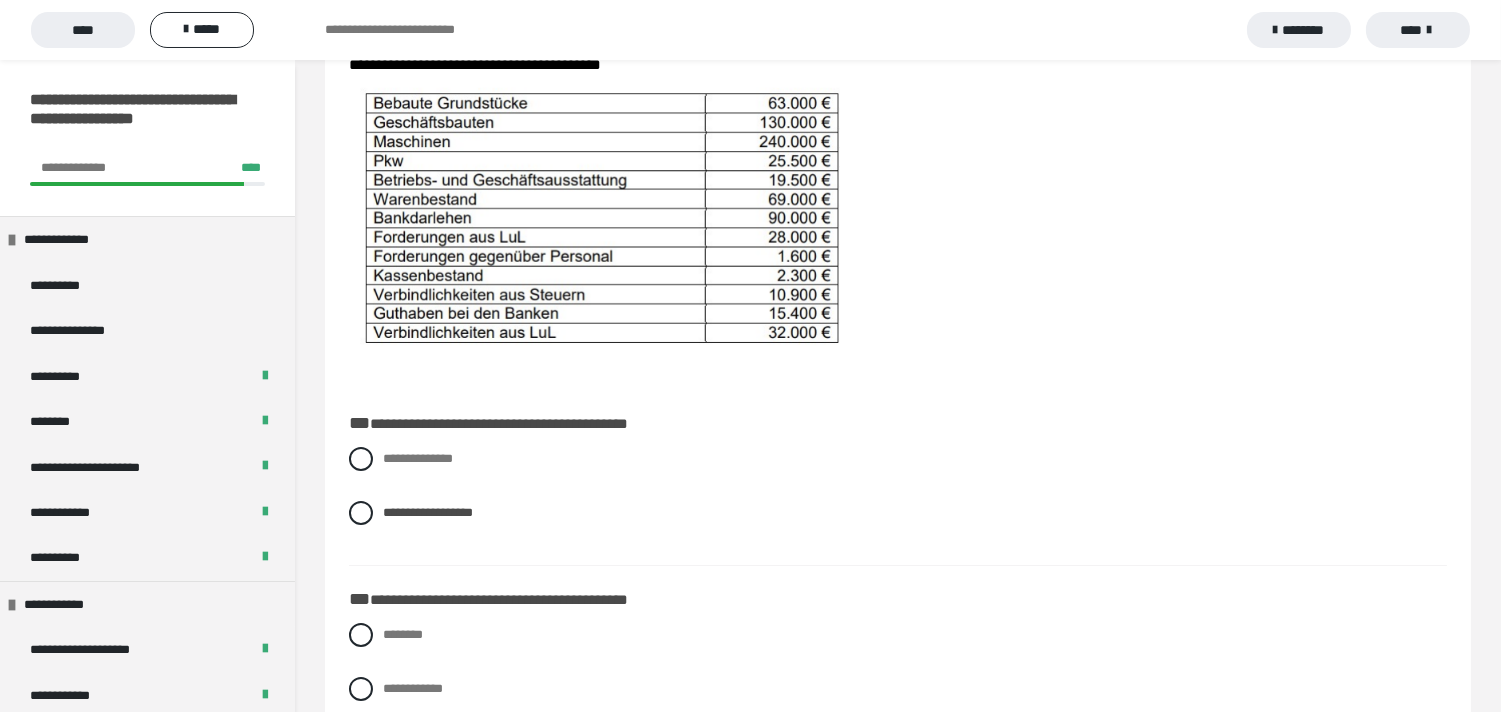 scroll, scrollTop: 444, scrollLeft: 0, axis: vertical 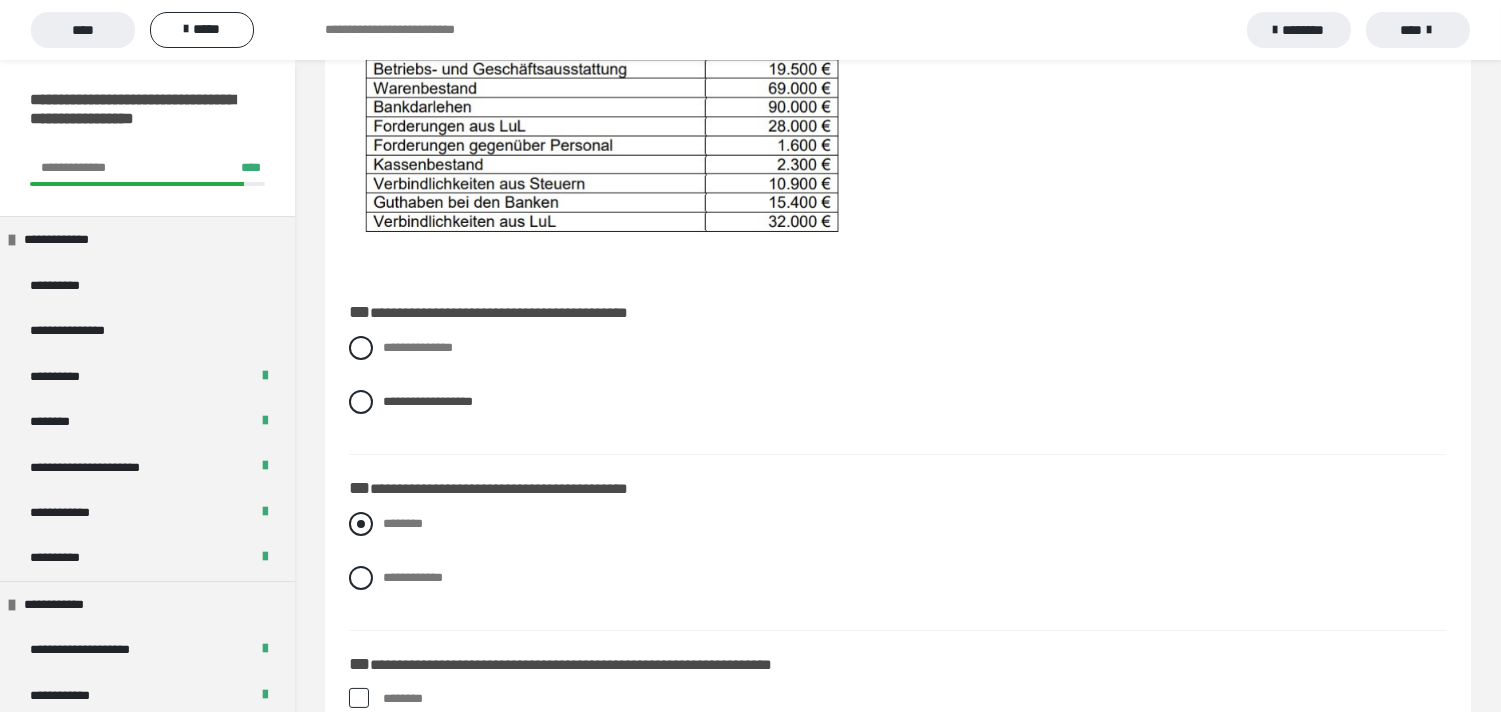 click at bounding box center (361, 524) 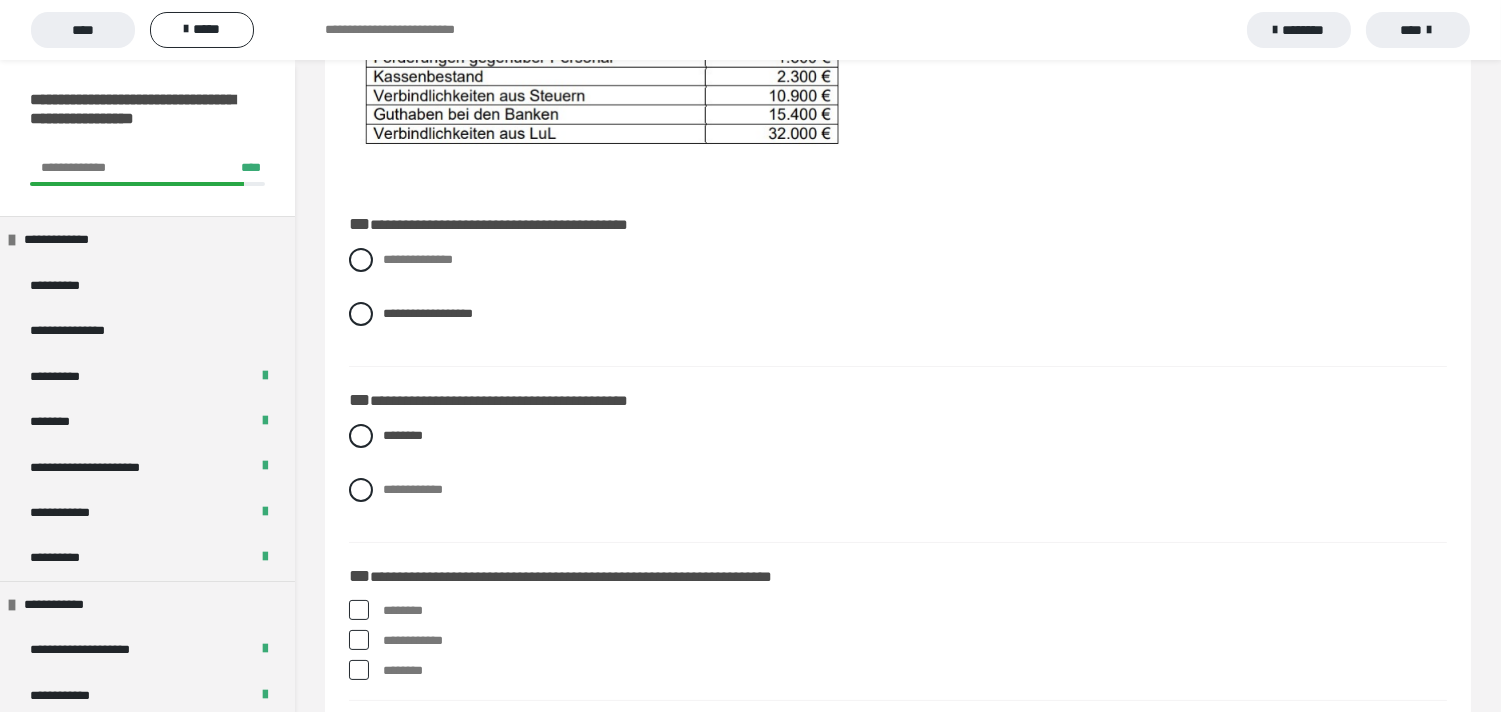 scroll, scrollTop: 777, scrollLeft: 0, axis: vertical 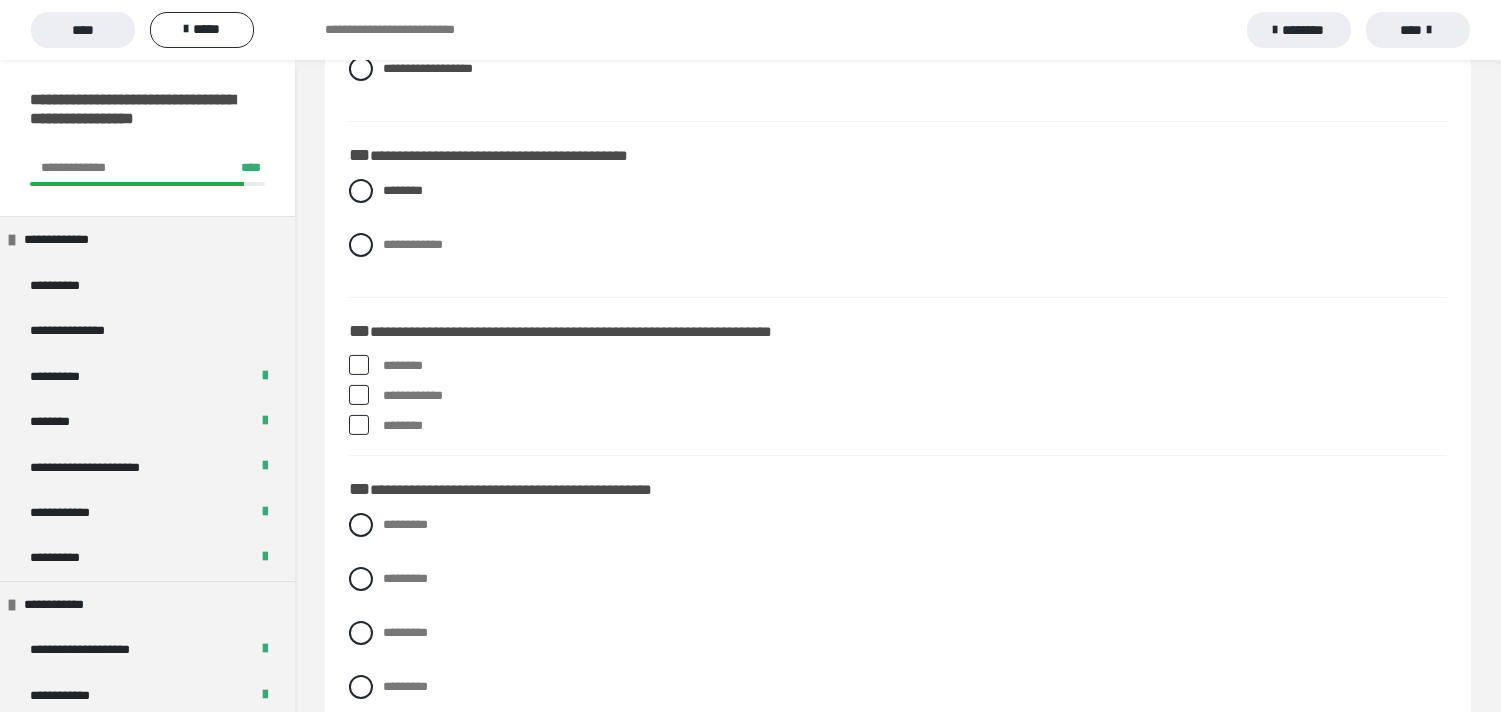 click at bounding box center (359, 395) 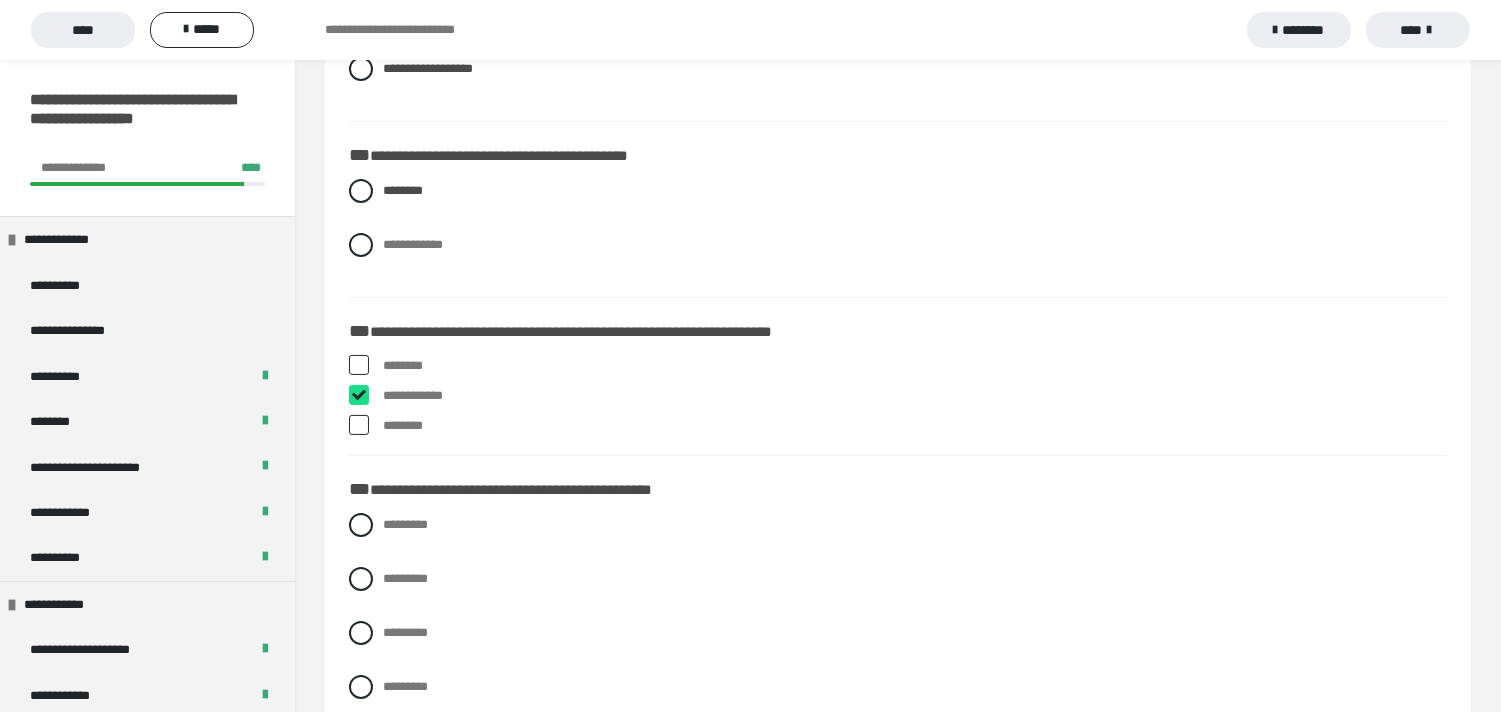 checkbox on "****" 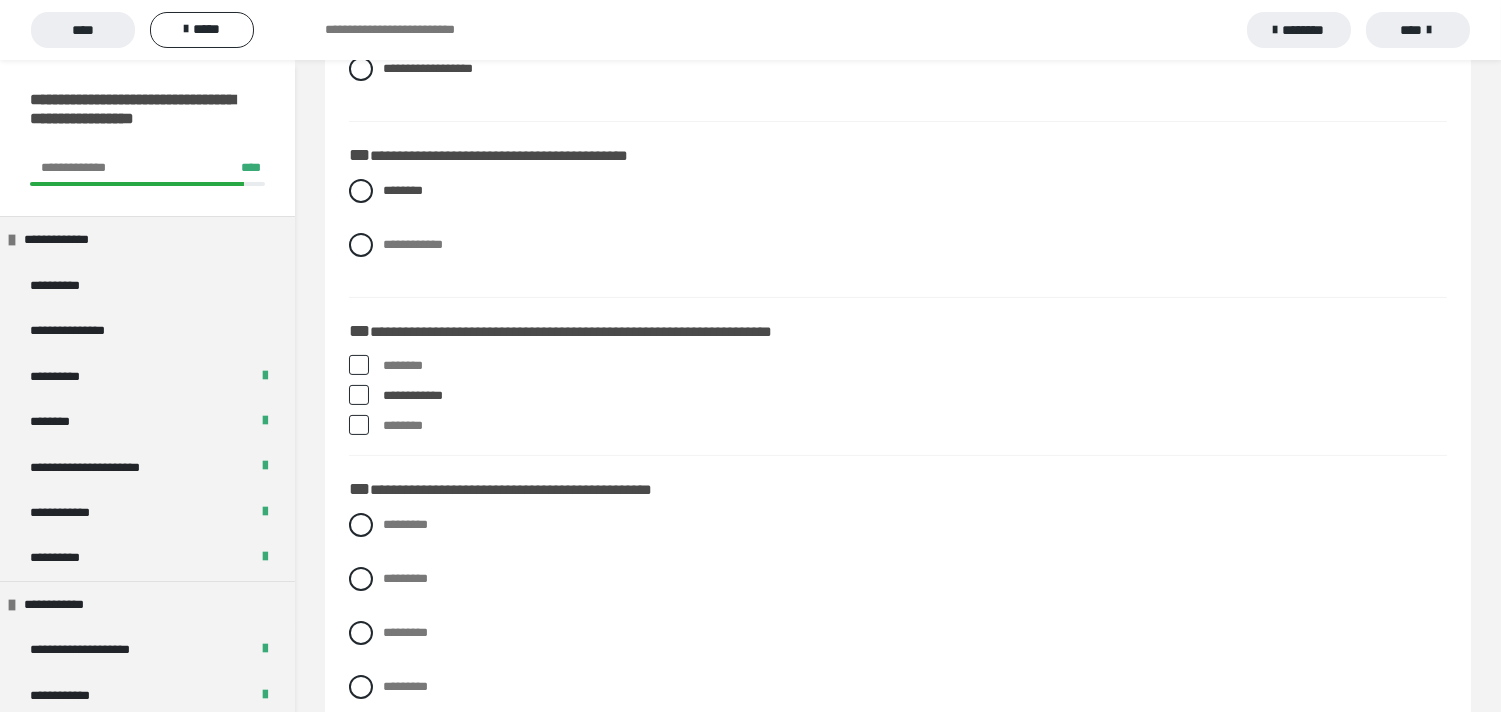 click at bounding box center [359, 425] 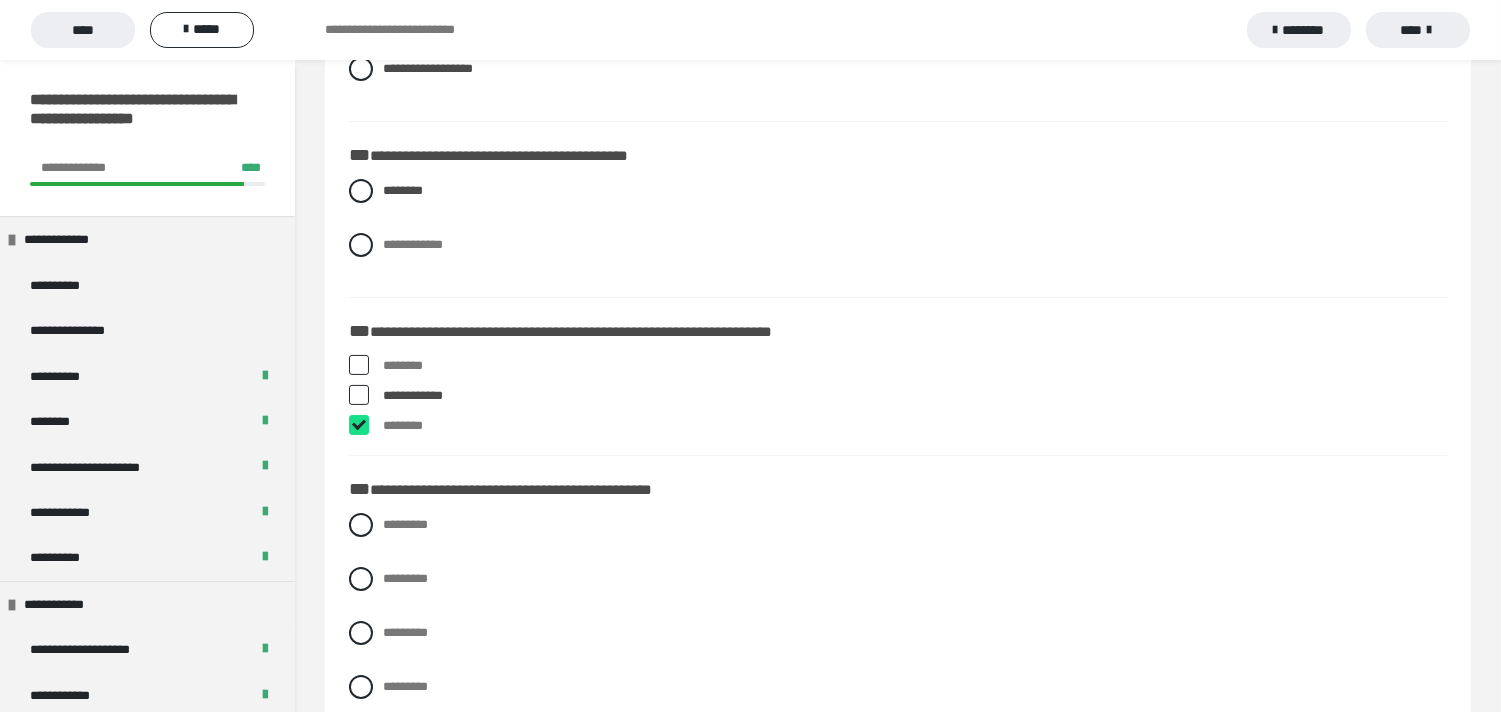 checkbox on "****" 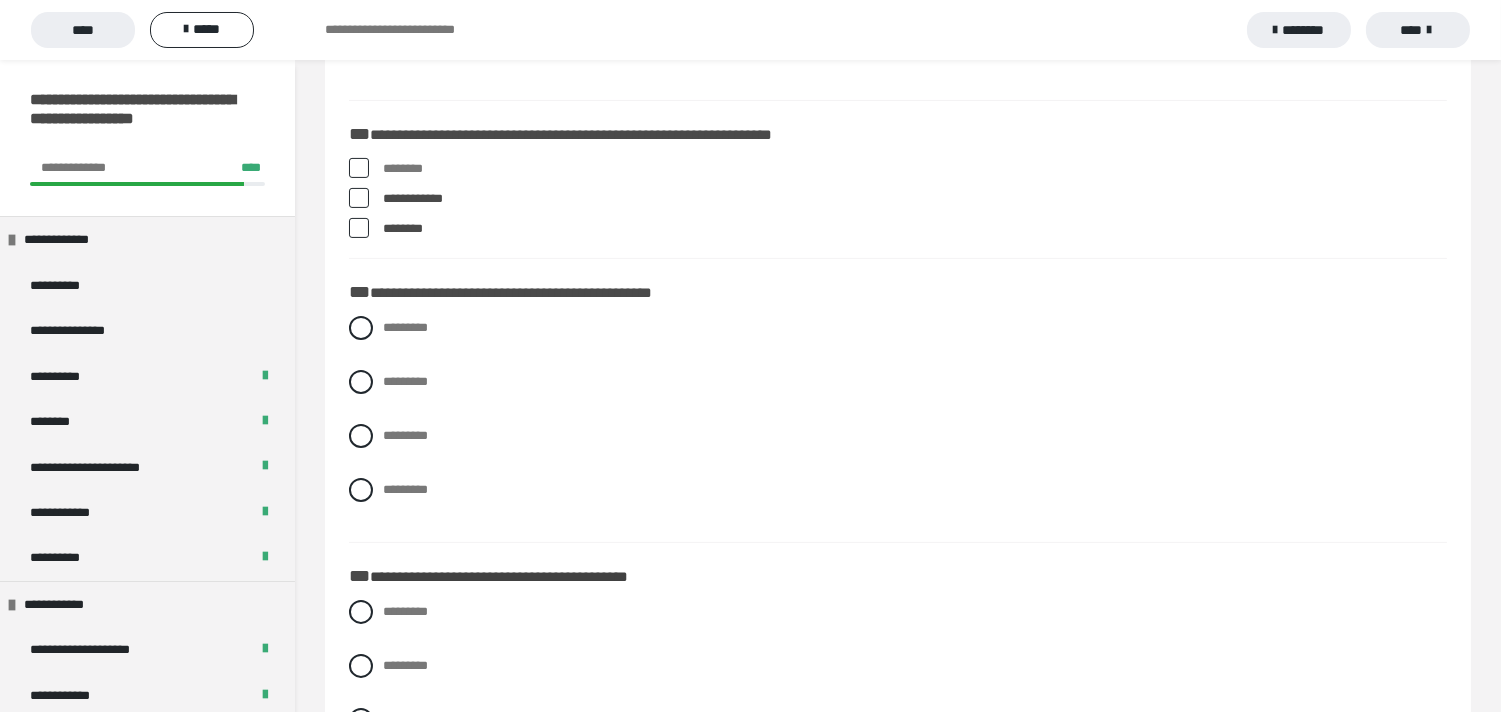 scroll, scrollTop: 983, scrollLeft: 0, axis: vertical 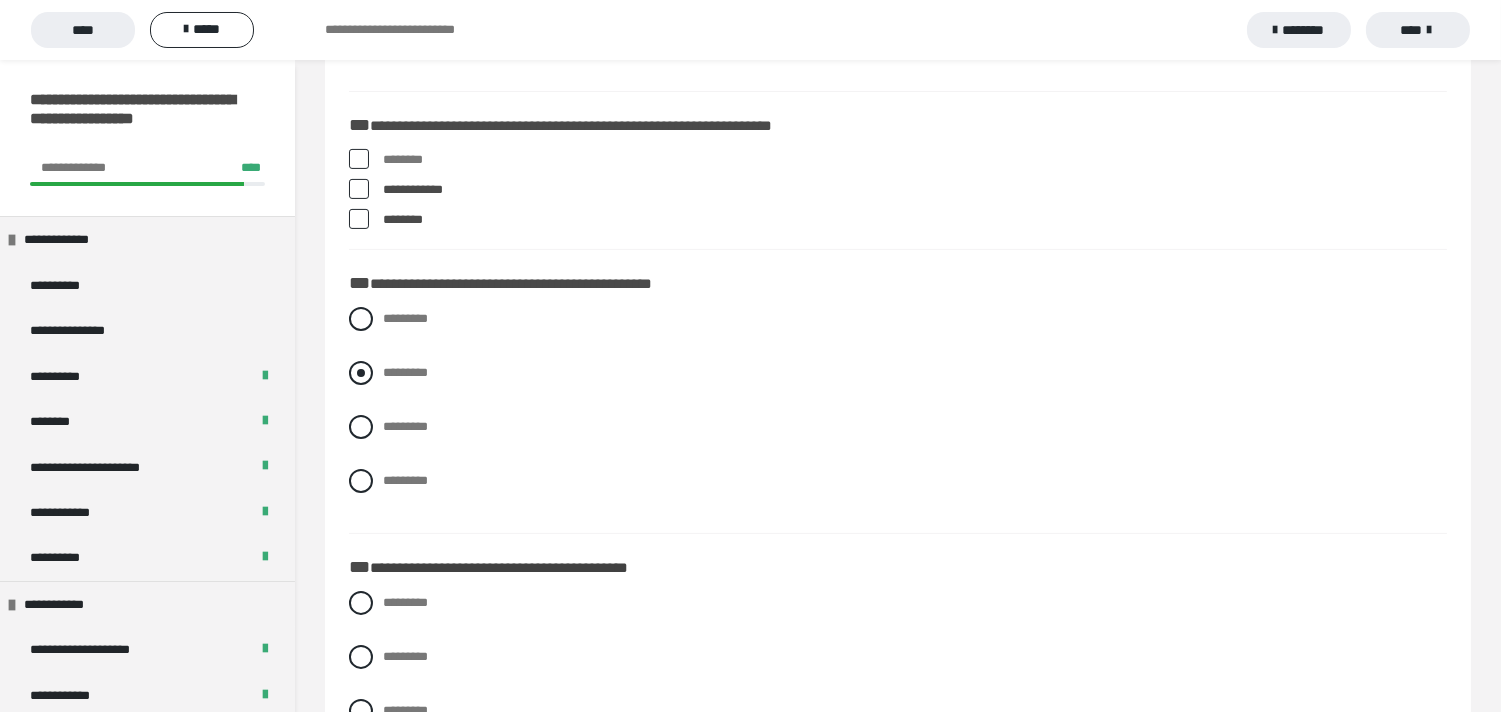click at bounding box center [361, 373] 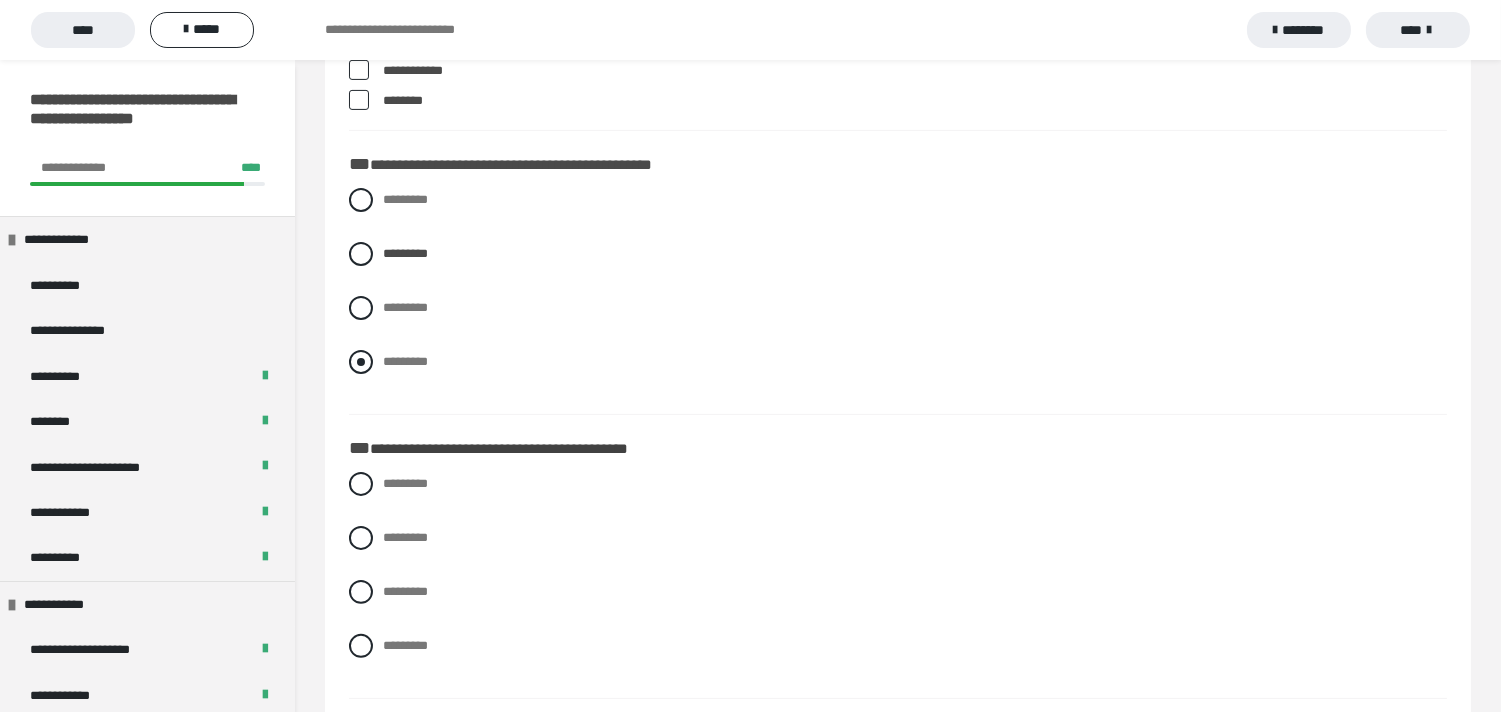 scroll, scrollTop: 1205, scrollLeft: 0, axis: vertical 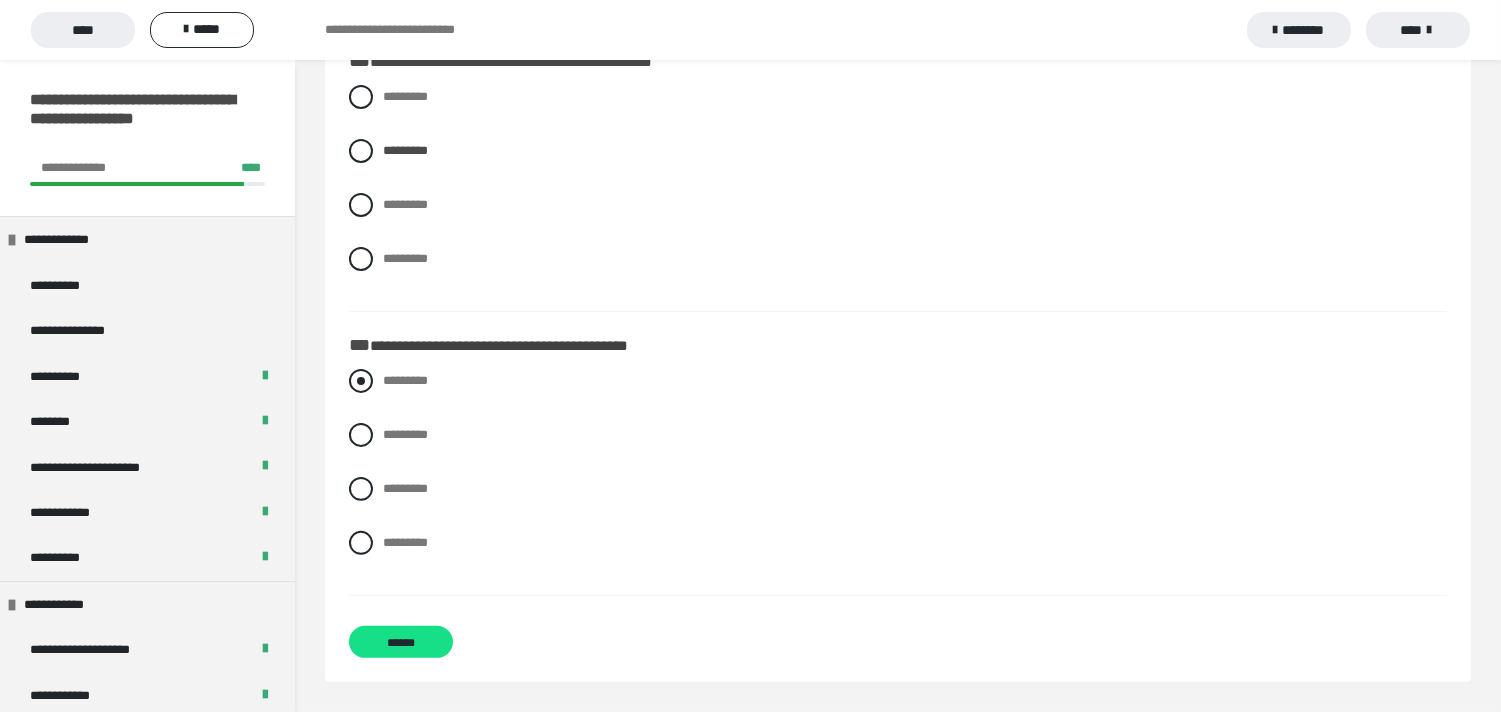 click at bounding box center (361, 381) 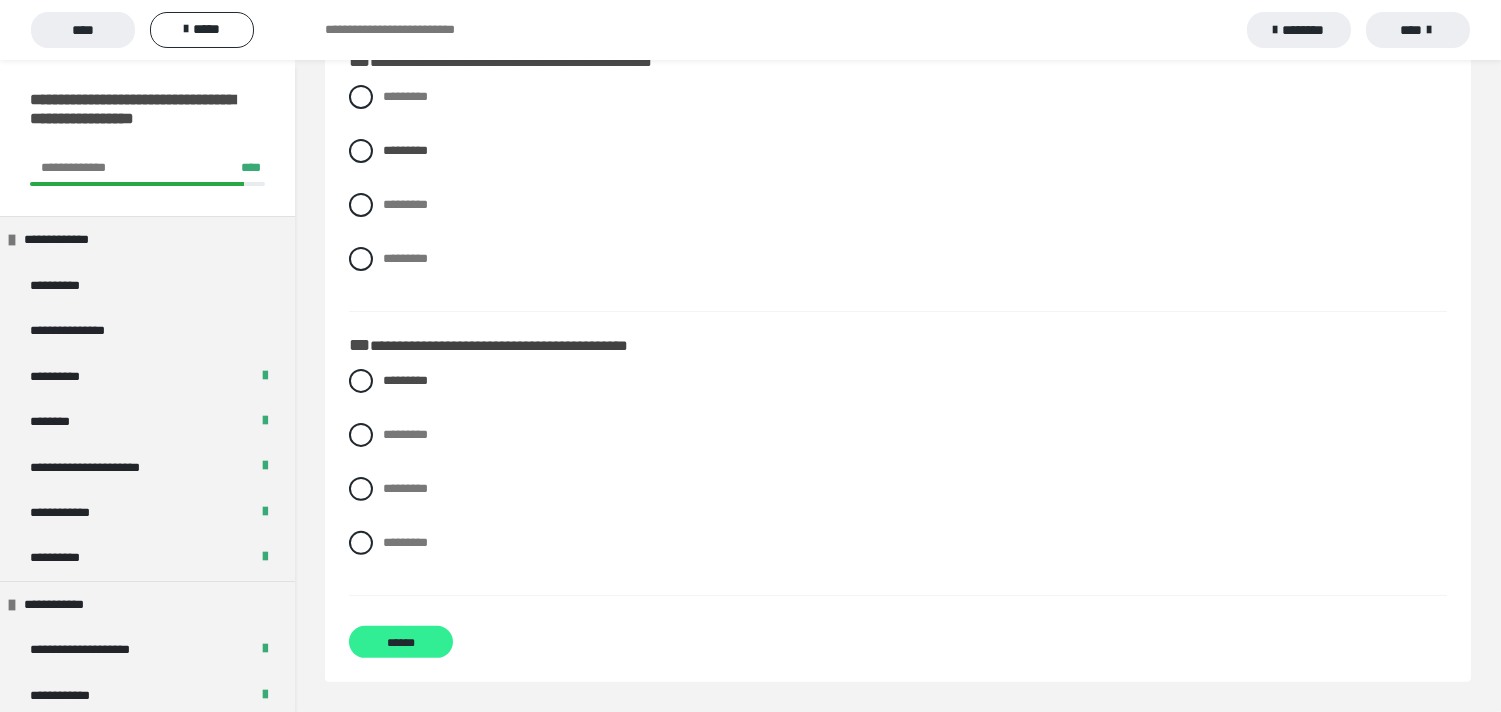 click on "******" at bounding box center [401, 642] 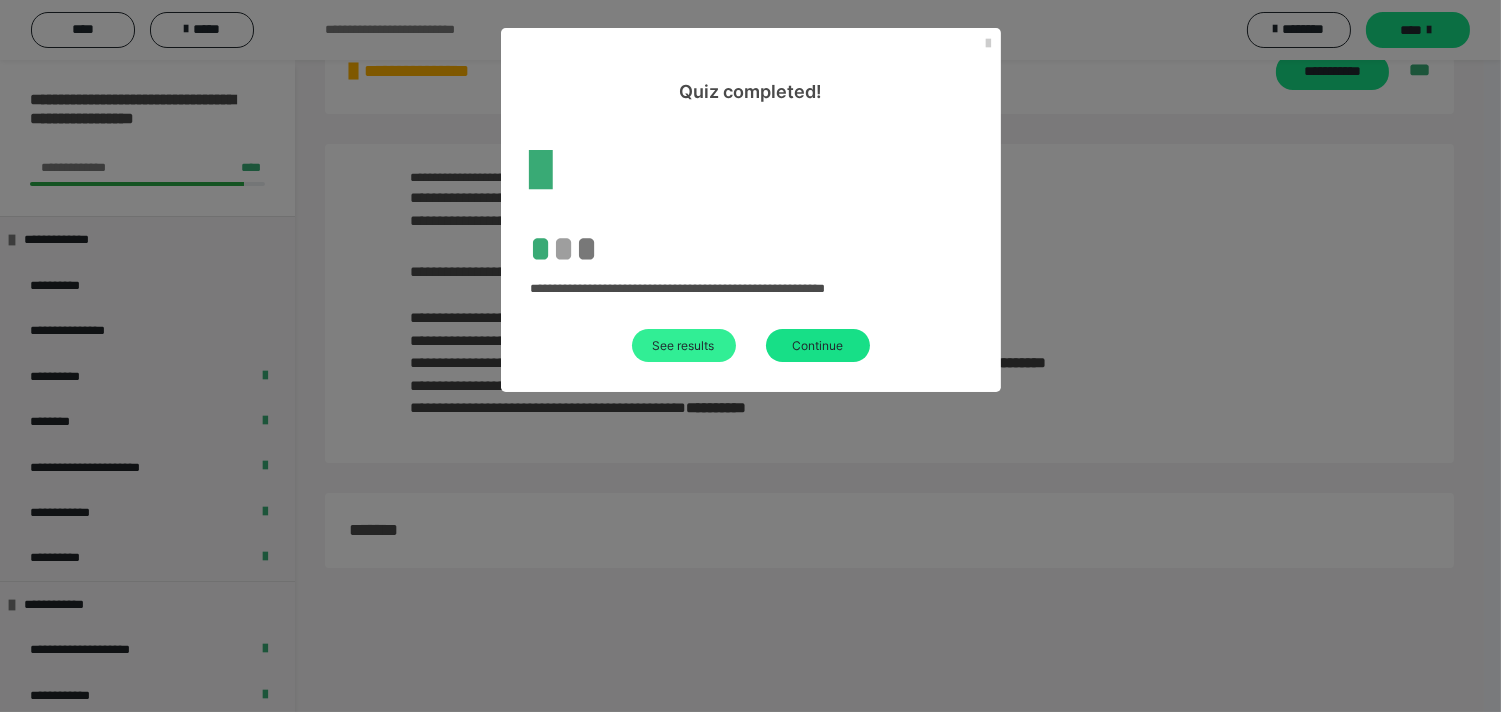 scroll, scrollTop: 60, scrollLeft: 0, axis: vertical 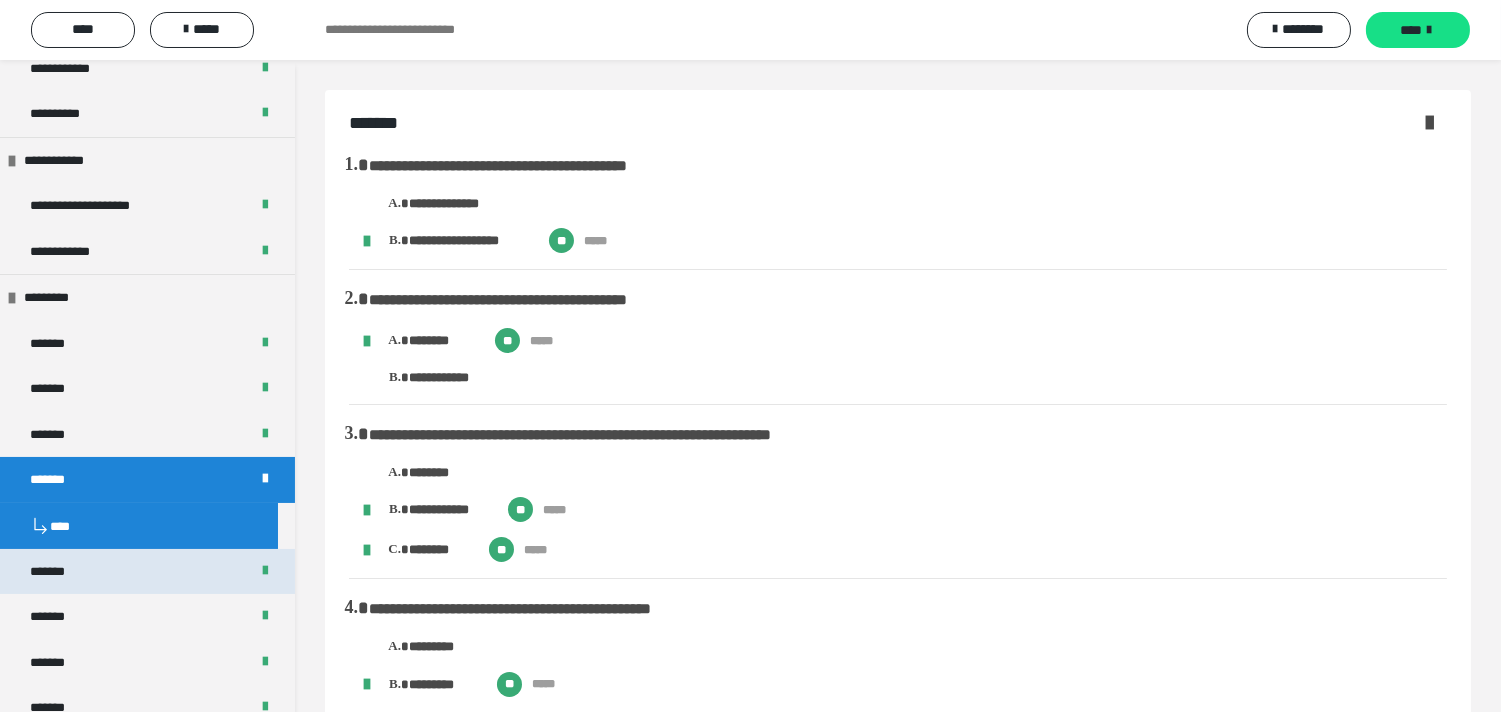 click on "*******" at bounding box center (147, 571) 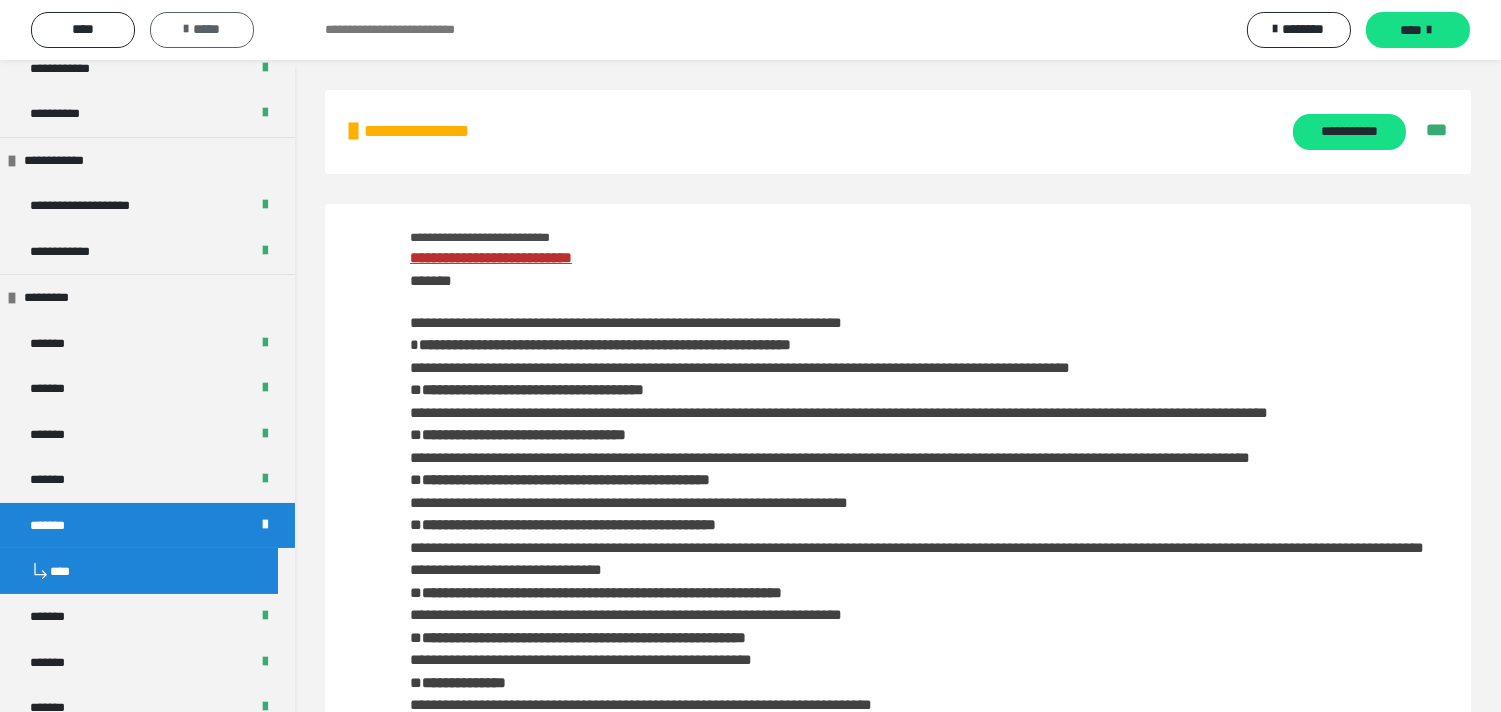 click on "*****" at bounding box center [202, 30] 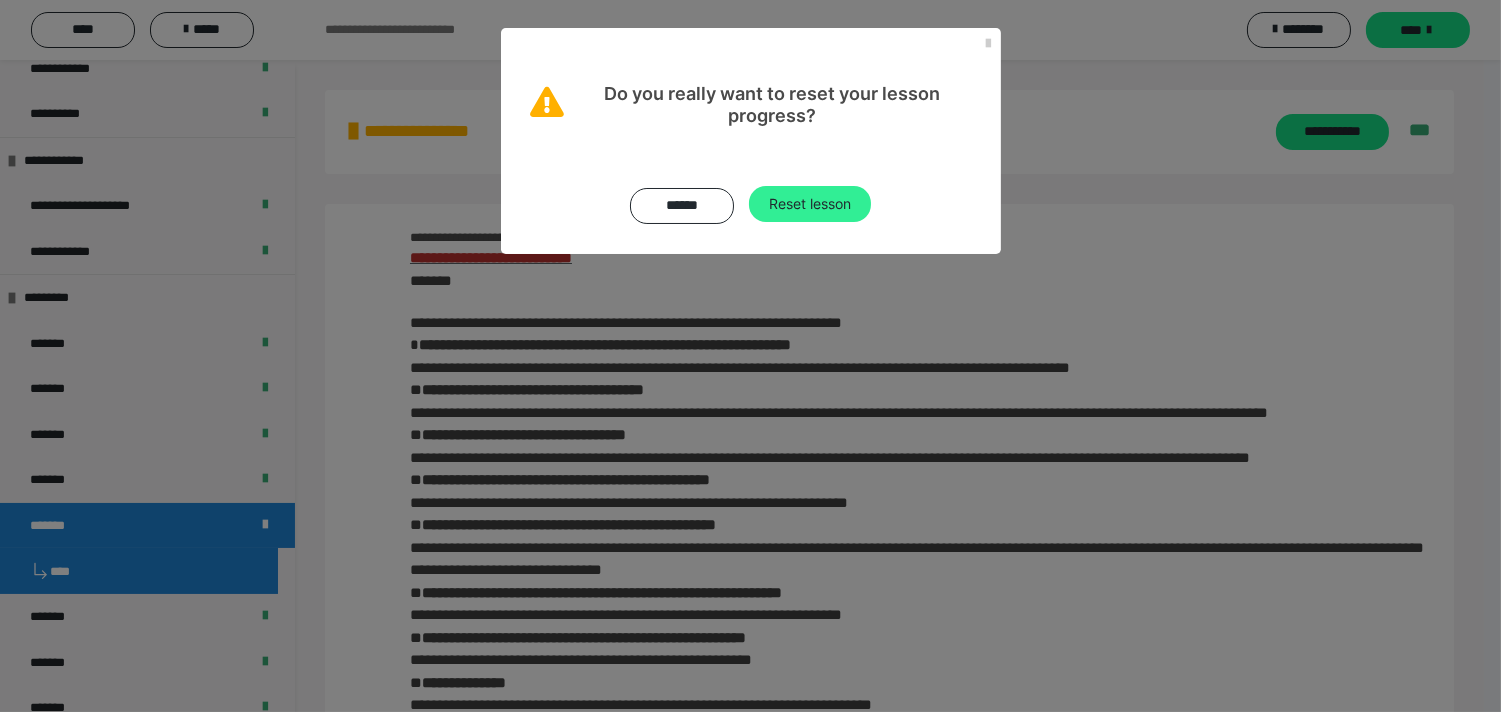 click on "Reset lesson" at bounding box center (810, 204) 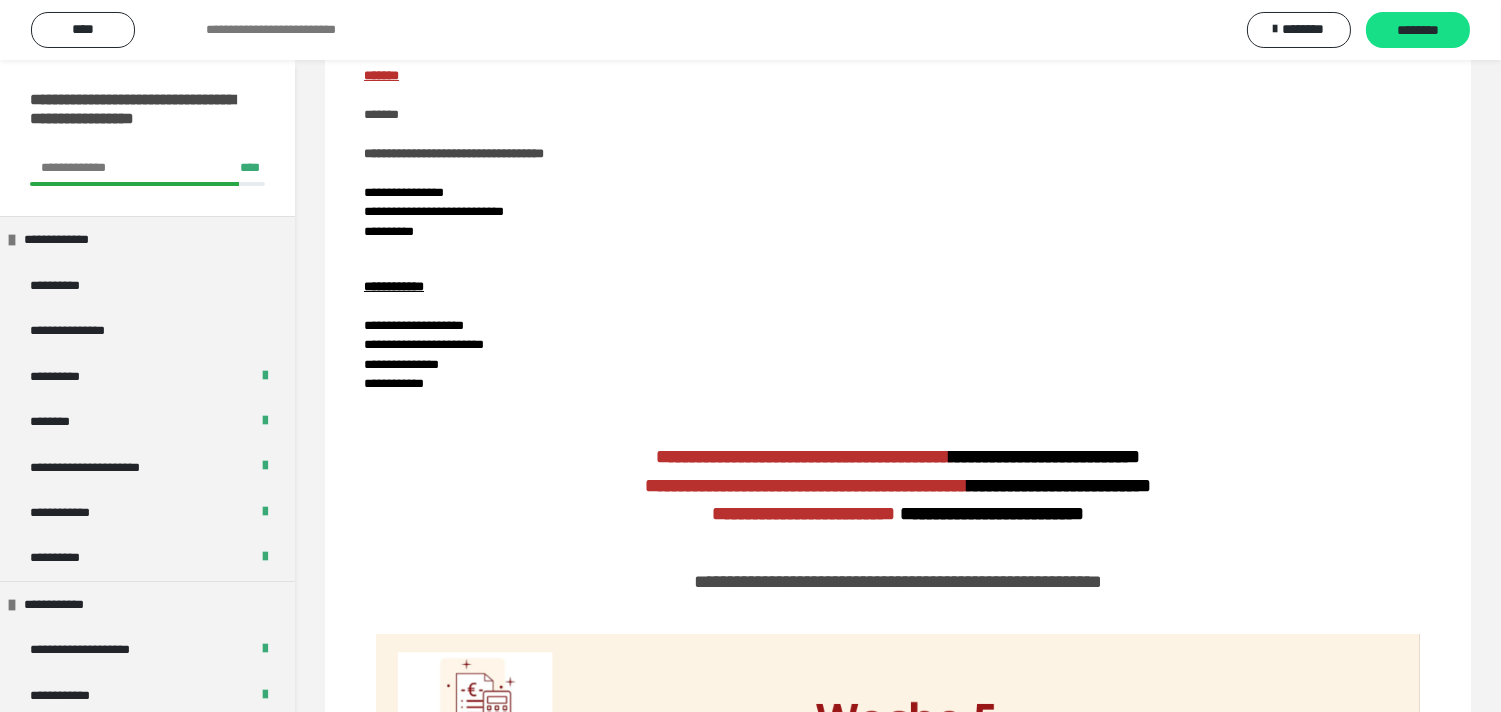scroll, scrollTop: 0, scrollLeft: 0, axis: both 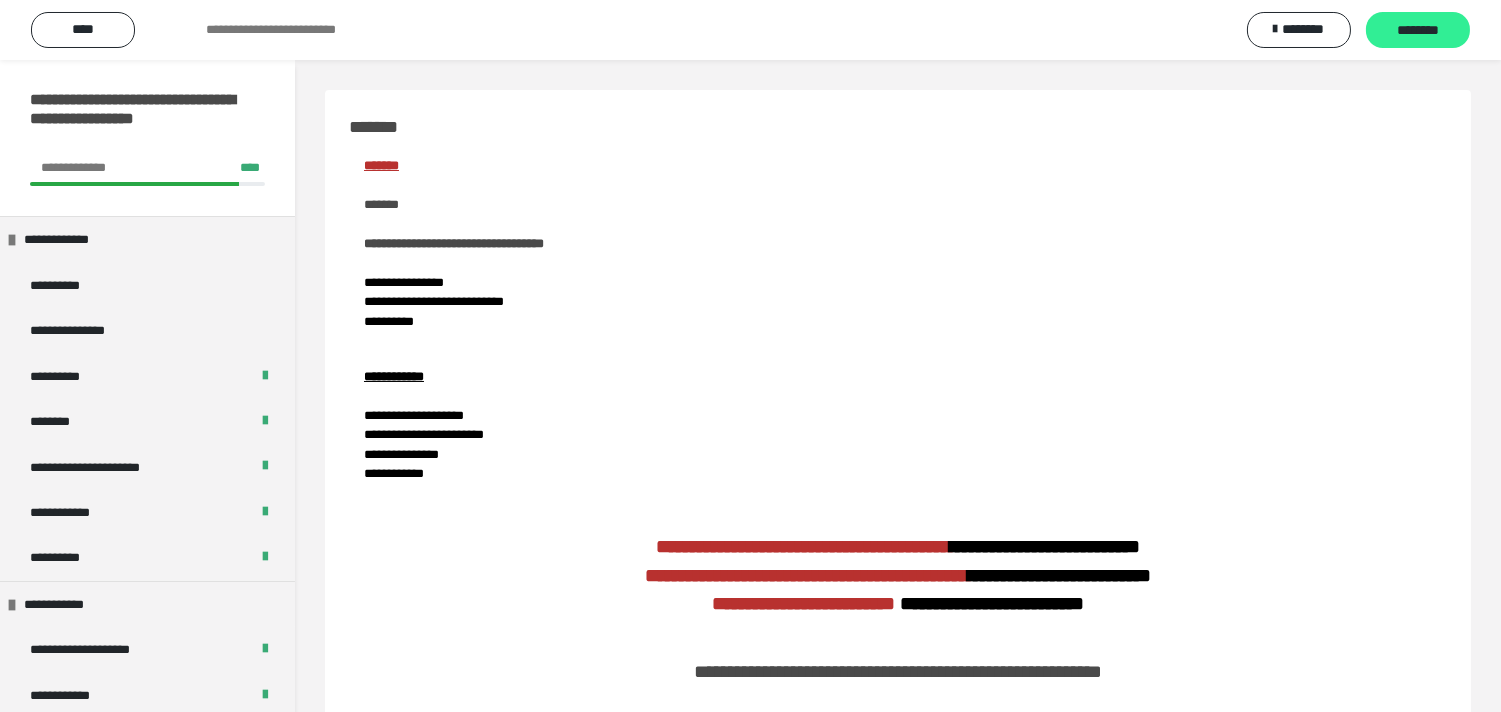 click on "********" at bounding box center (1418, 30) 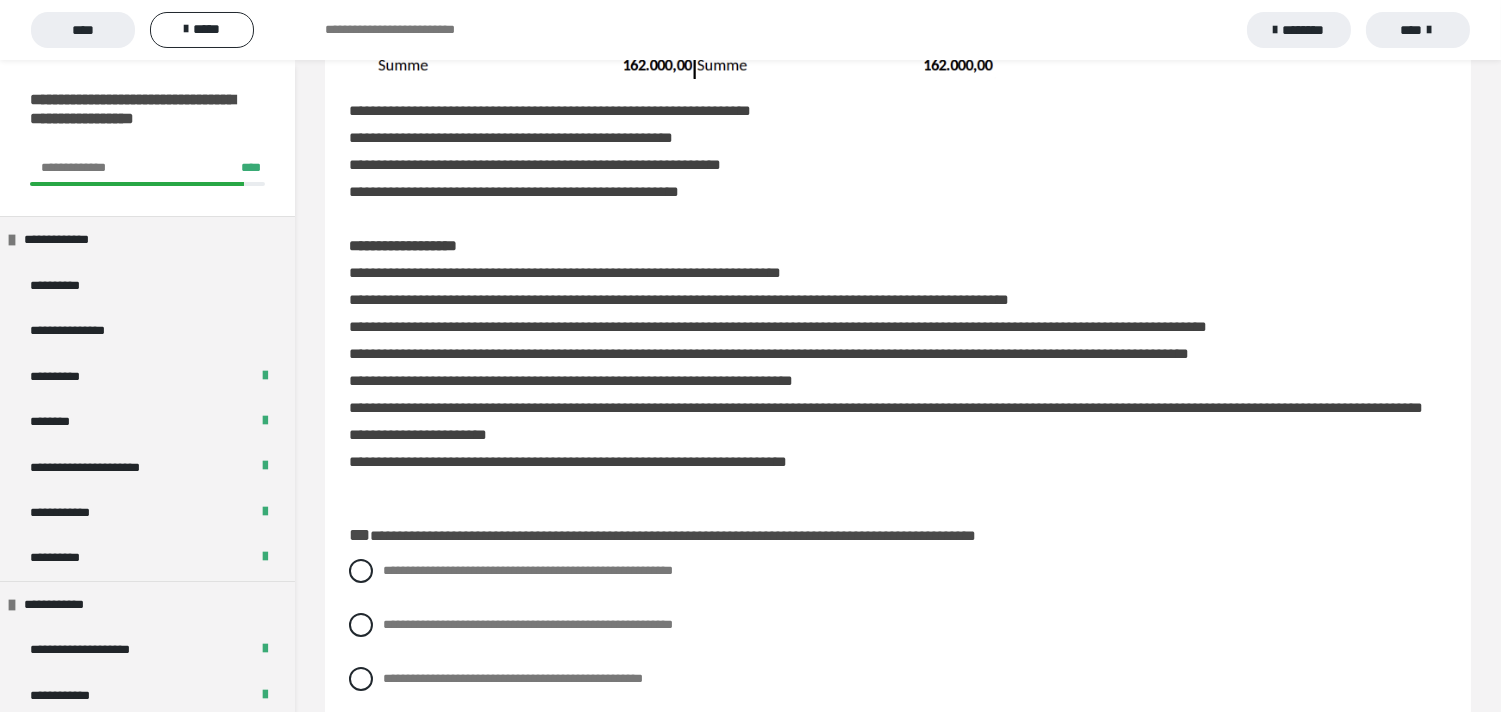 scroll, scrollTop: 666, scrollLeft: 0, axis: vertical 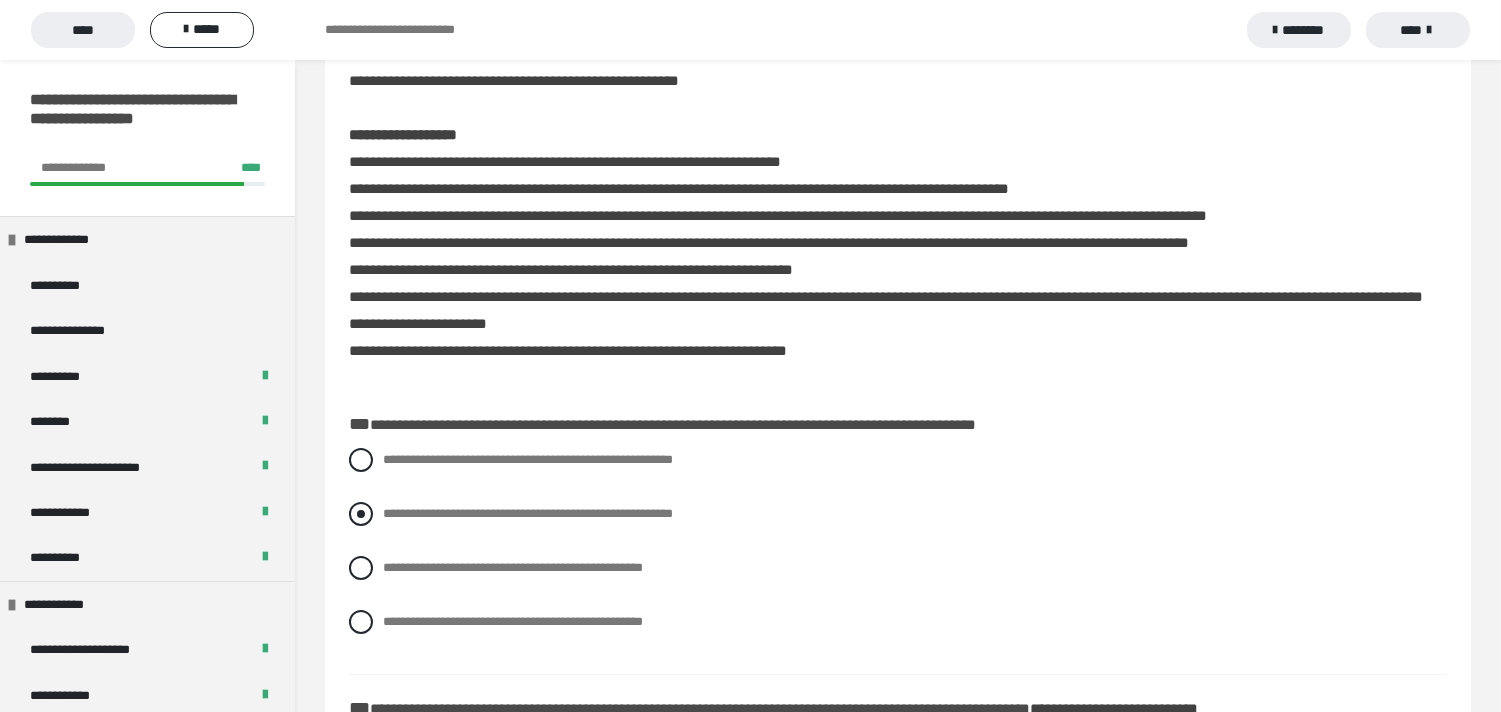 drag, startPoint x: 368, startPoint y: 461, endPoint x: 597, endPoint y: 503, distance: 232.81967 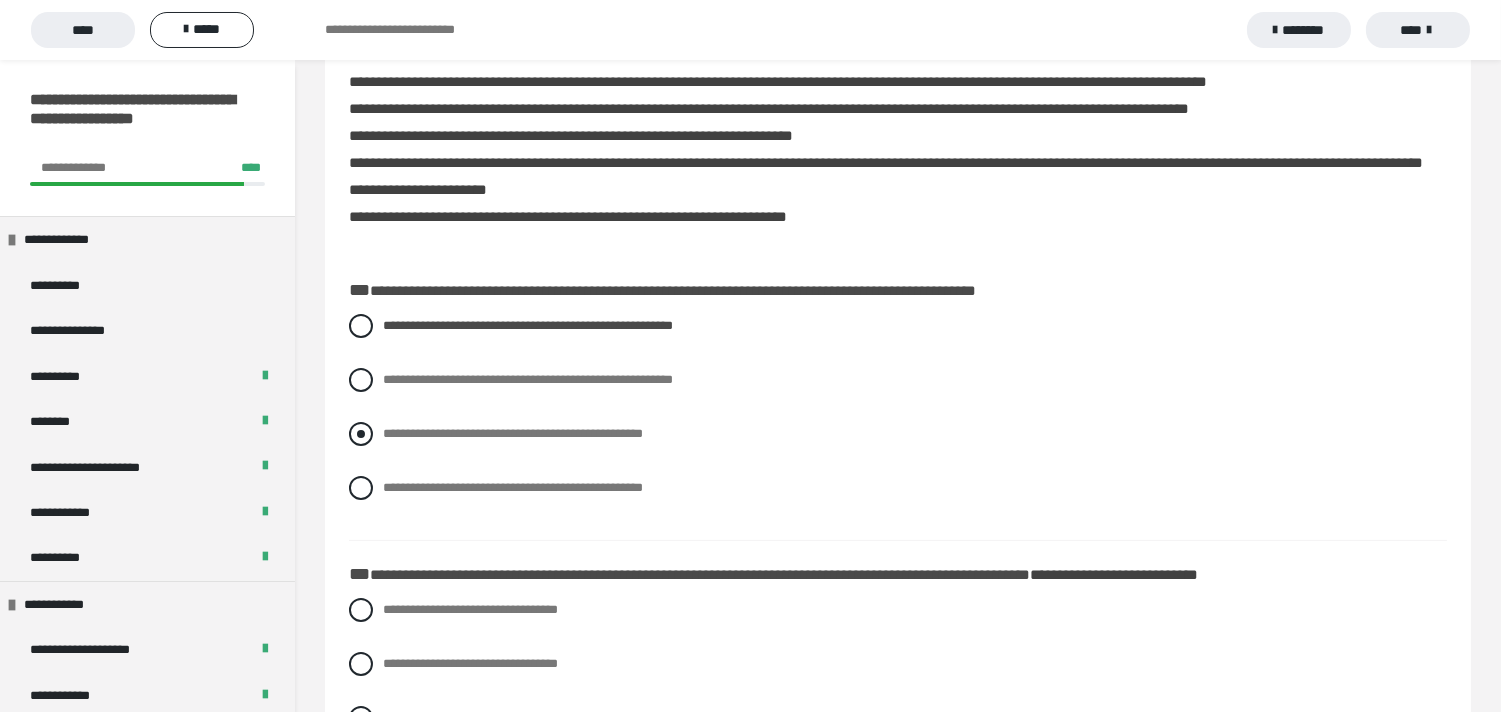 scroll, scrollTop: 1000, scrollLeft: 0, axis: vertical 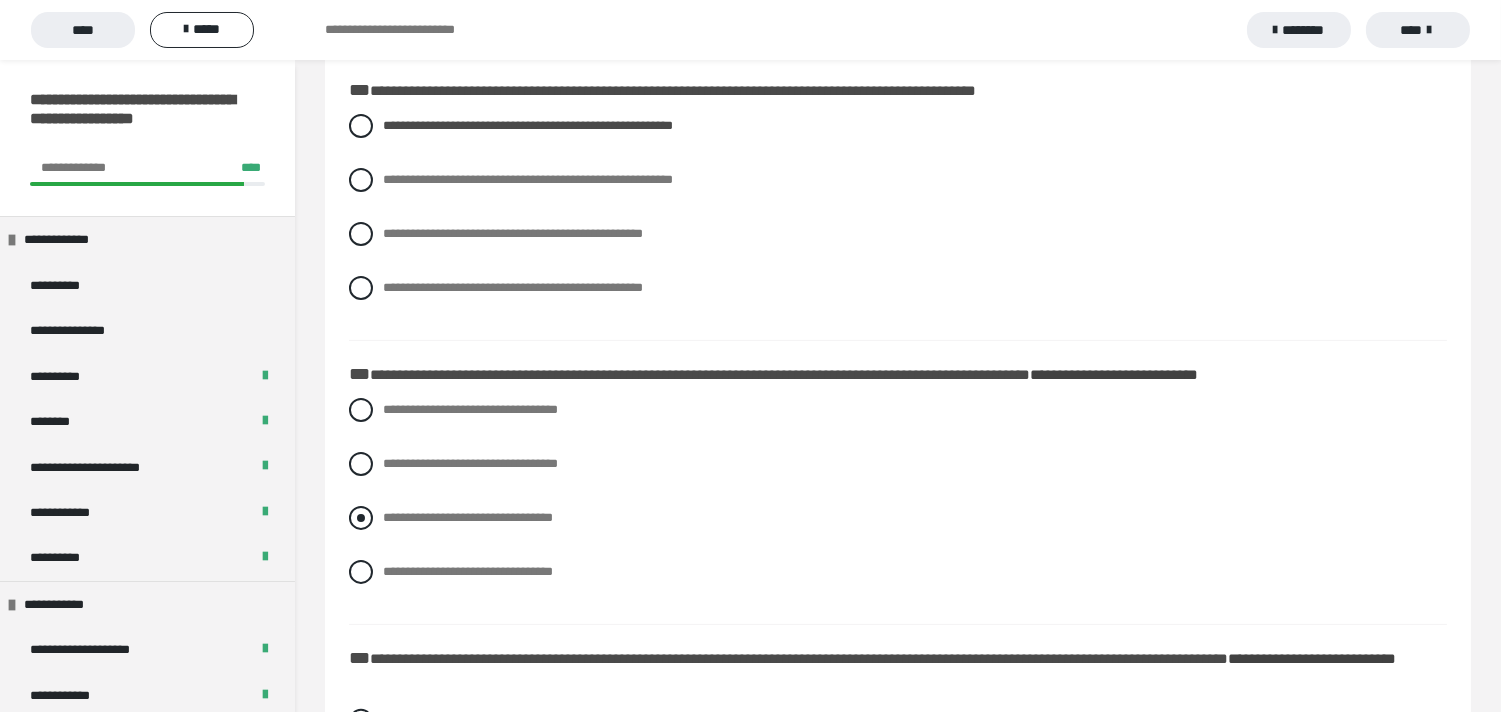 click at bounding box center [361, 518] 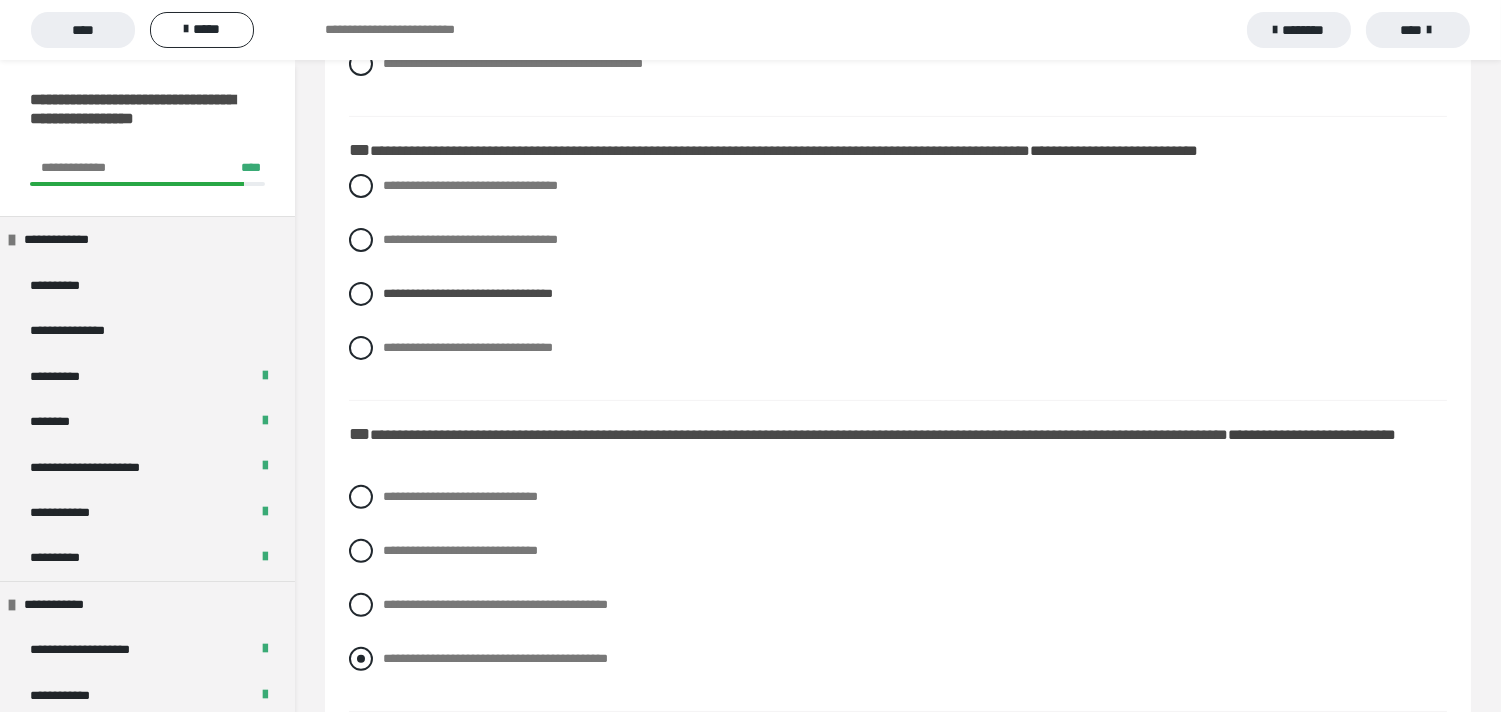 scroll, scrollTop: 1333, scrollLeft: 0, axis: vertical 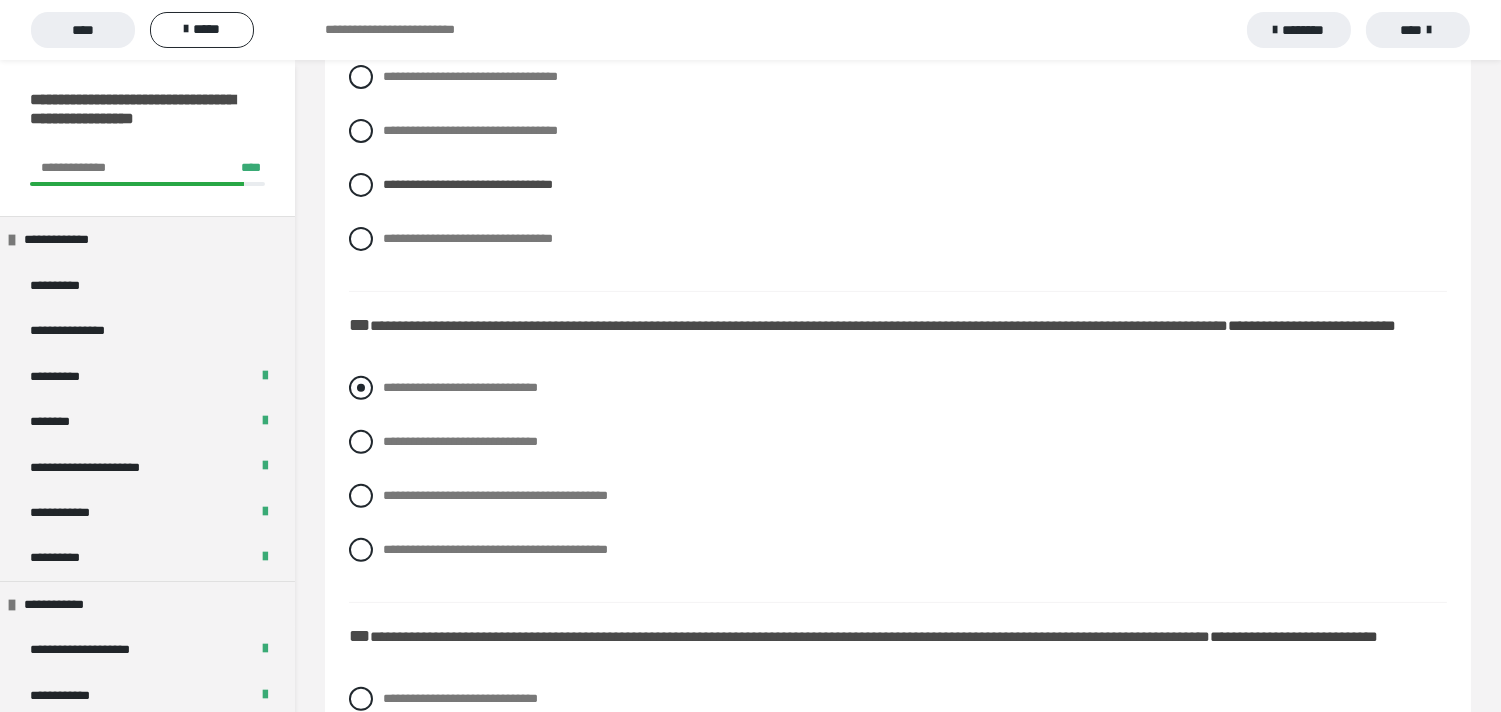 click at bounding box center [361, 388] 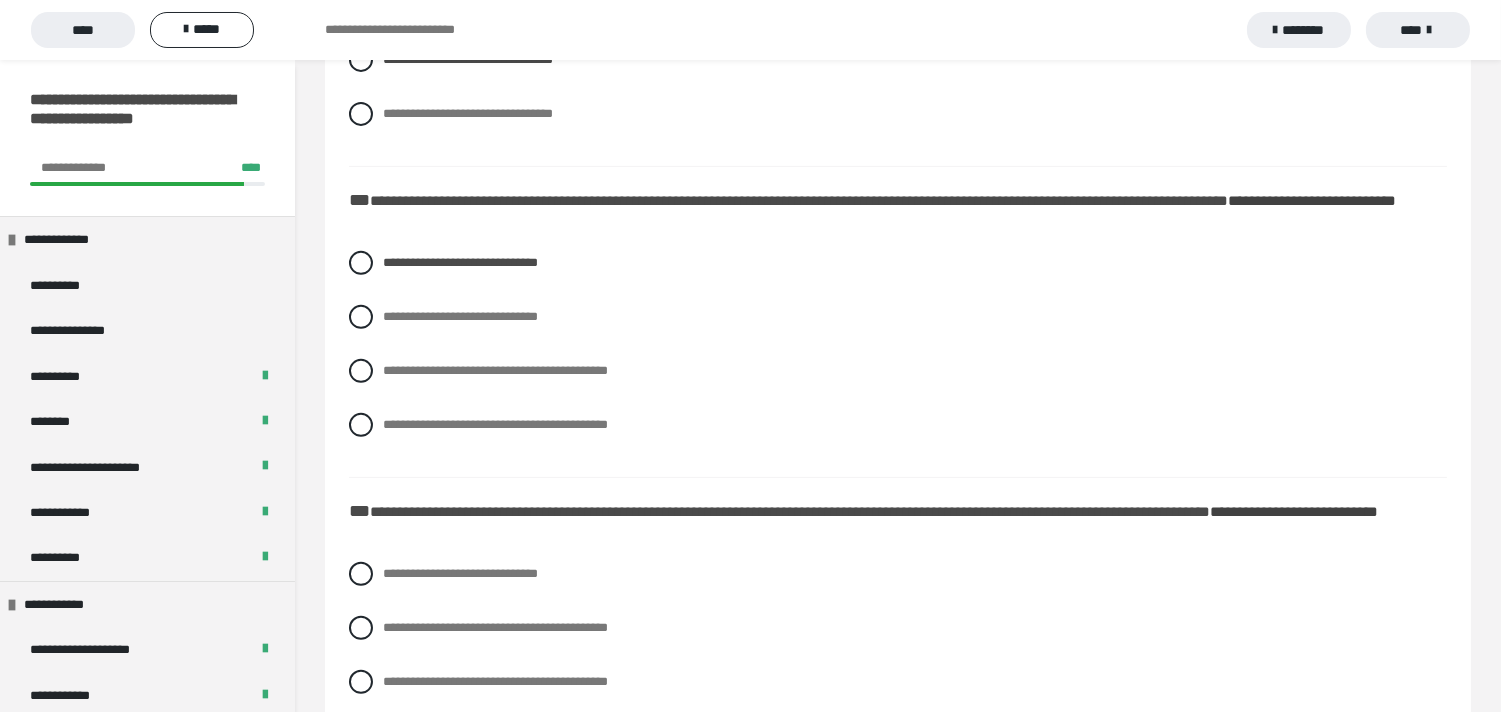 scroll, scrollTop: 1777, scrollLeft: 0, axis: vertical 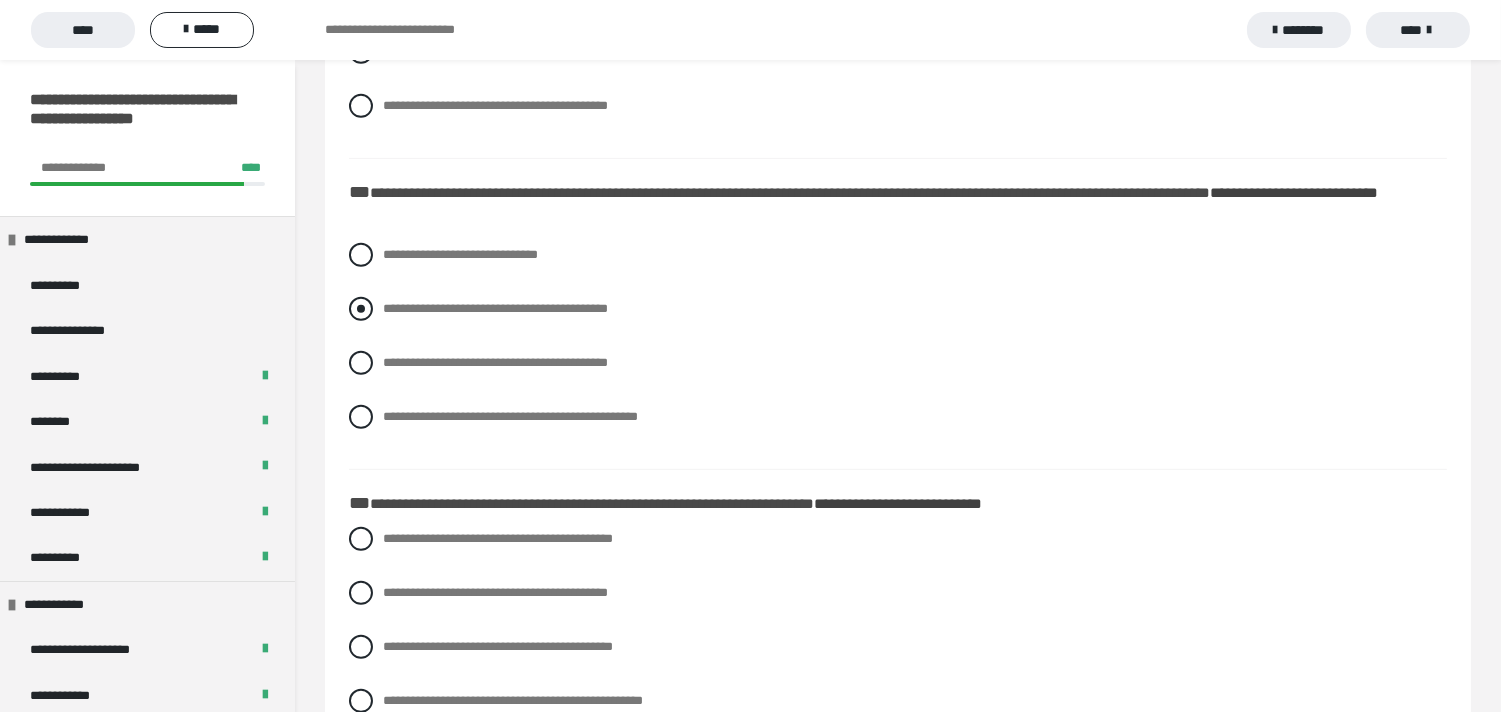 click at bounding box center [361, 309] 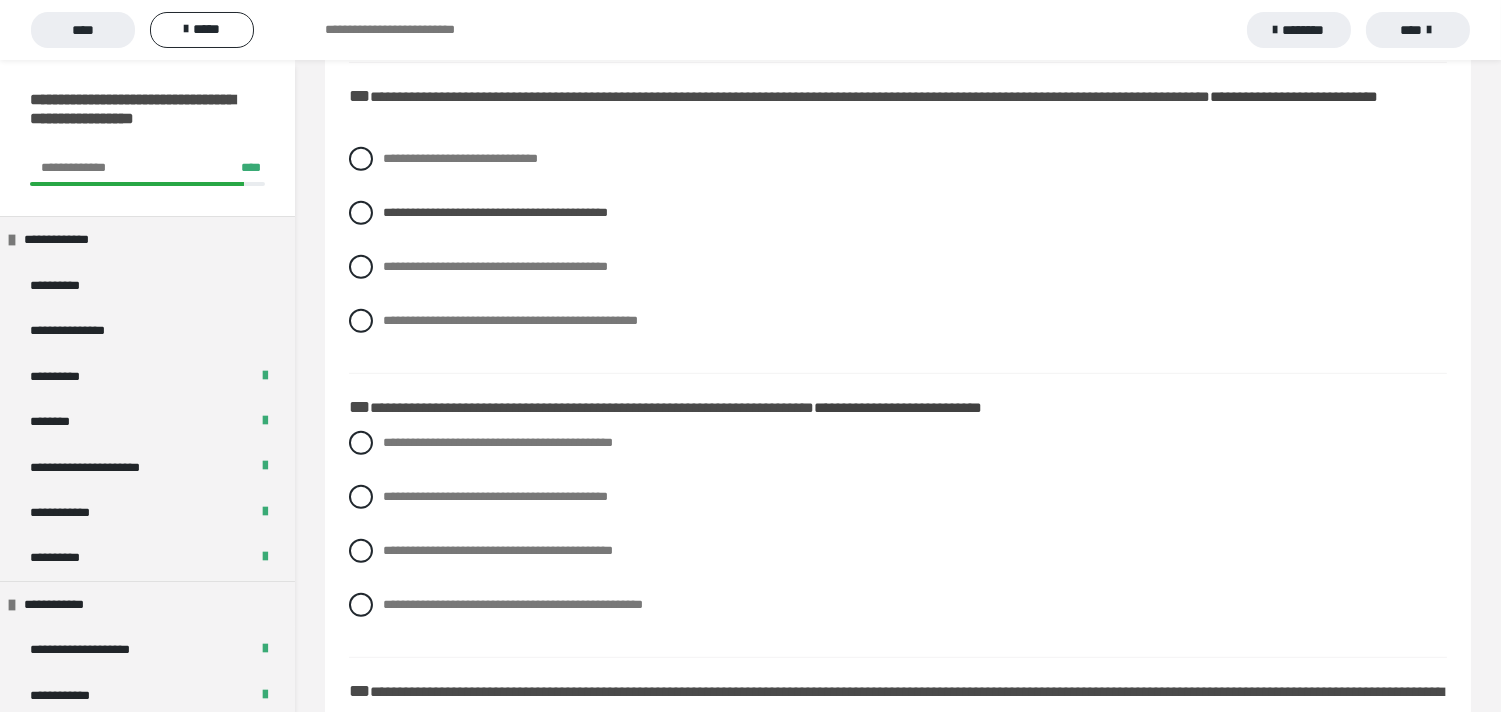 scroll, scrollTop: 2000, scrollLeft: 0, axis: vertical 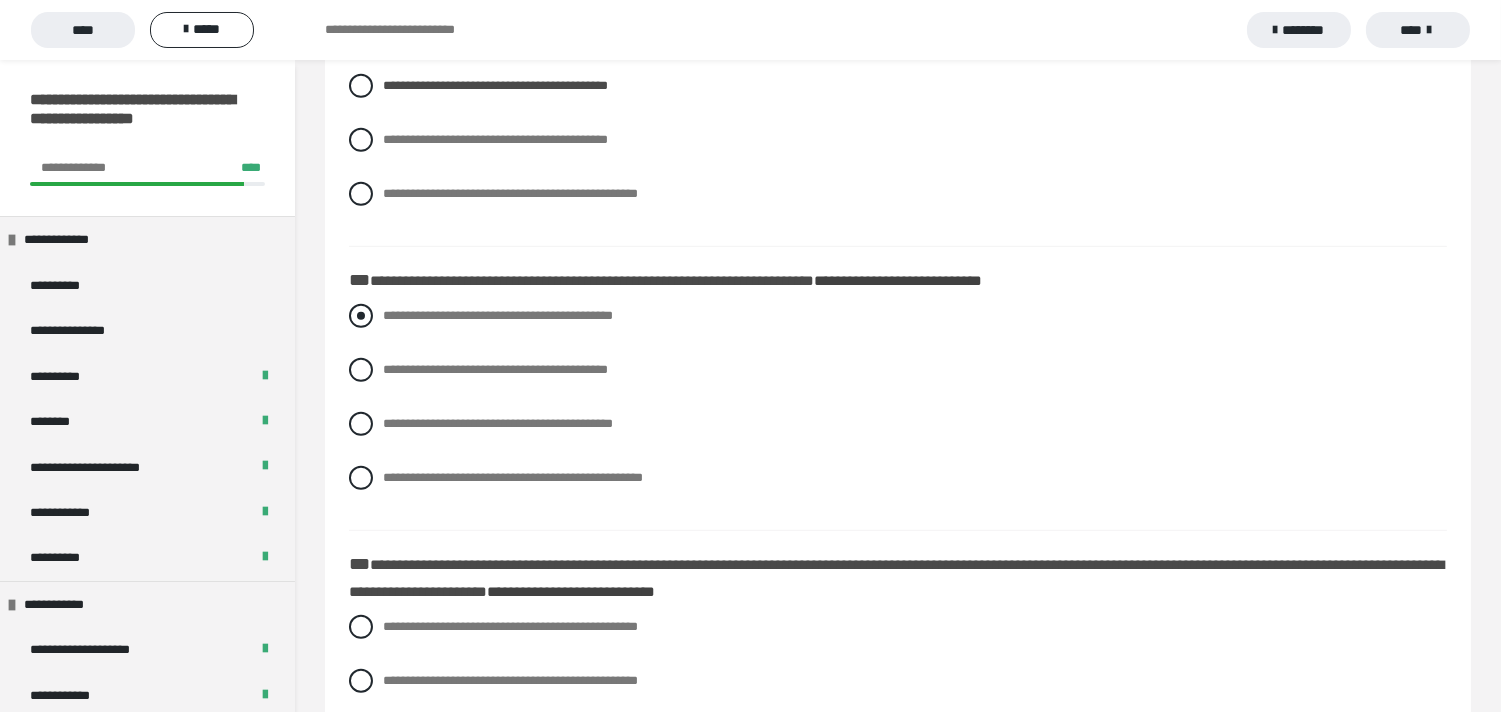click at bounding box center [361, 316] 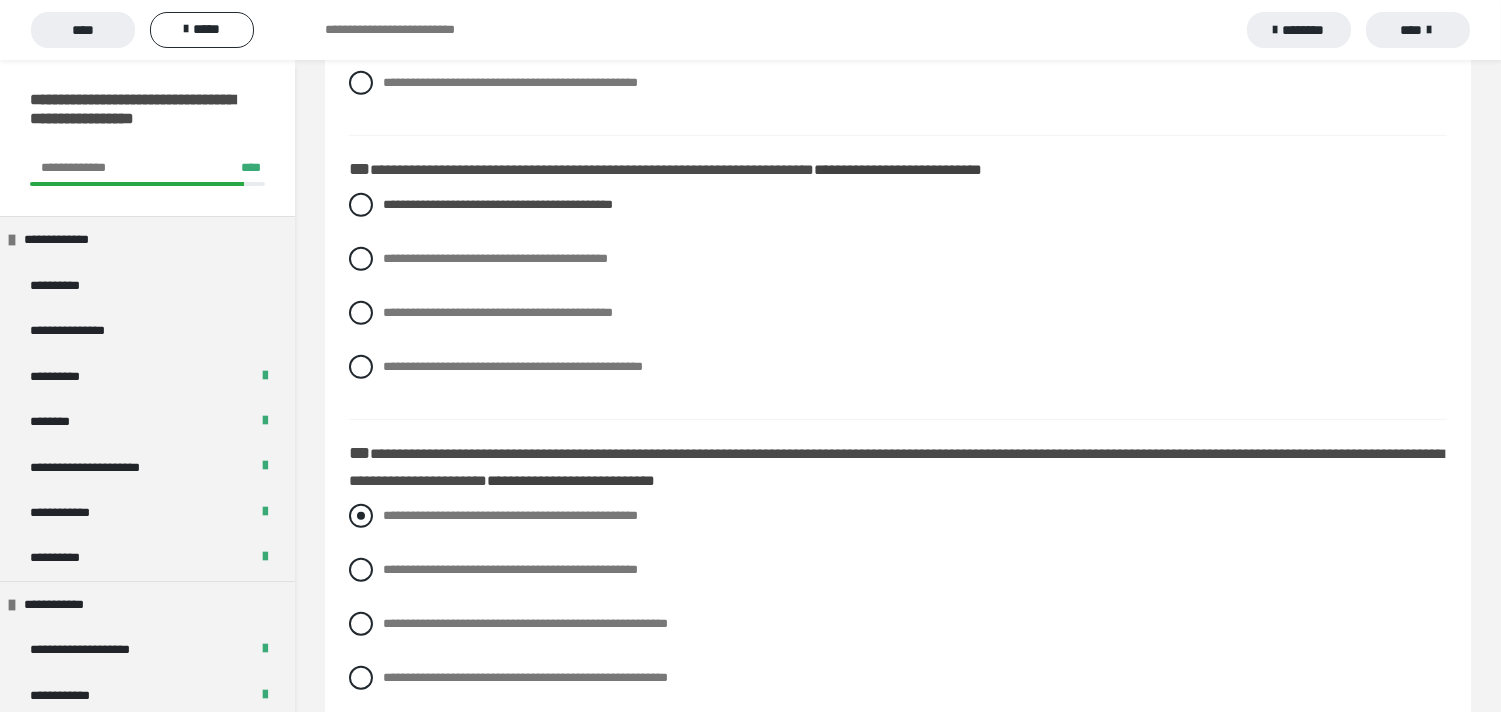 scroll, scrollTop: 2222, scrollLeft: 0, axis: vertical 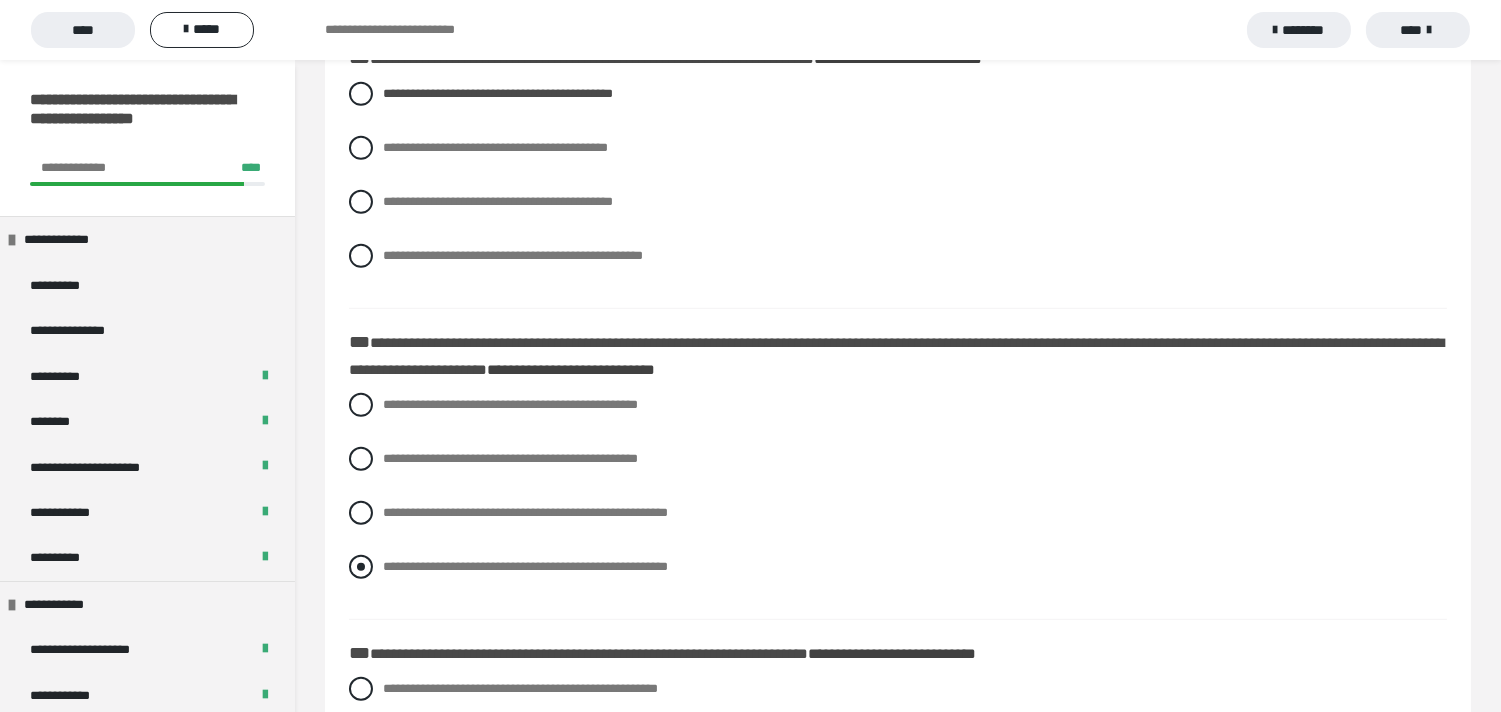 click at bounding box center (361, 567) 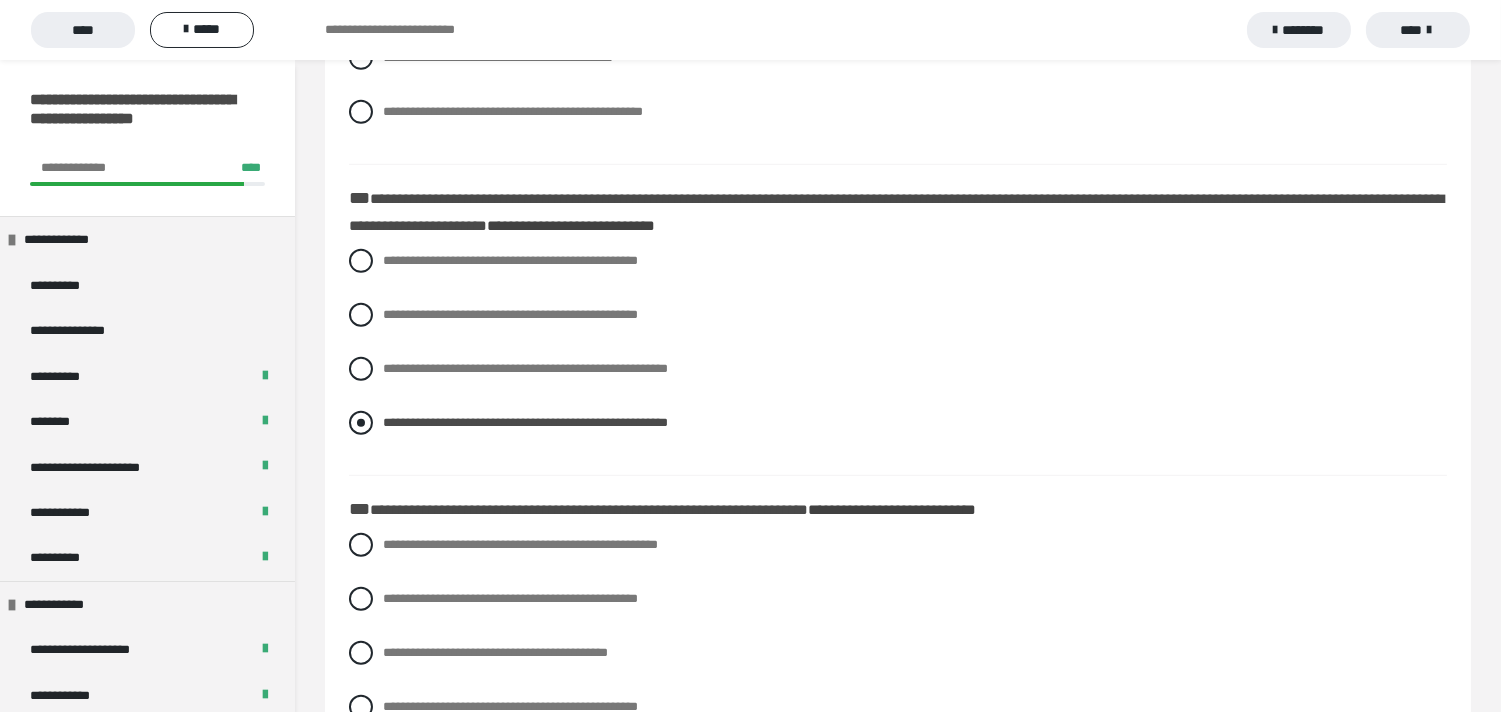 scroll, scrollTop: 2555, scrollLeft: 0, axis: vertical 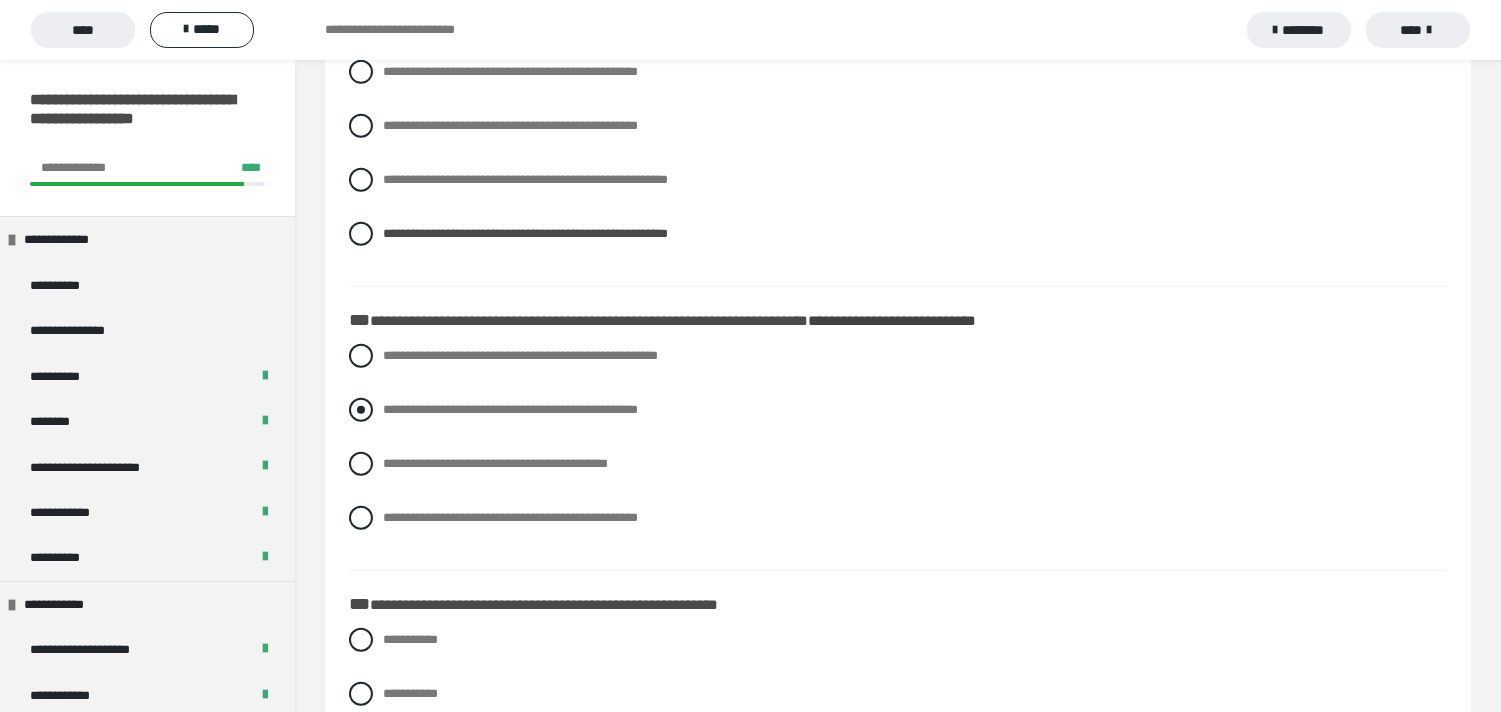 click at bounding box center (361, 410) 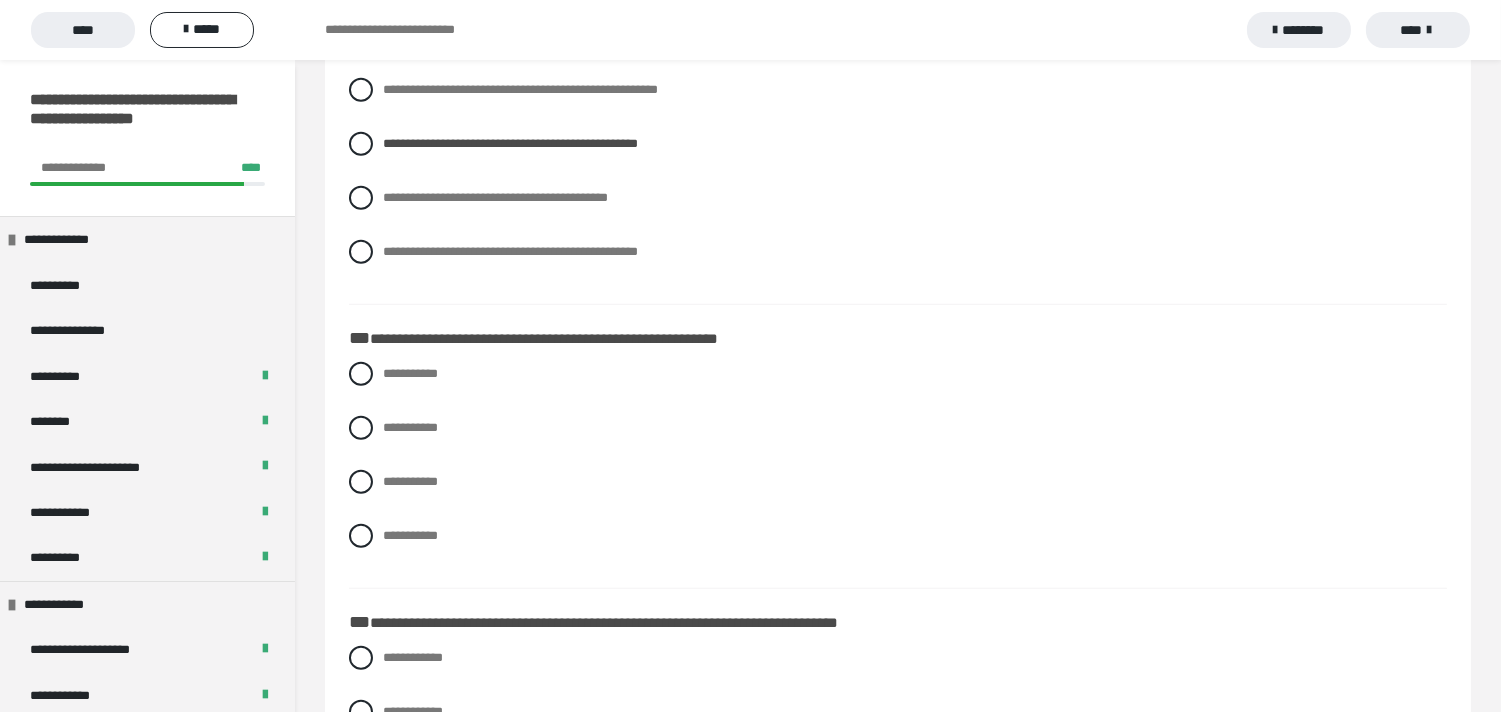 scroll, scrollTop: 2888, scrollLeft: 0, axis: vertical 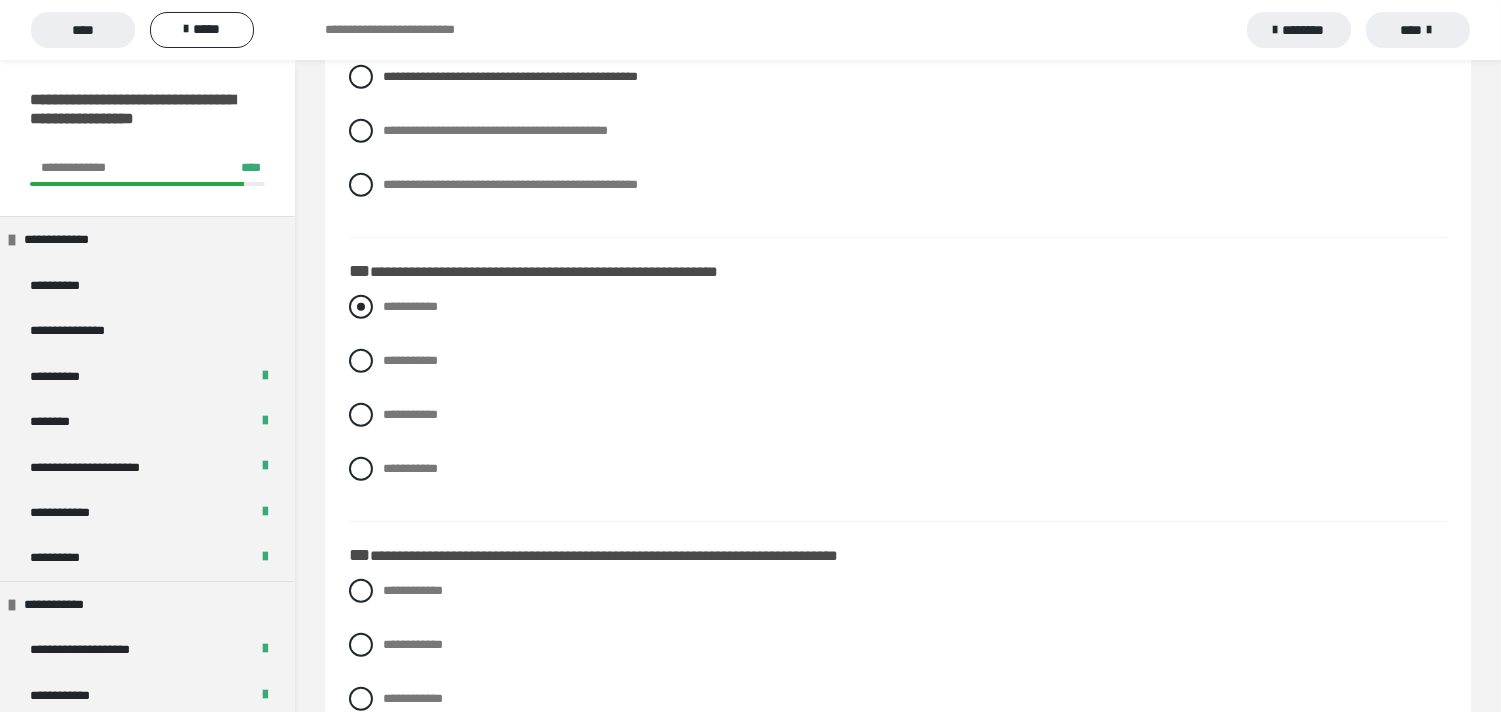click on "**********" at bounding box center [898, 307] 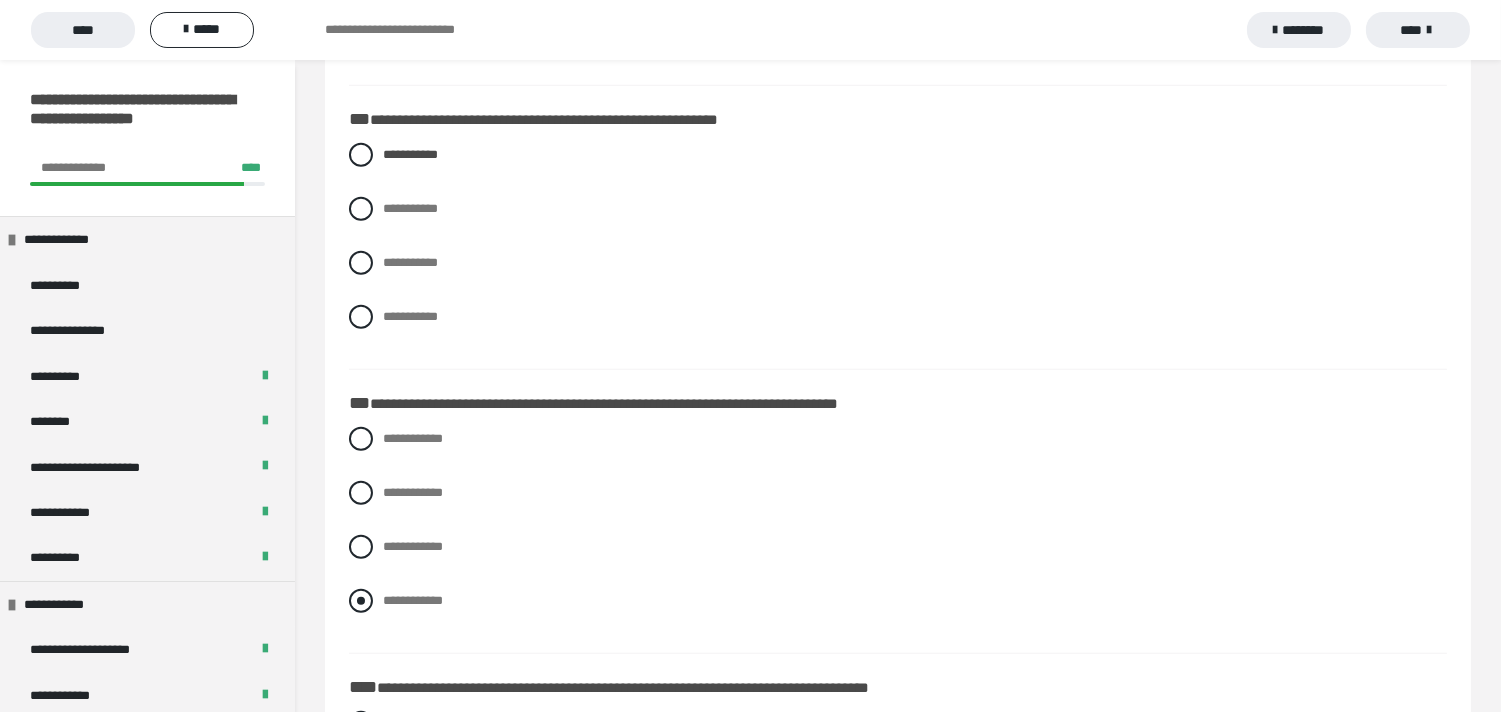 scroll, scrollTop: 3111, scrollLeft: 0, axis: vertical 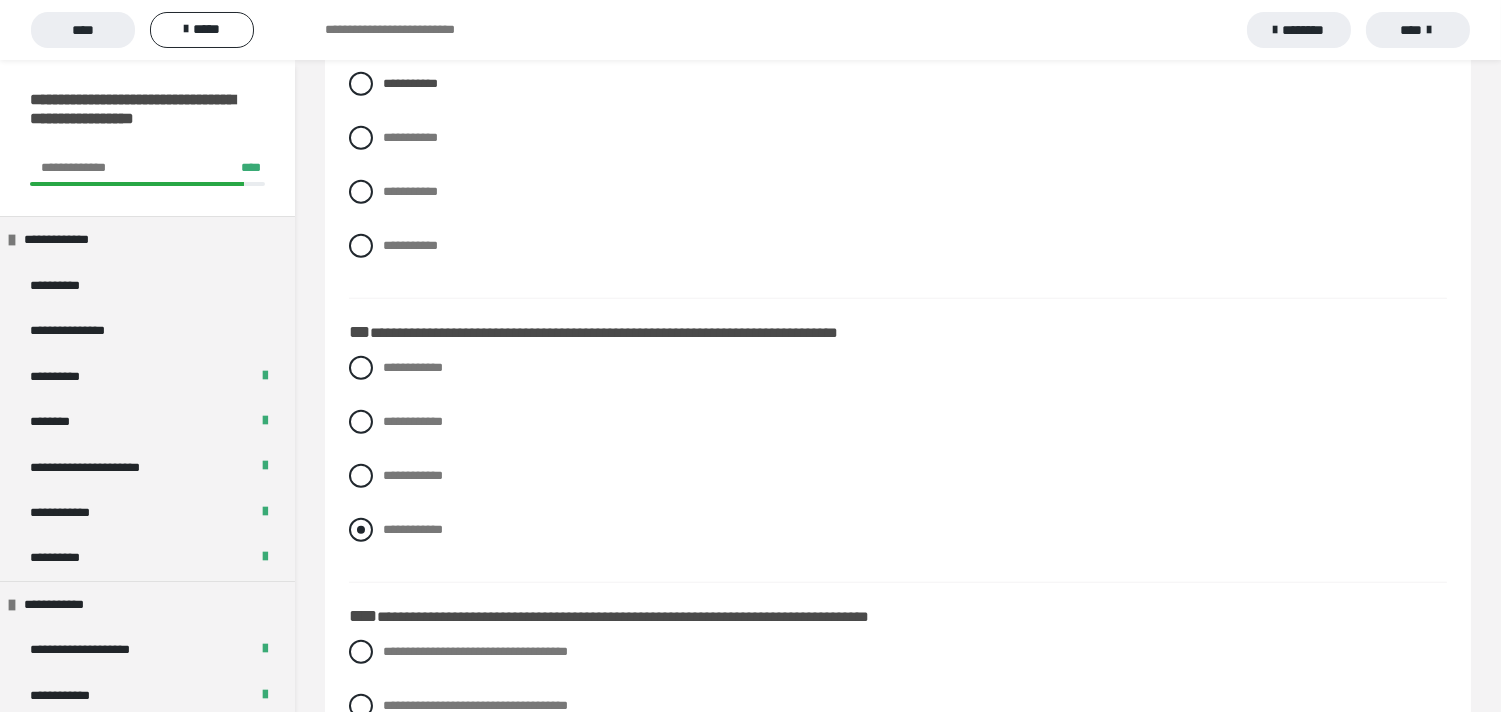 click at bounding box center (361, 530) 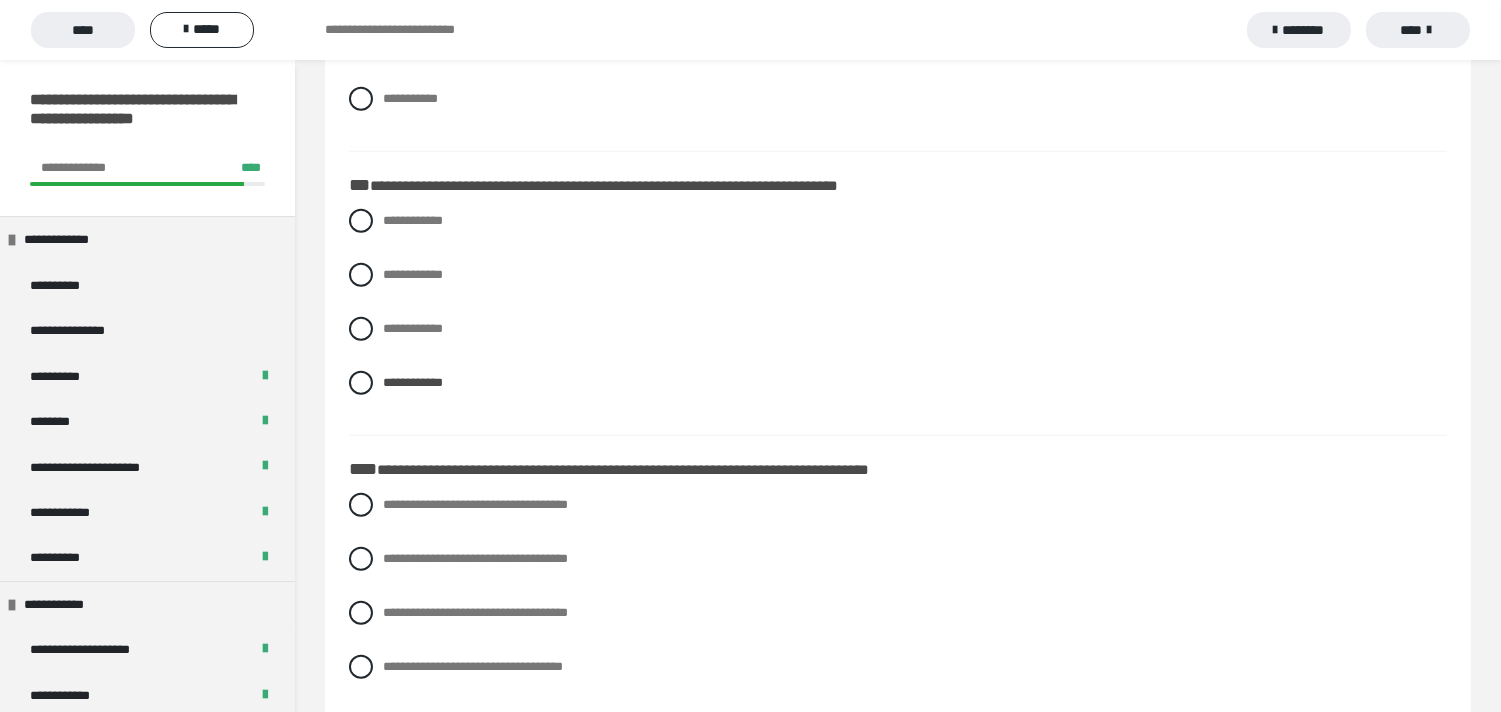 scroll, scrollTop: 3333, scrollLeft: 0, axis: vertical 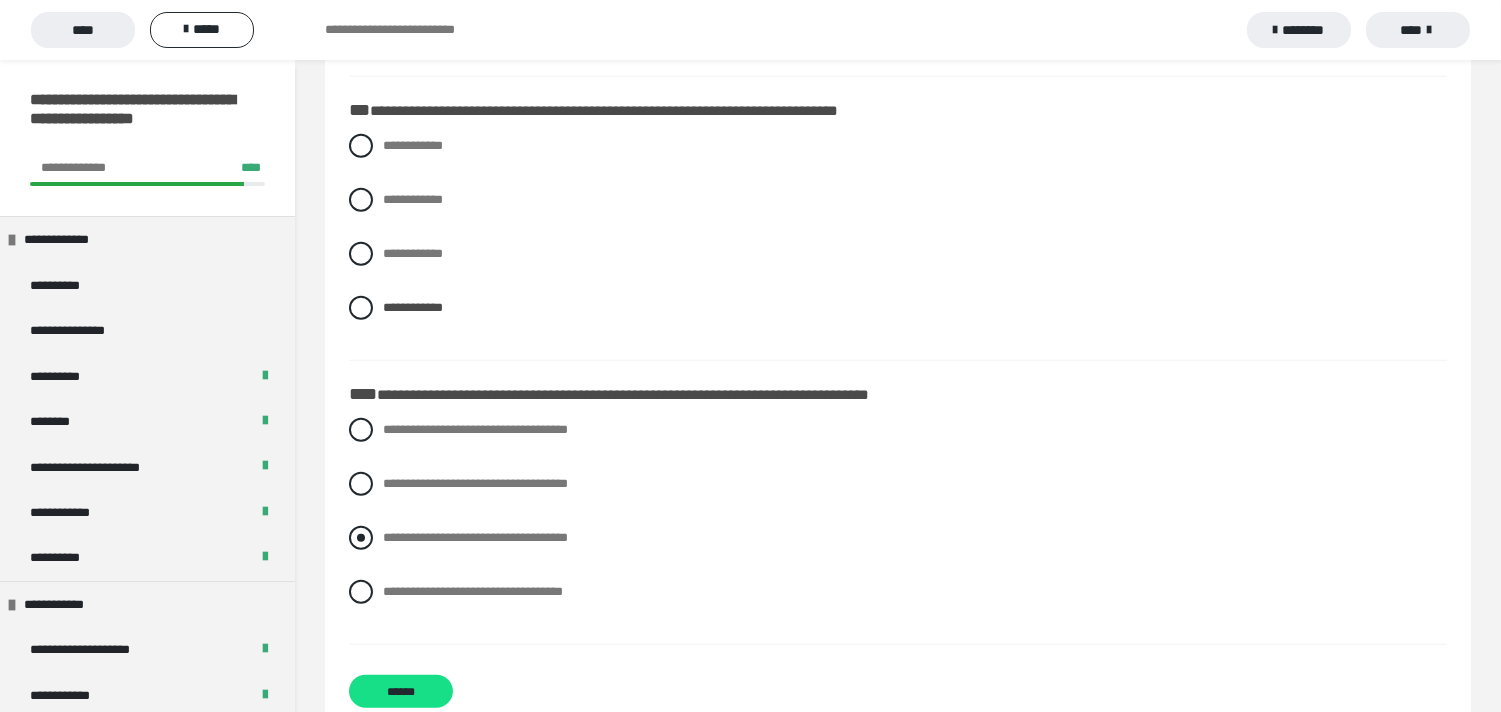 click at bounding box center (361, 538) 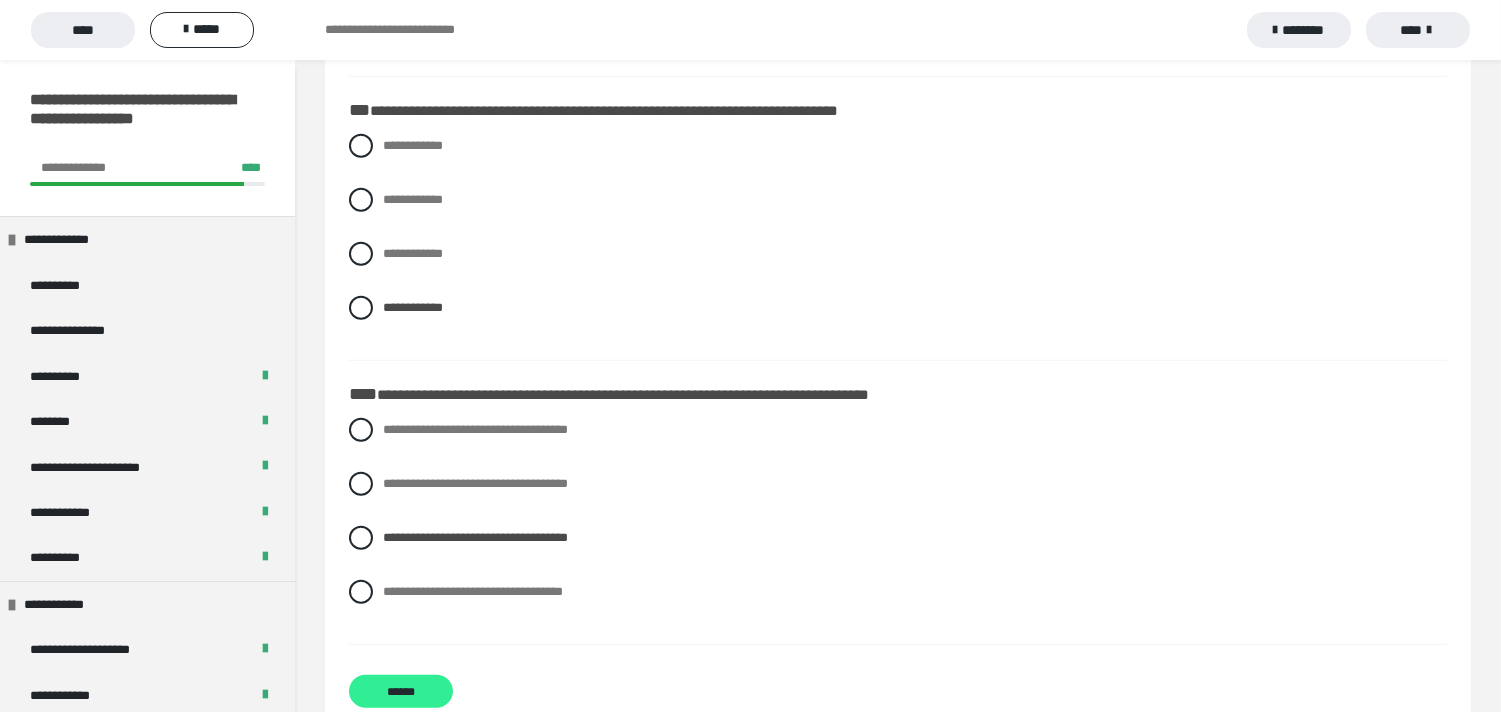 click on "******" at bounding box center (401, 691) 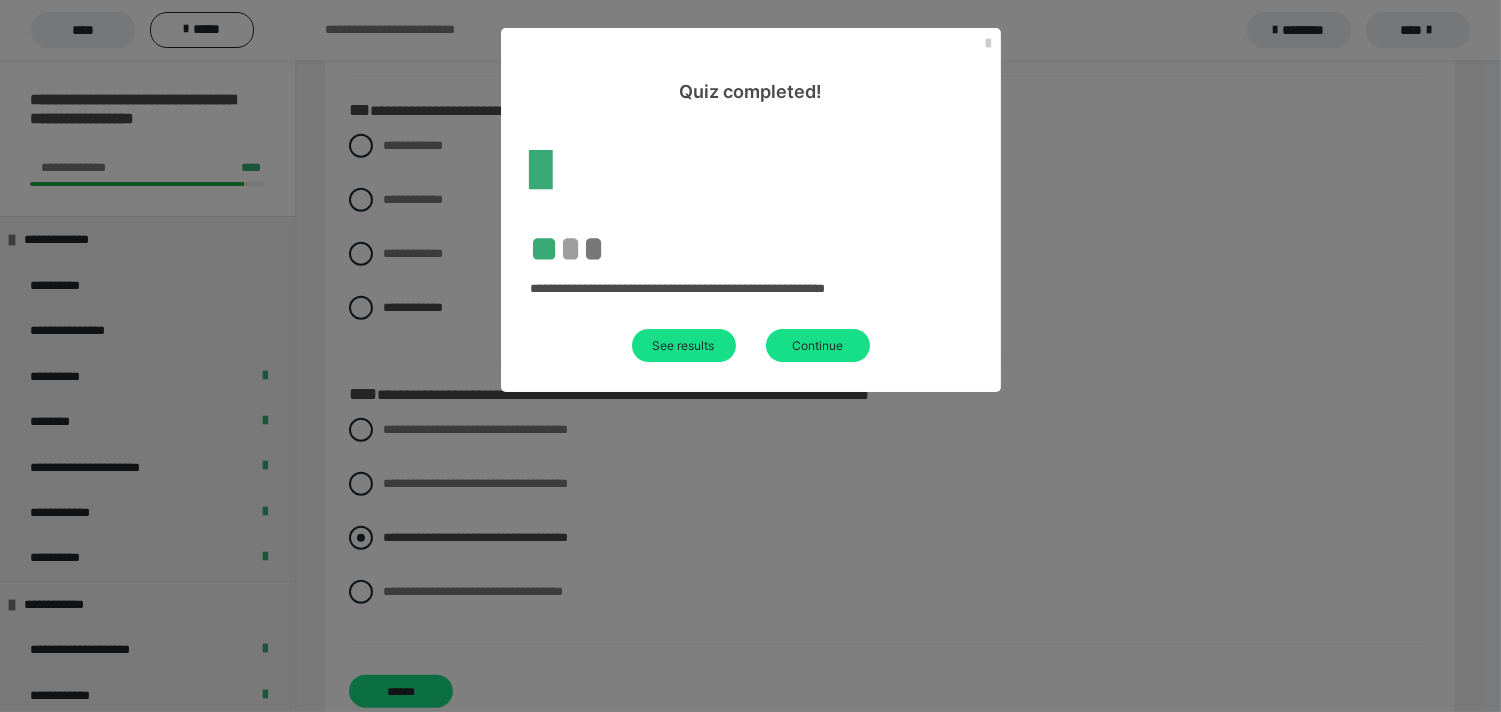 scroll, scrollTop: 251, scrollLeft: 0, axis: vertical 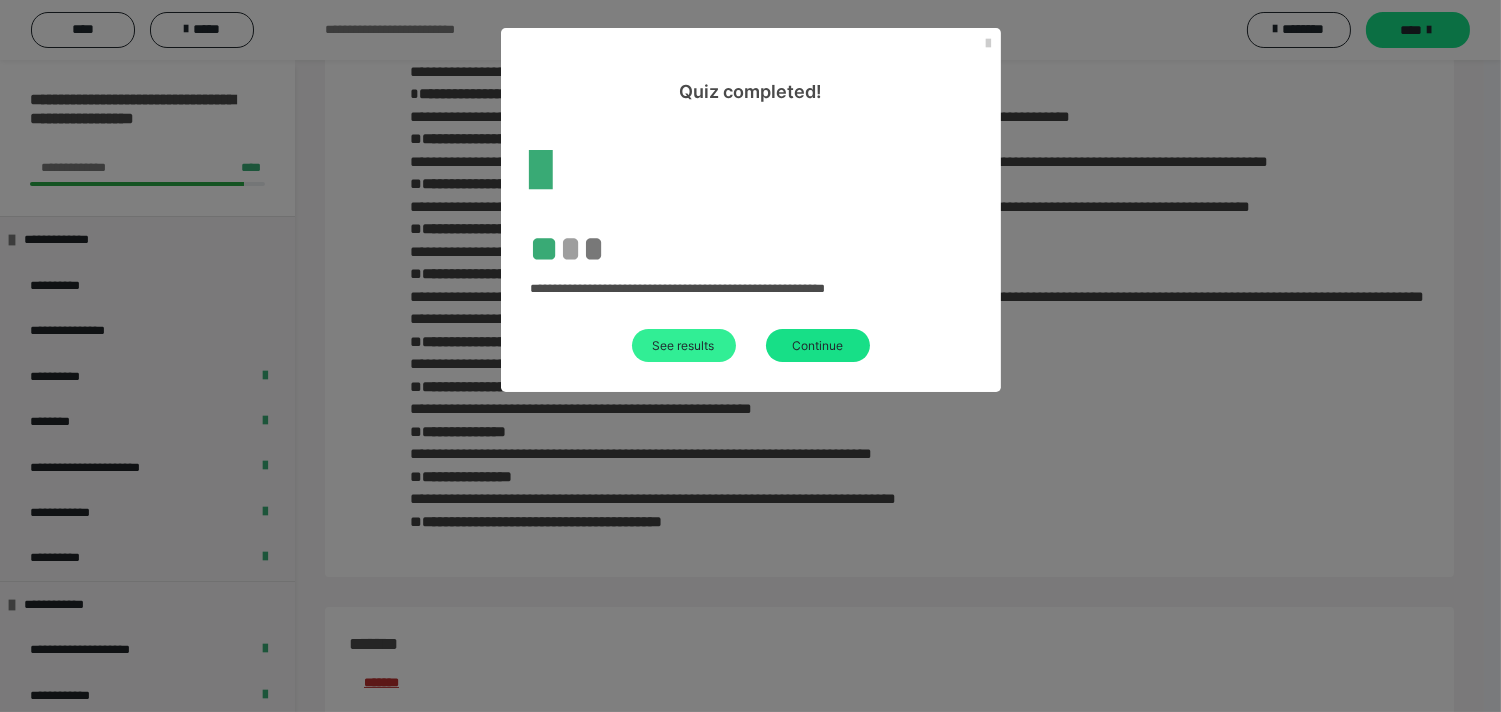 click on "See results" at bounding box center [684, 345] 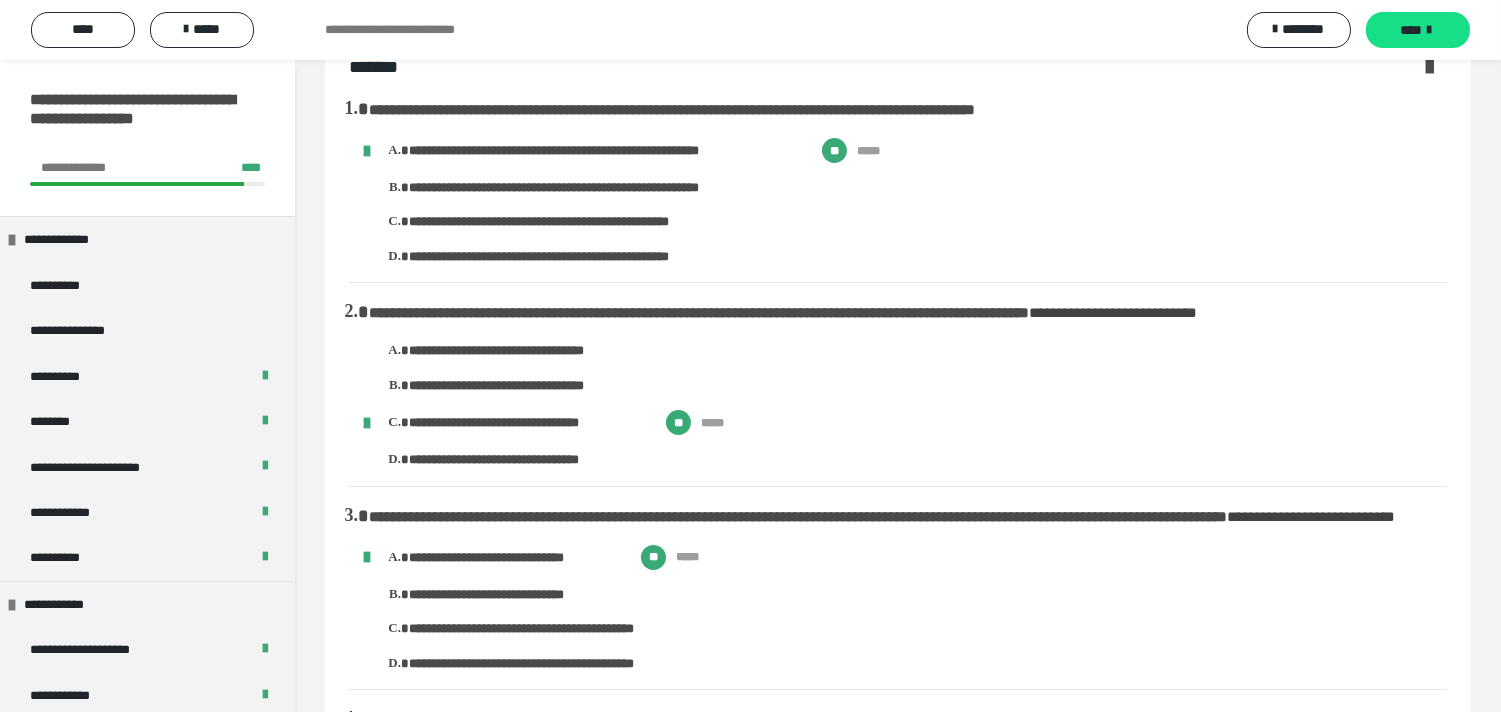 scroll, scrollTop: 0, scrollLeft: 0, axis: both 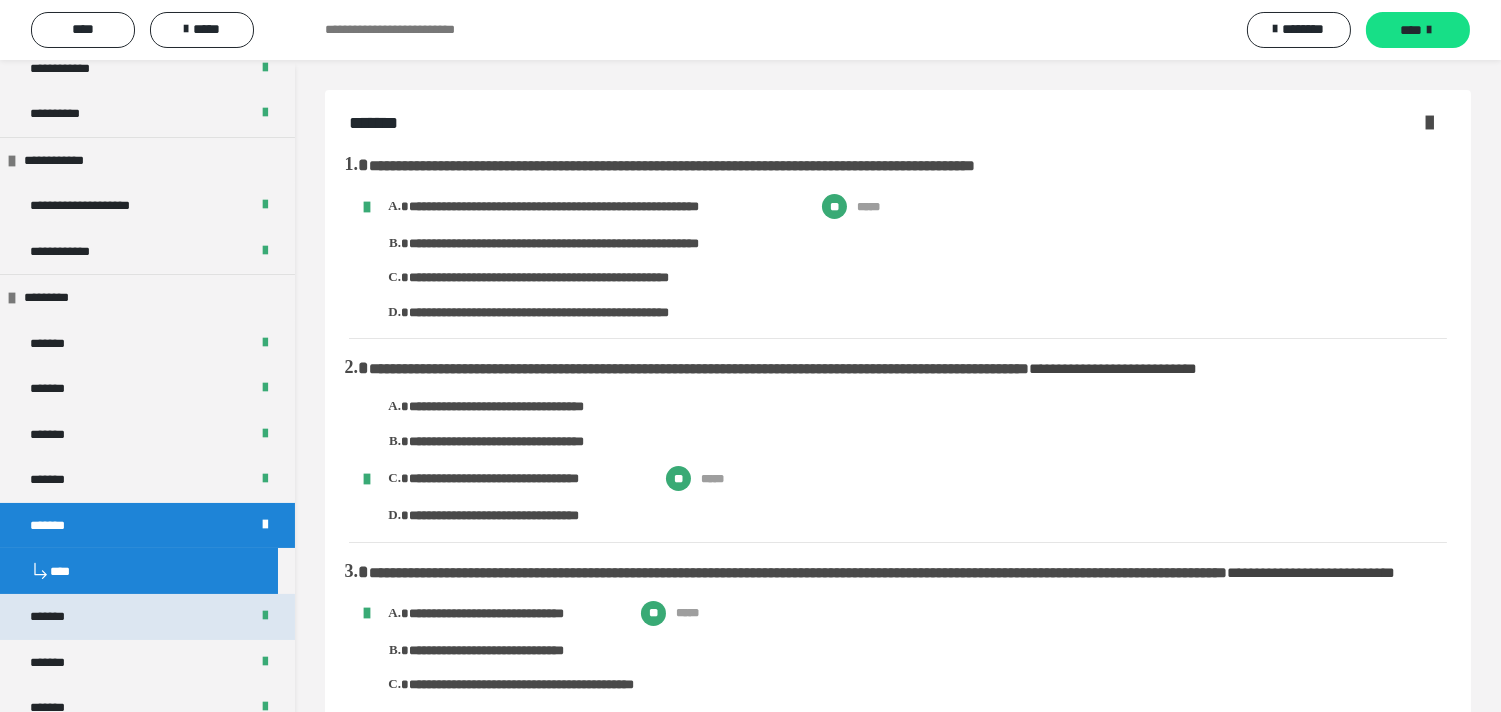click on "*******" at bounding box center [147, 616] 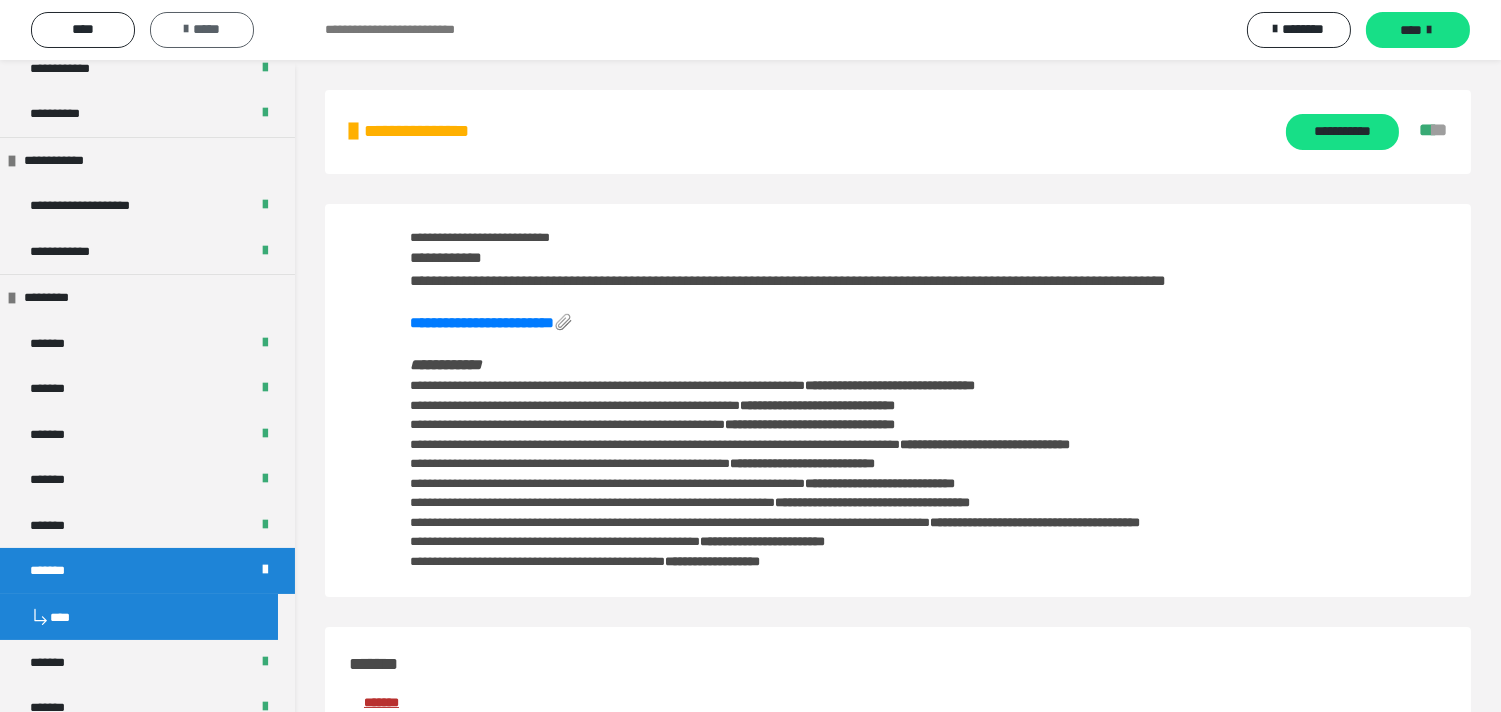 click on "*****" at bounding box center (202, 30) 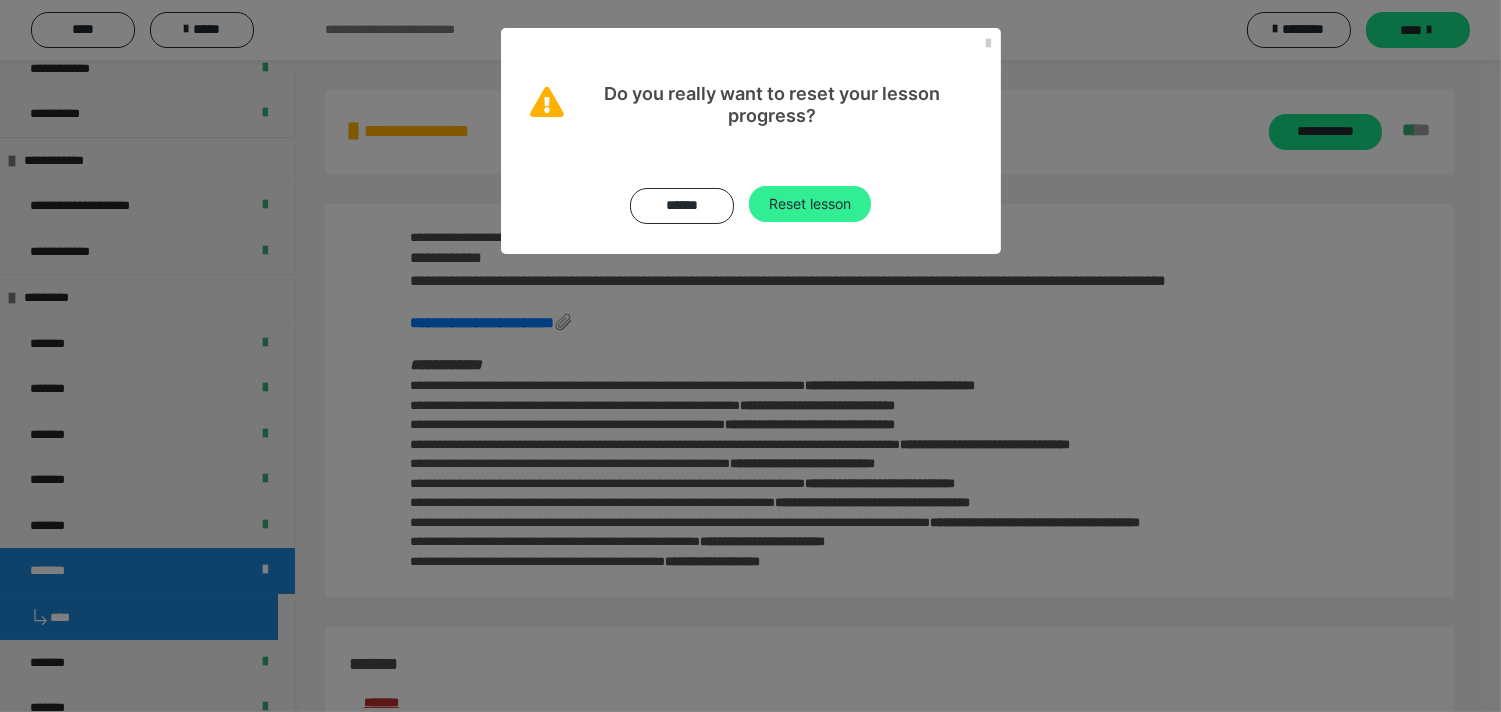 click on "Reset lesson" at bounding box center [810, 204] 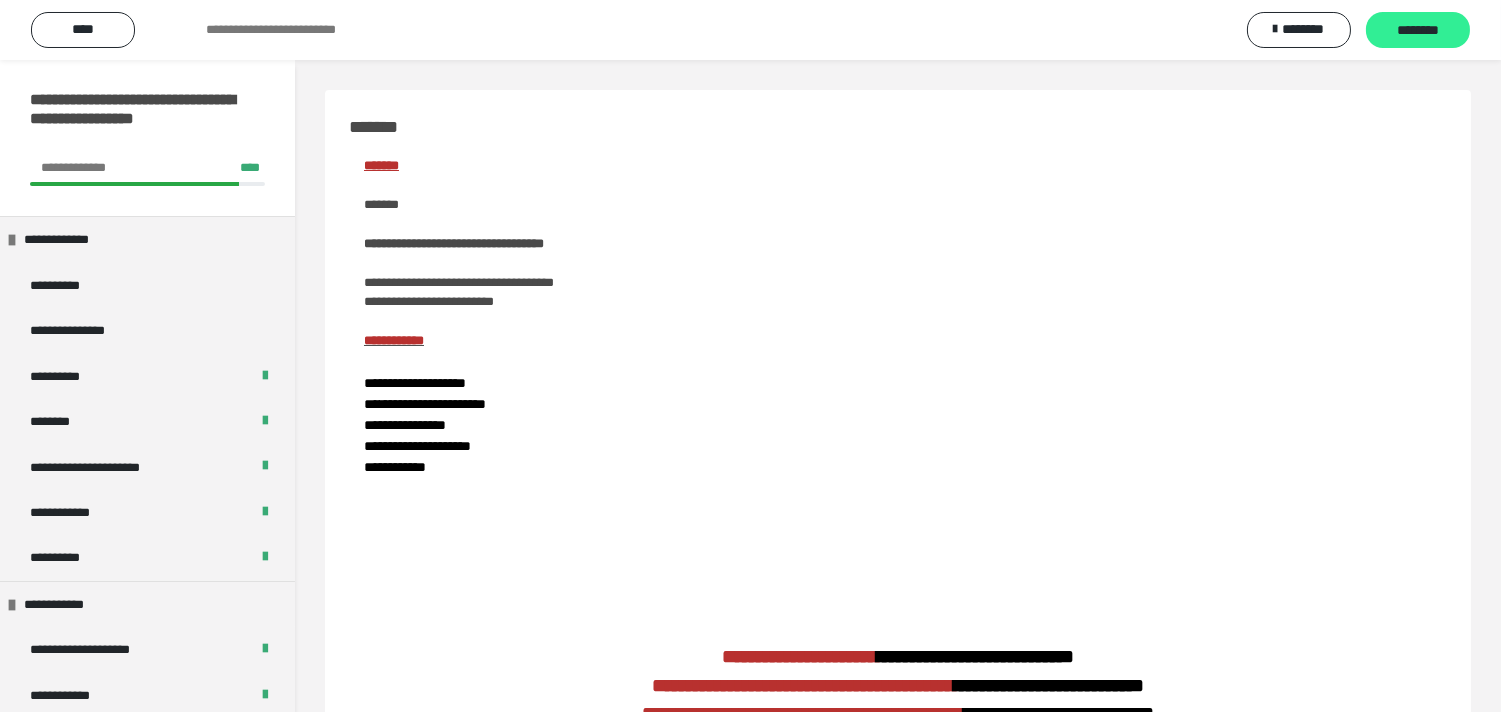 click on "********" at bounding box center (1418, 31) 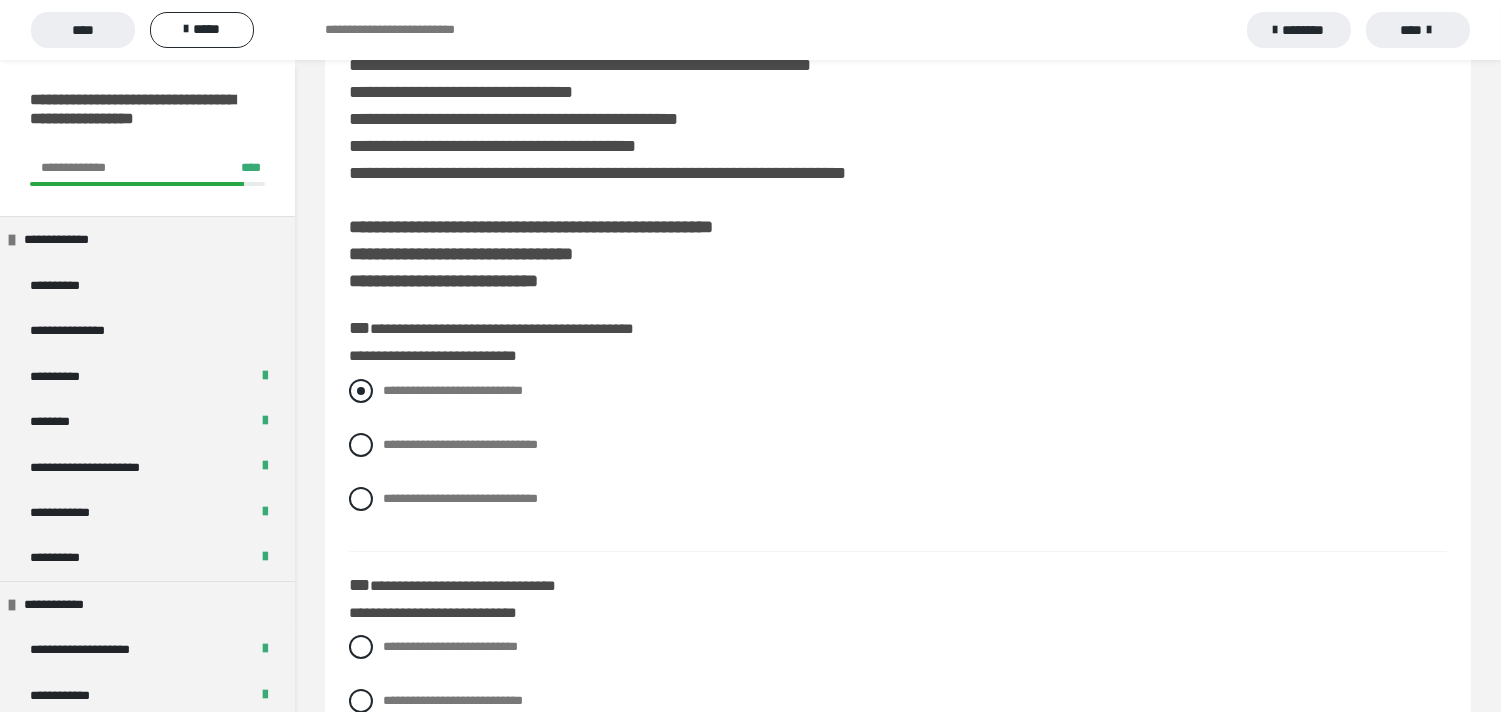 scroll, scrollTop: 777, scrollLeft: 0, axis: vertical 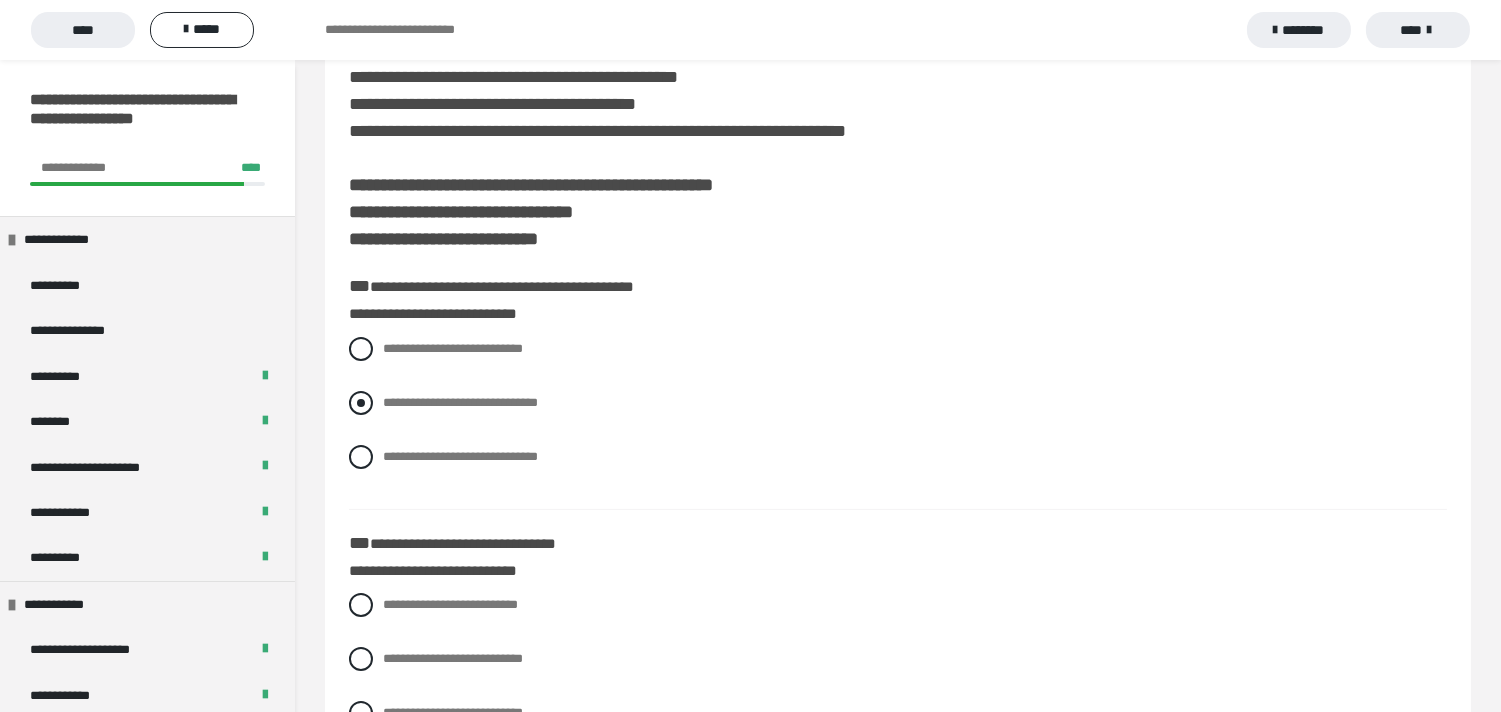 click on "**********" at bounding box center [898, 403] 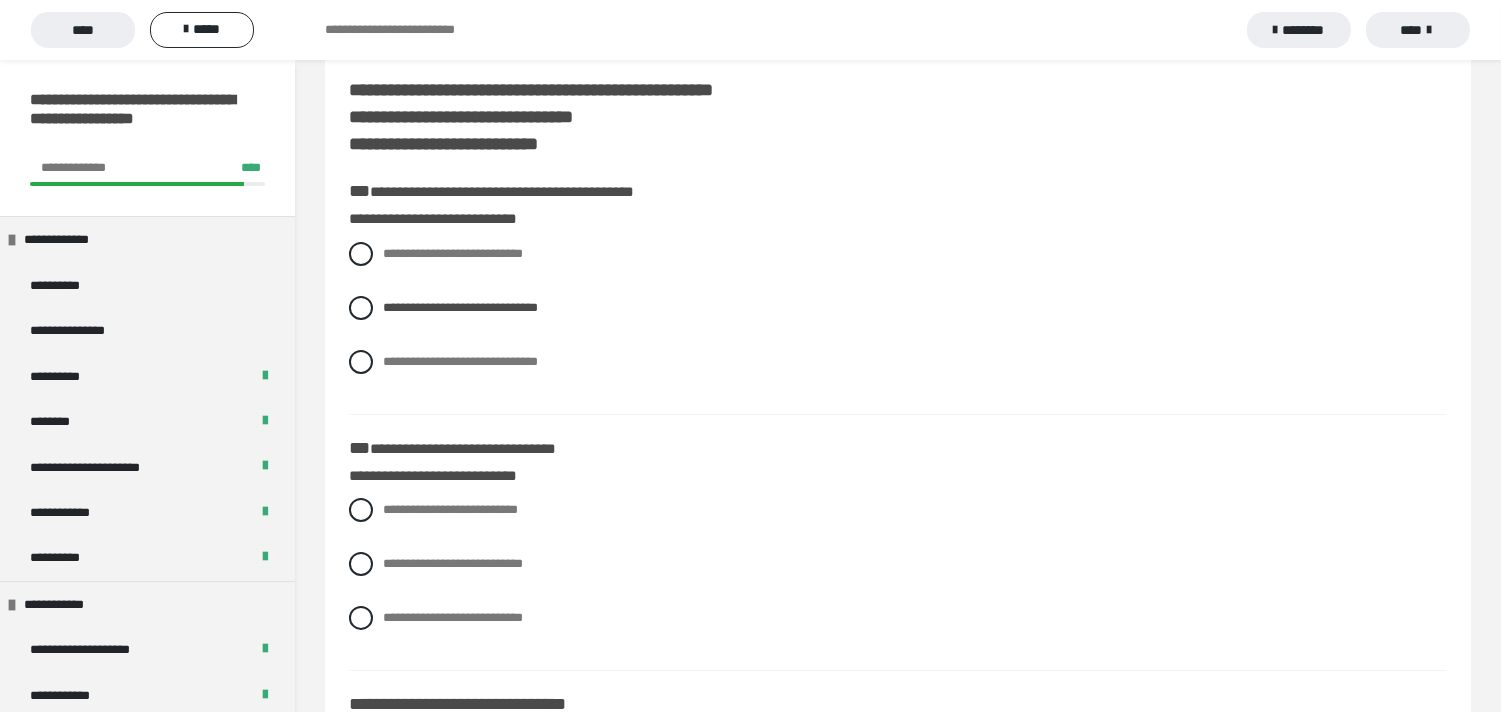 scroll, scrollTop: 1000, scrollLeft: 0, axis: vertical 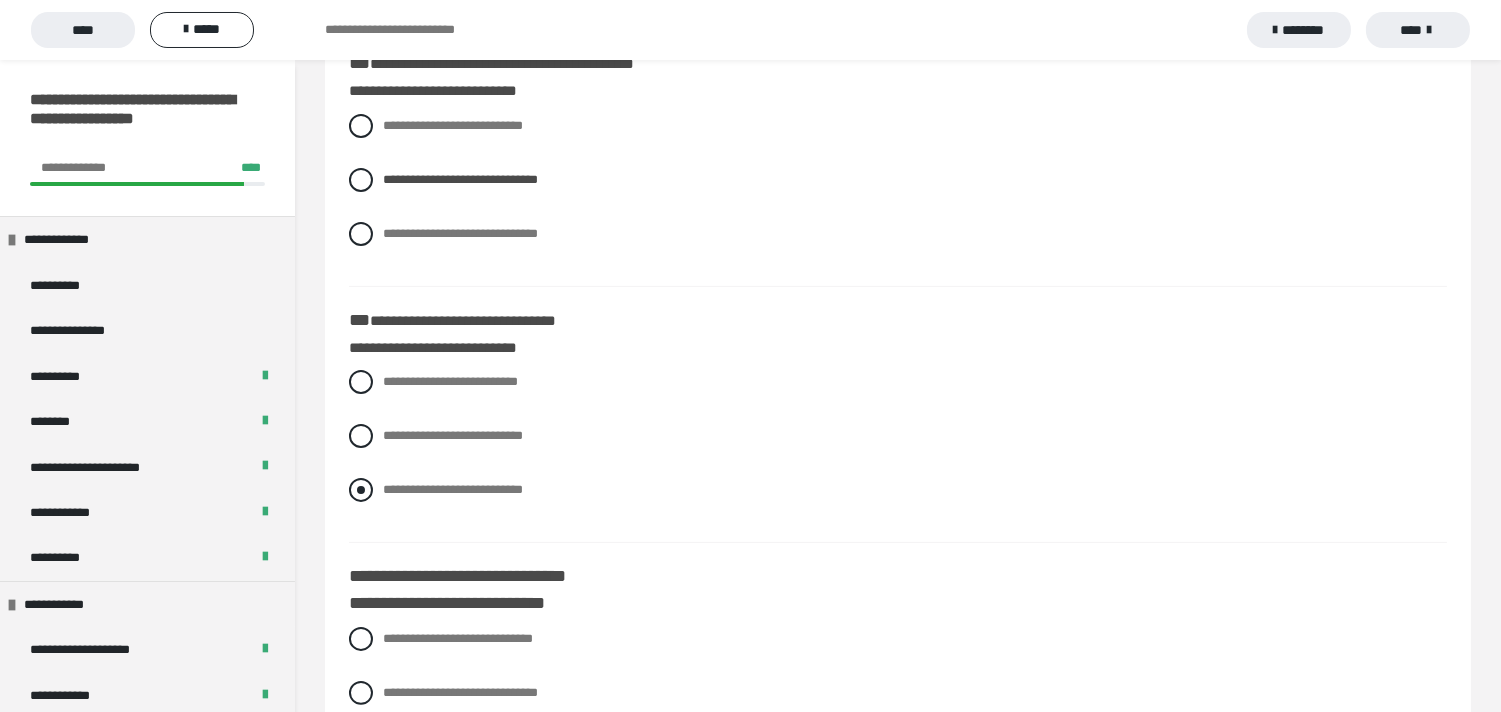 click at bounding box center [361, 490] 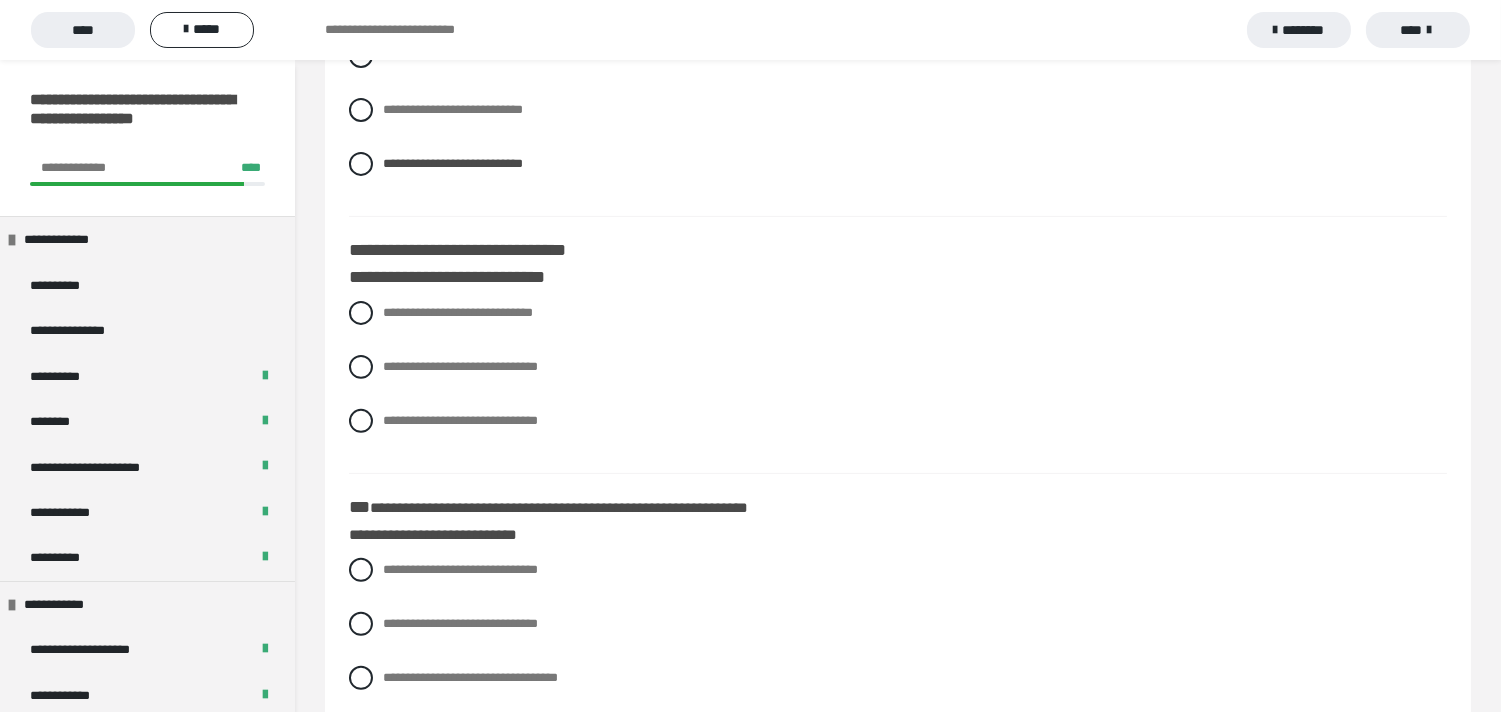 scroll, scrollTop: 1333, scrollLeft: 0, axis: vertical 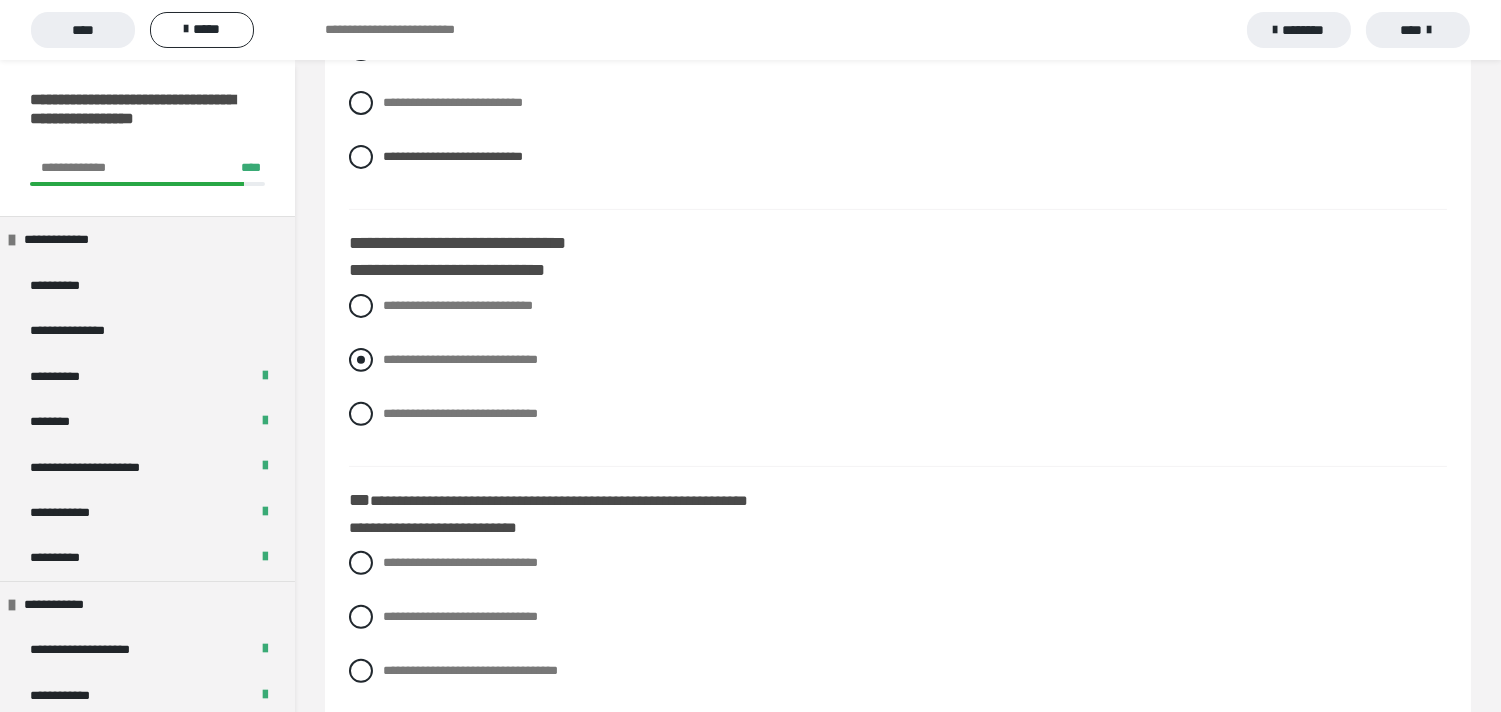 click at bounding box center [361, 360] 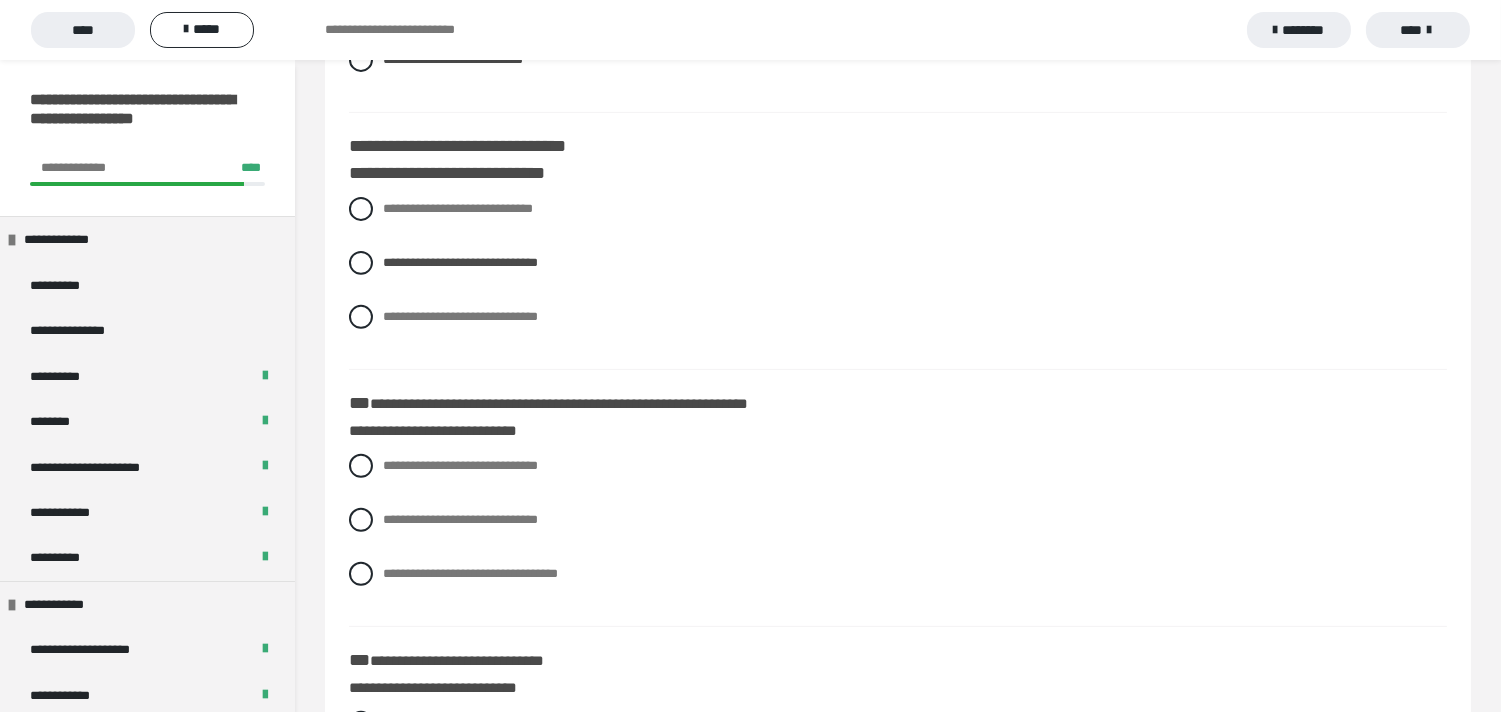 scroll, scrollTop: 1444, scrollLeft: 0, axis: vertical 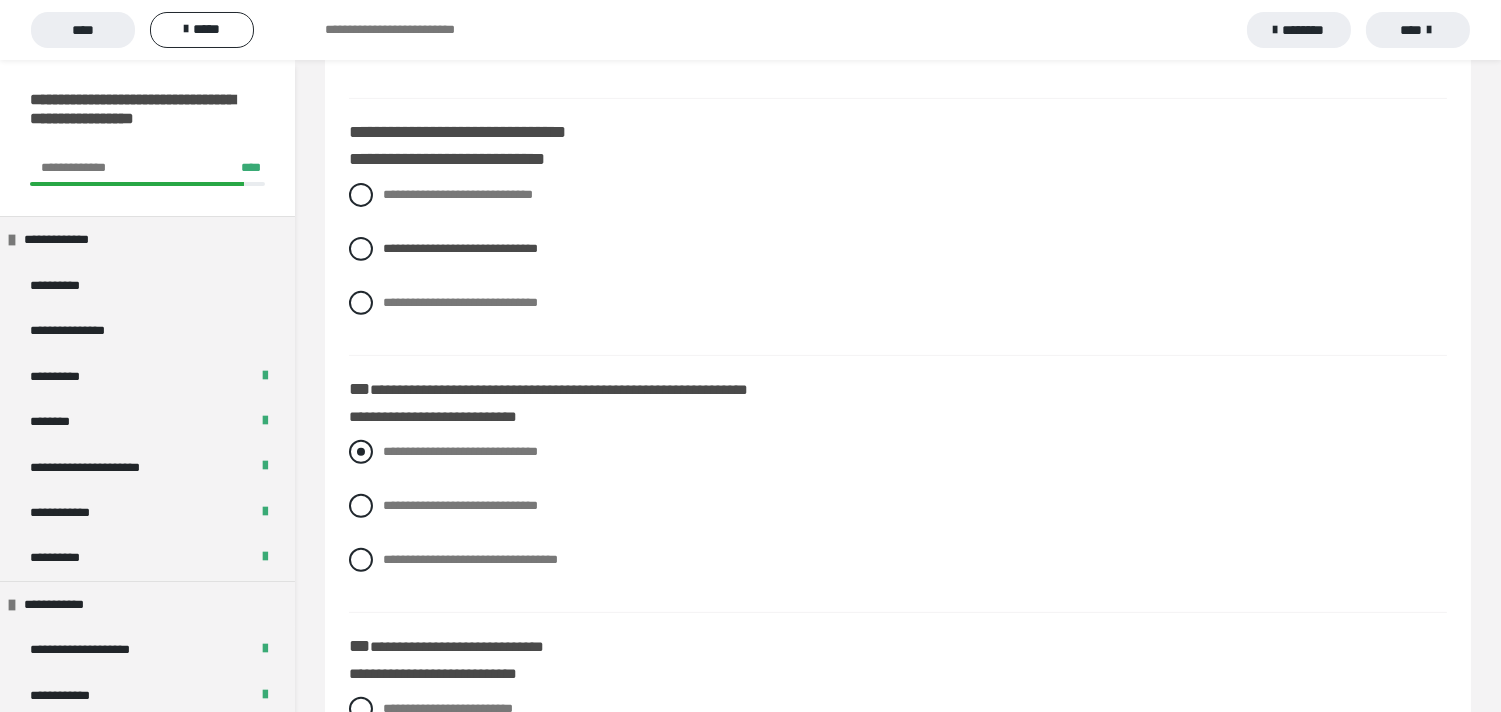 click at bounding box center (361, 452) 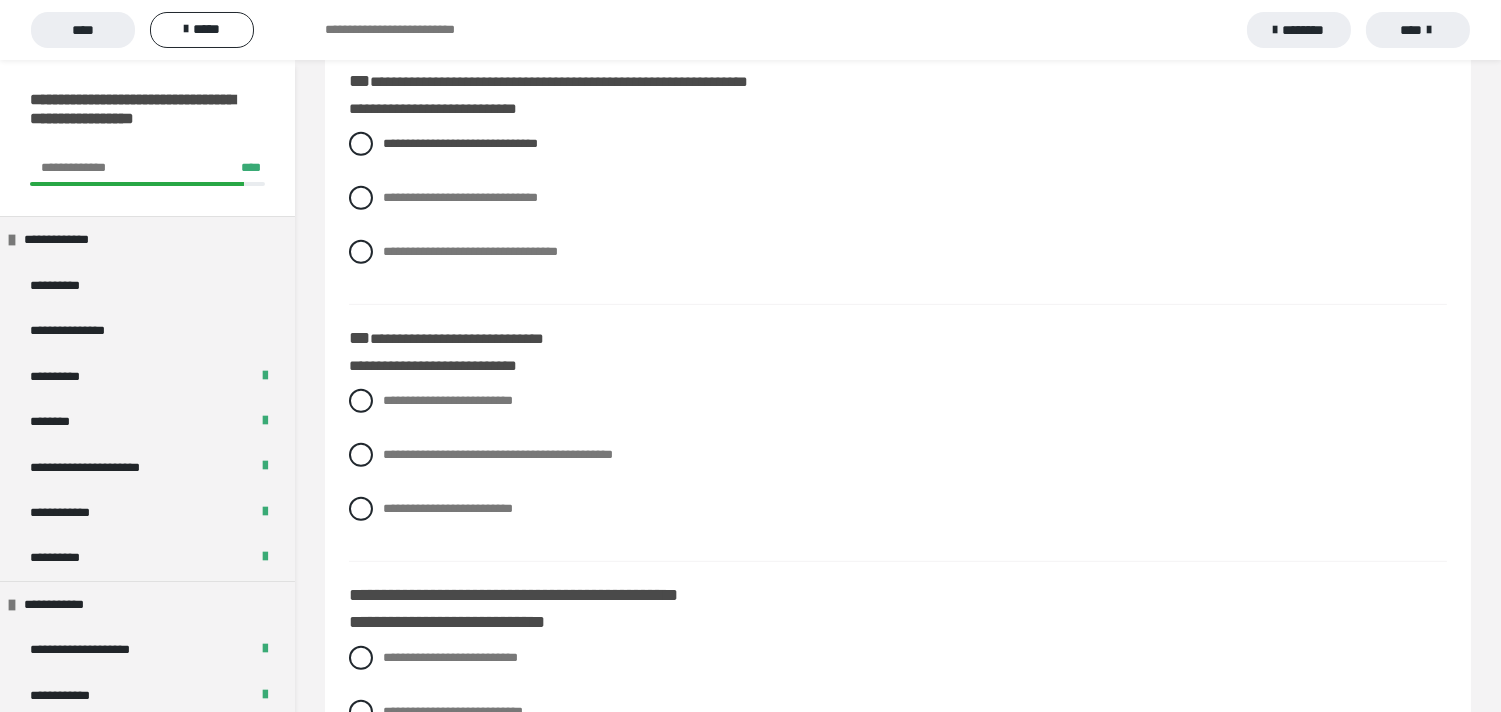 scroll, scrollTop: 1777, scrollLeft: 0, axis: vertical 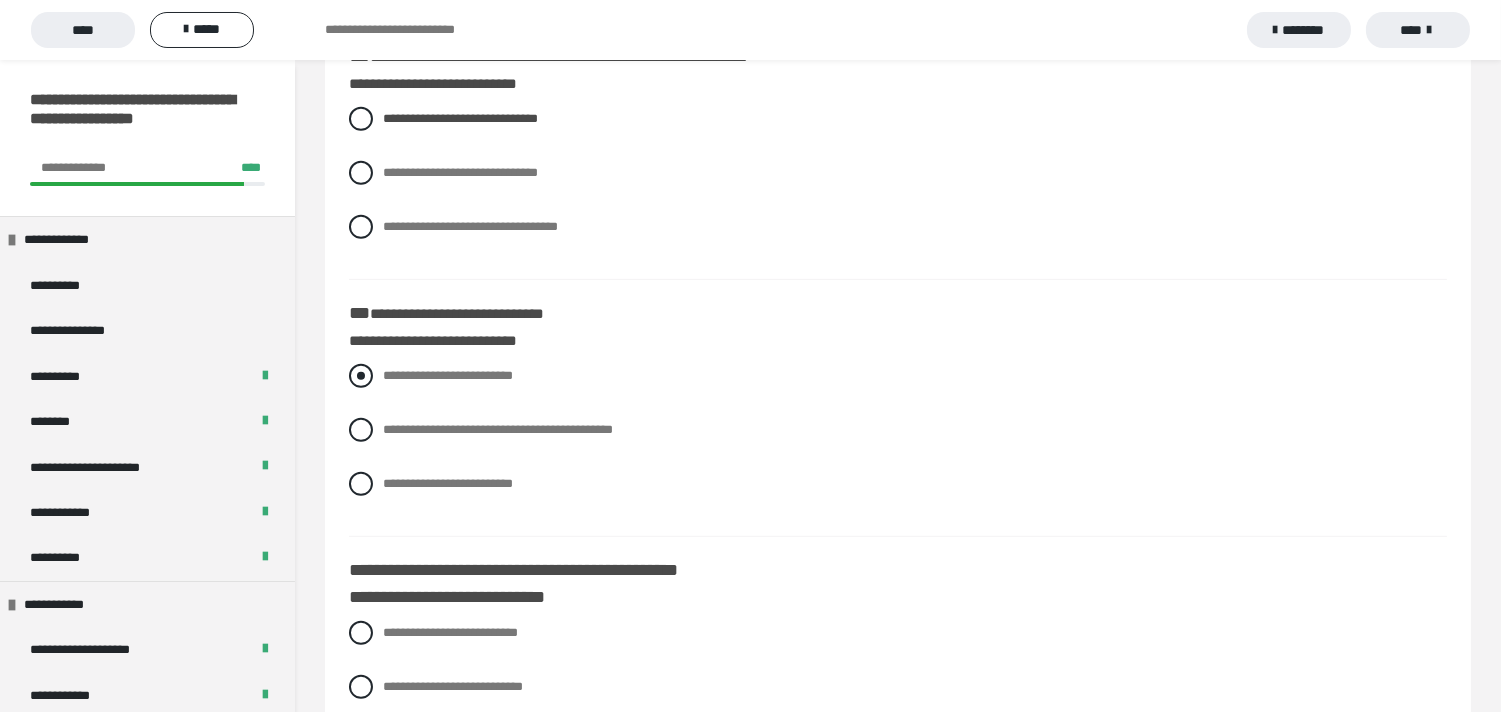 click at bounding box center [361, 376] 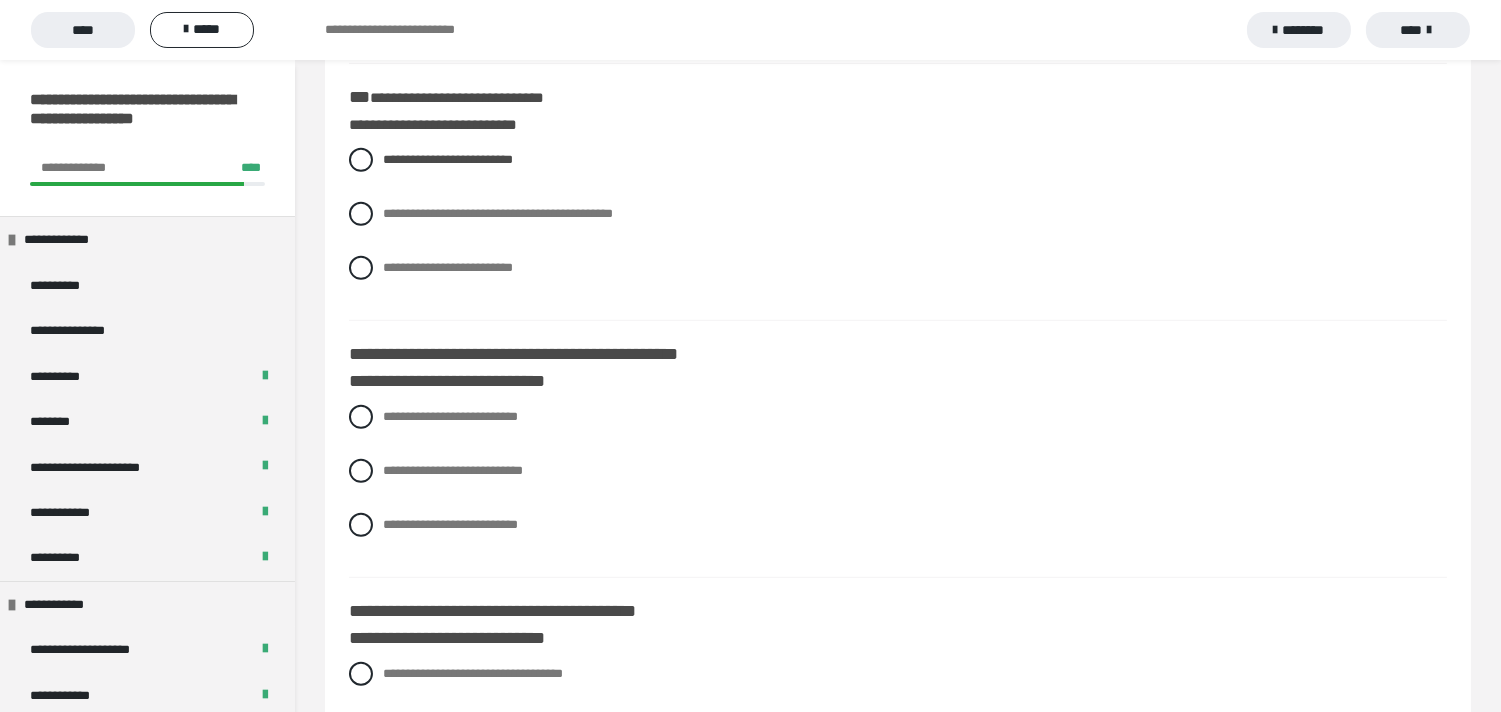 scroll, scrollTop: 2000, scrollLeft: 0, axis: vertical 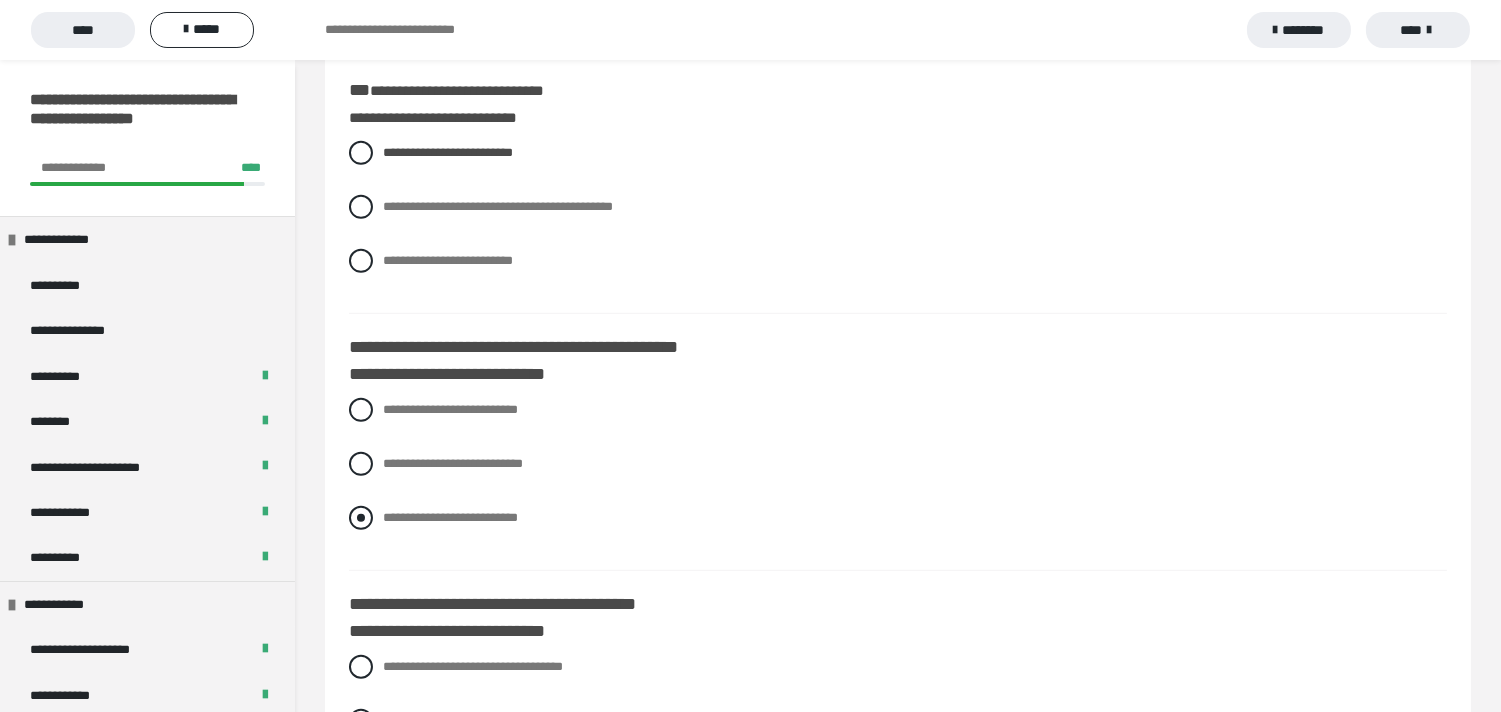 click at bounding box center (361, 518) 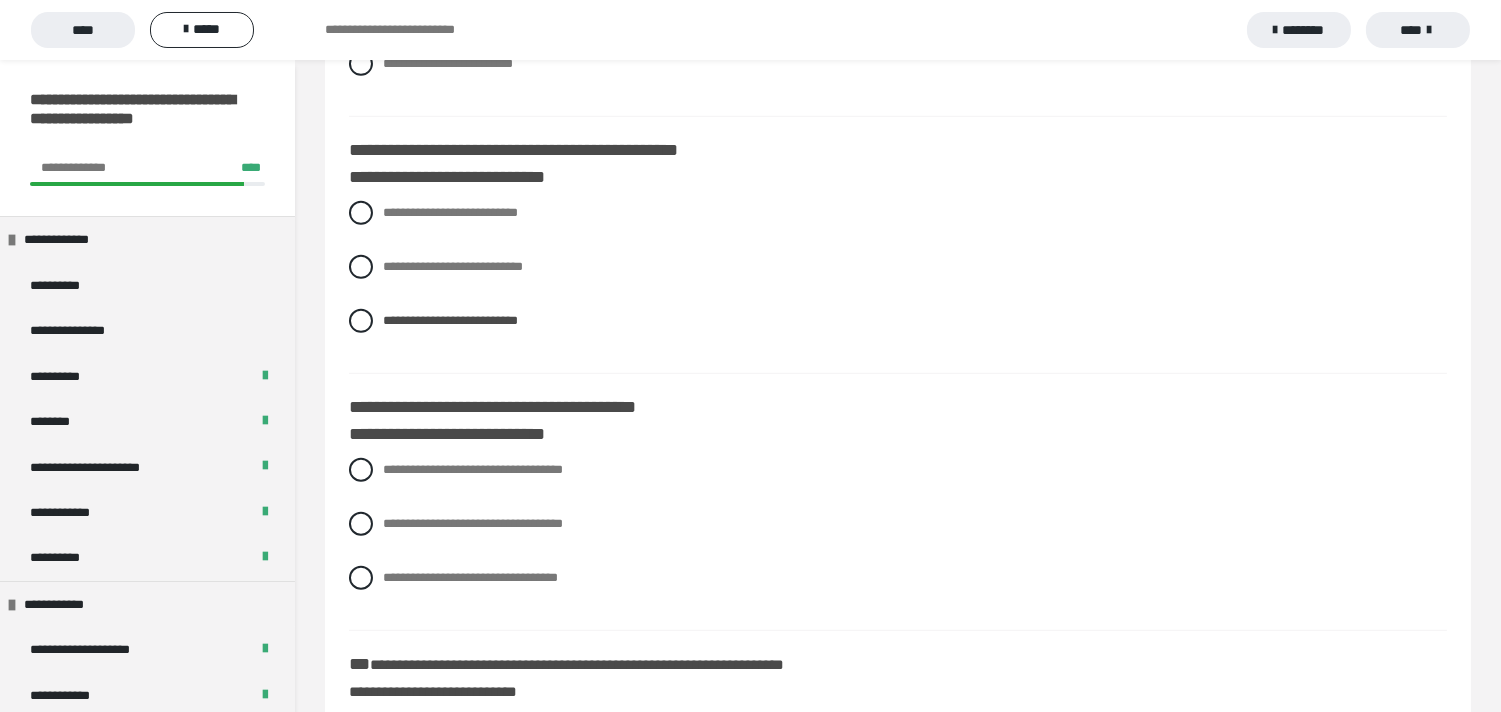 scroll, scrollTop: 2222, scrollLeft: 0, axis: vertical 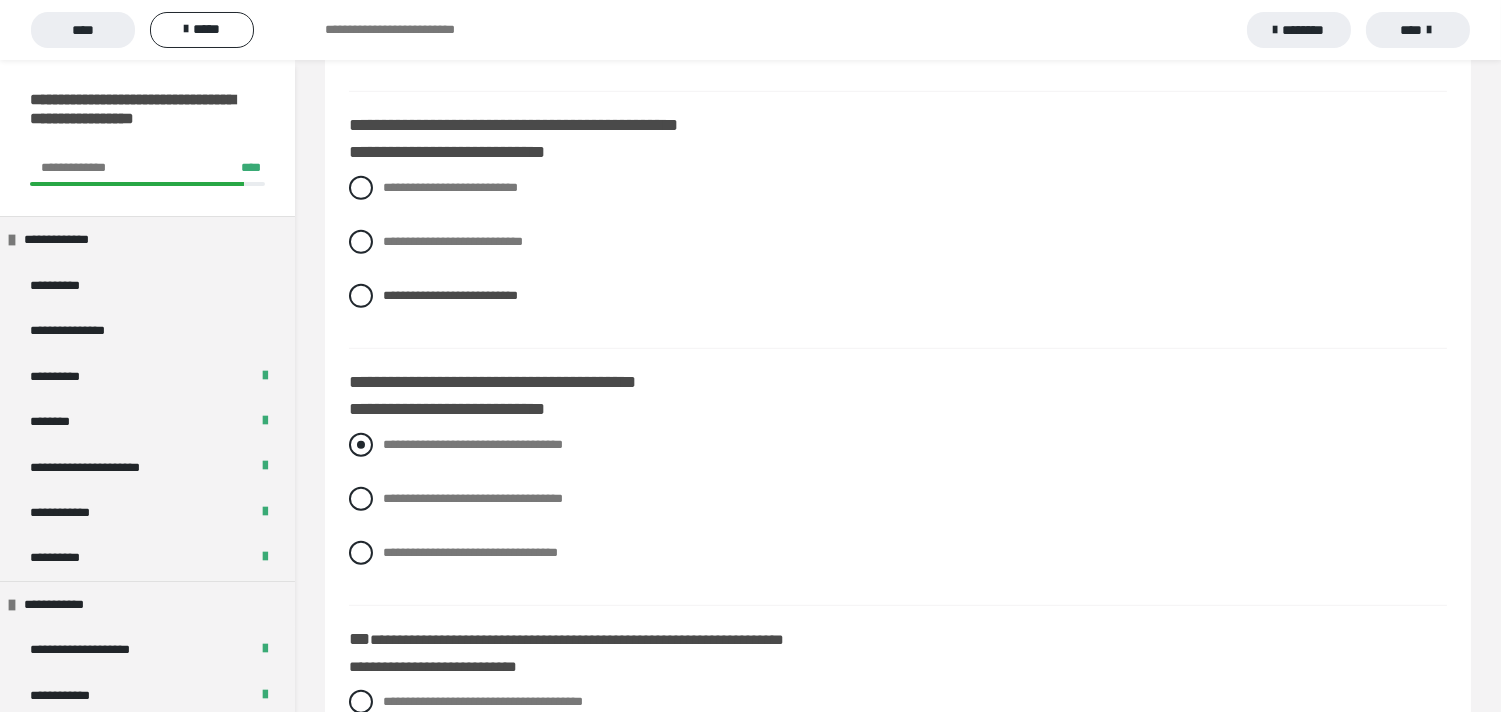 click at bounding box center [361, 445] 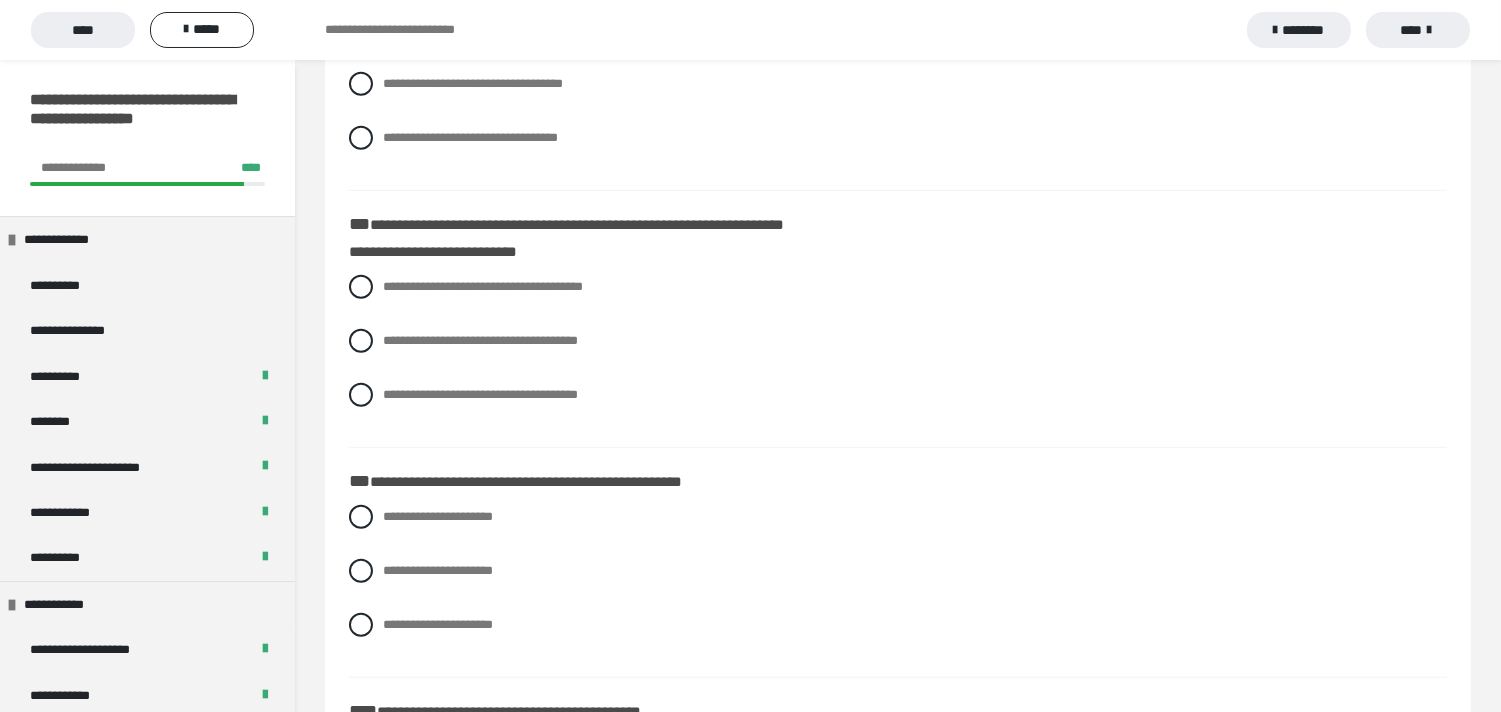 scroll, scrollTop: 2666, scrollLeft: 0, axis: vertical 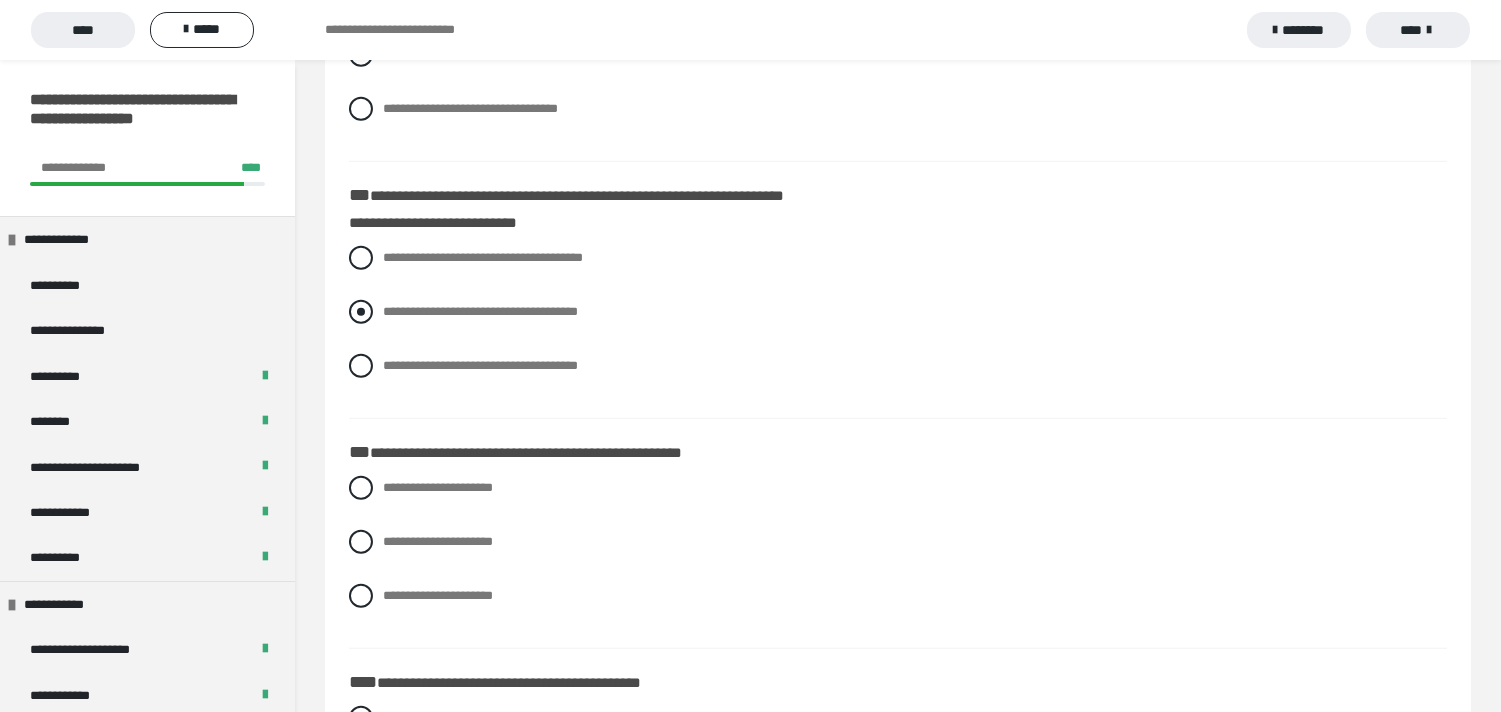 click at bounding box center (361, 312) 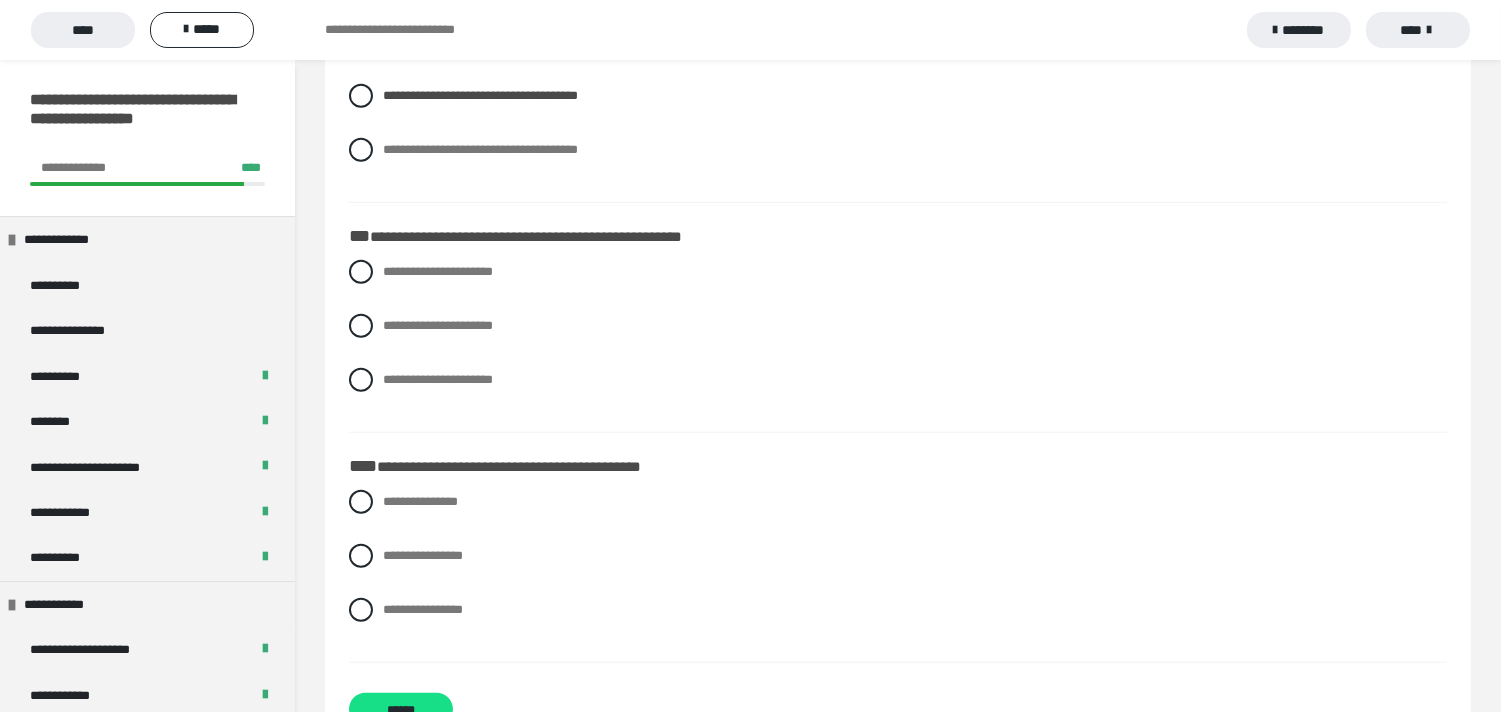 scroll, scrollTop: 2888, scrollLeft: 0, axis: vertical 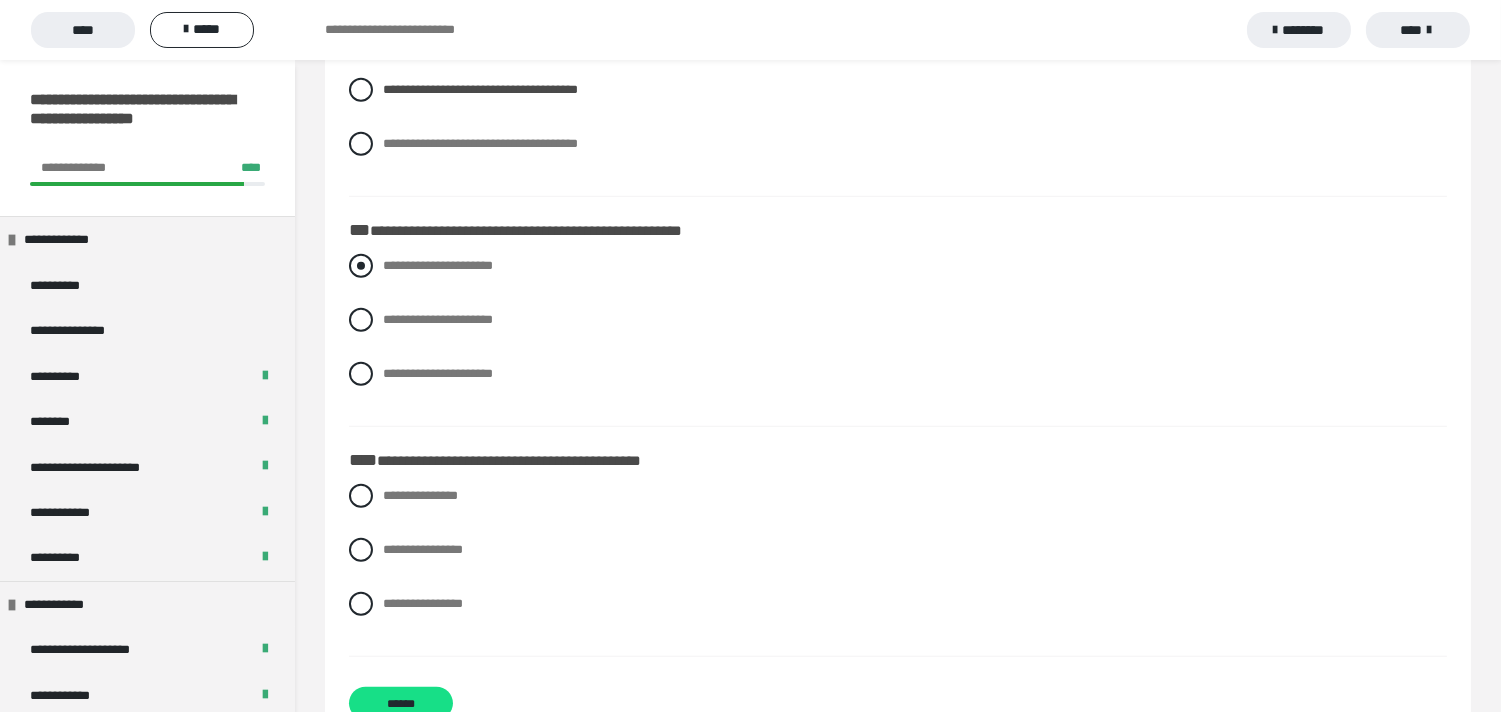 click at bounding box center (361, 266) 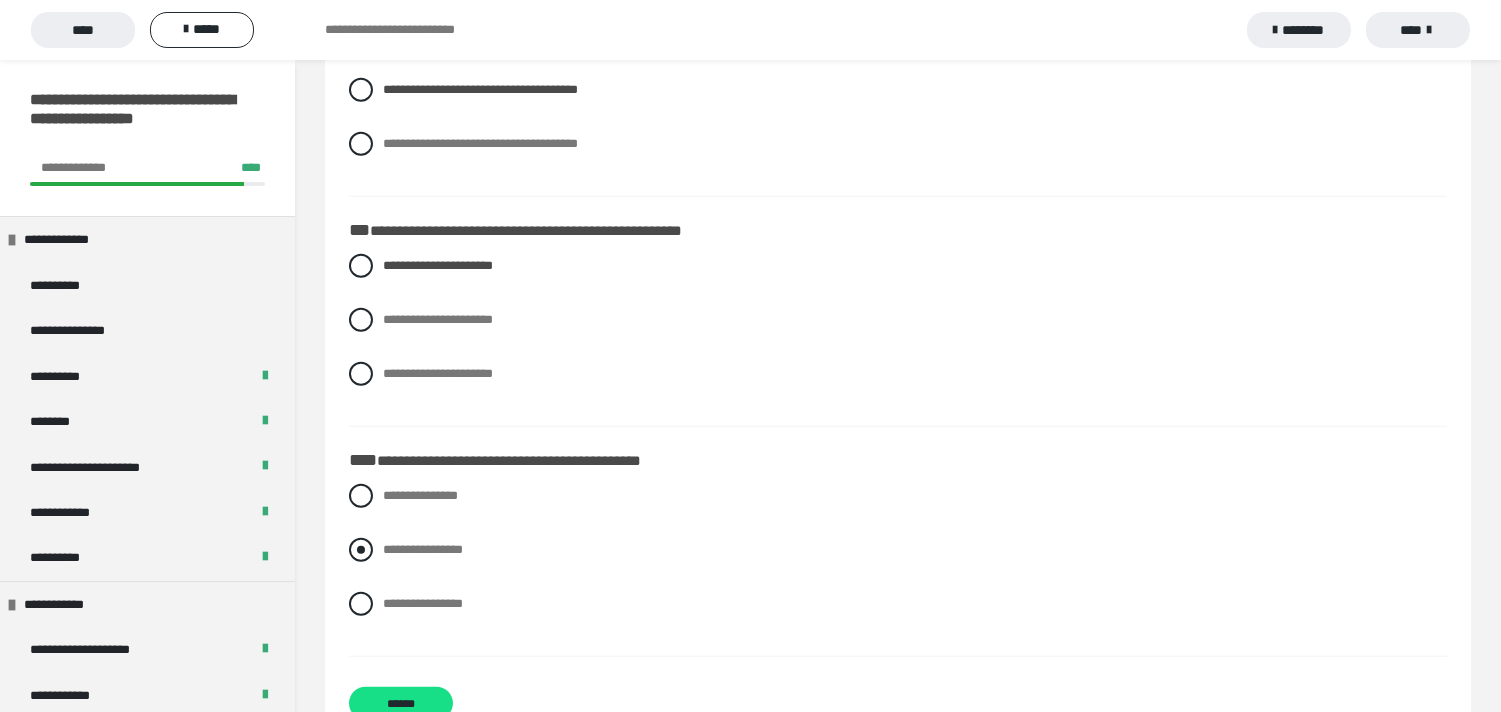 click at bounding box center (361, 550) 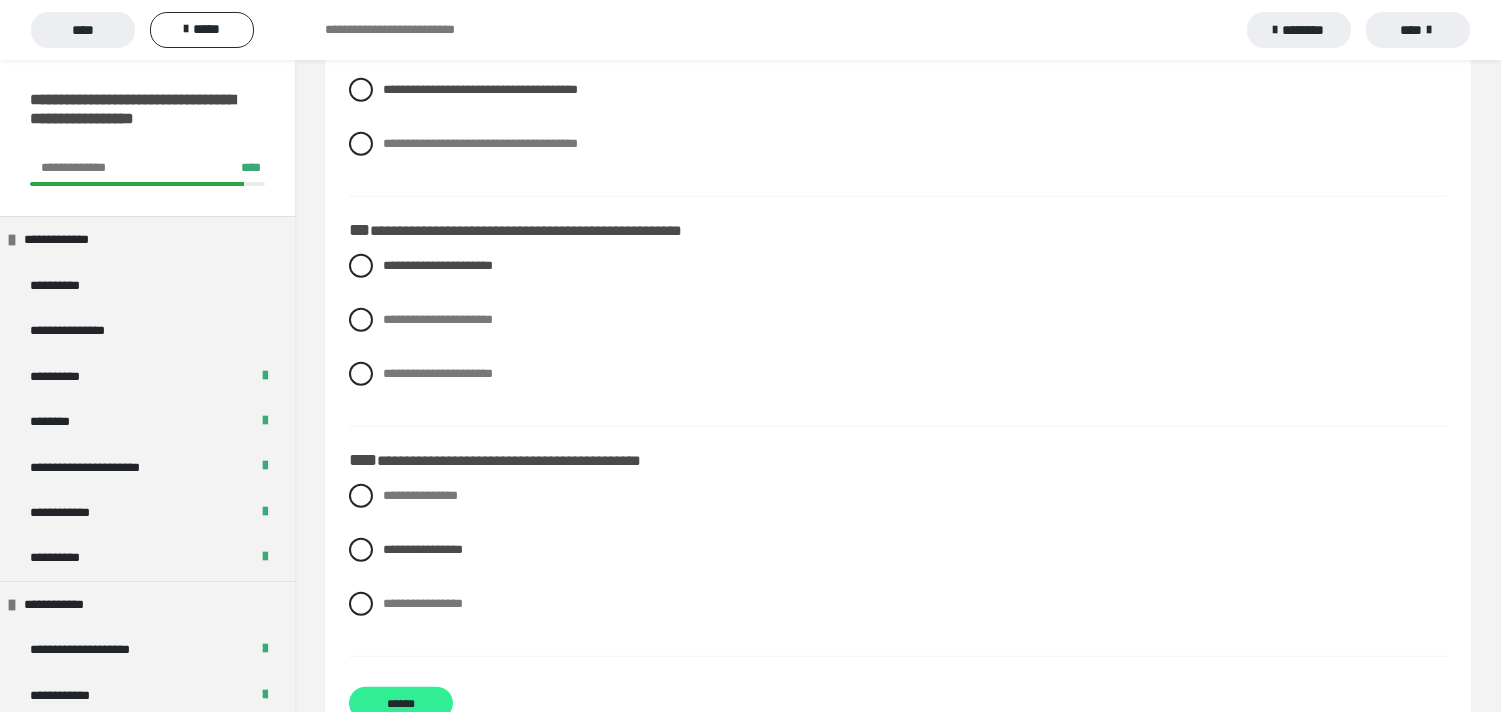 click on "******" at bounding box center (401, 703) 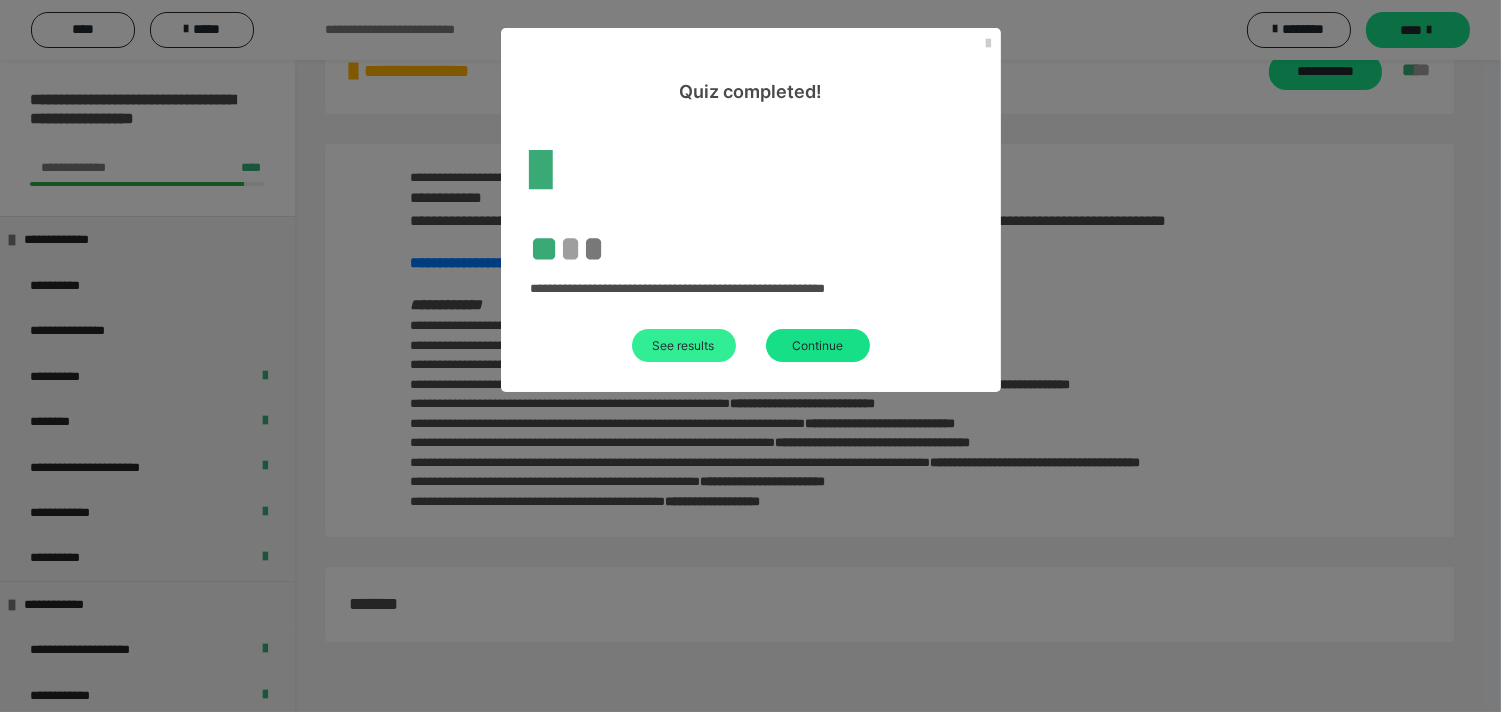 scroll, scrollTop: 60, scrollLeft: 0, axis: vertical 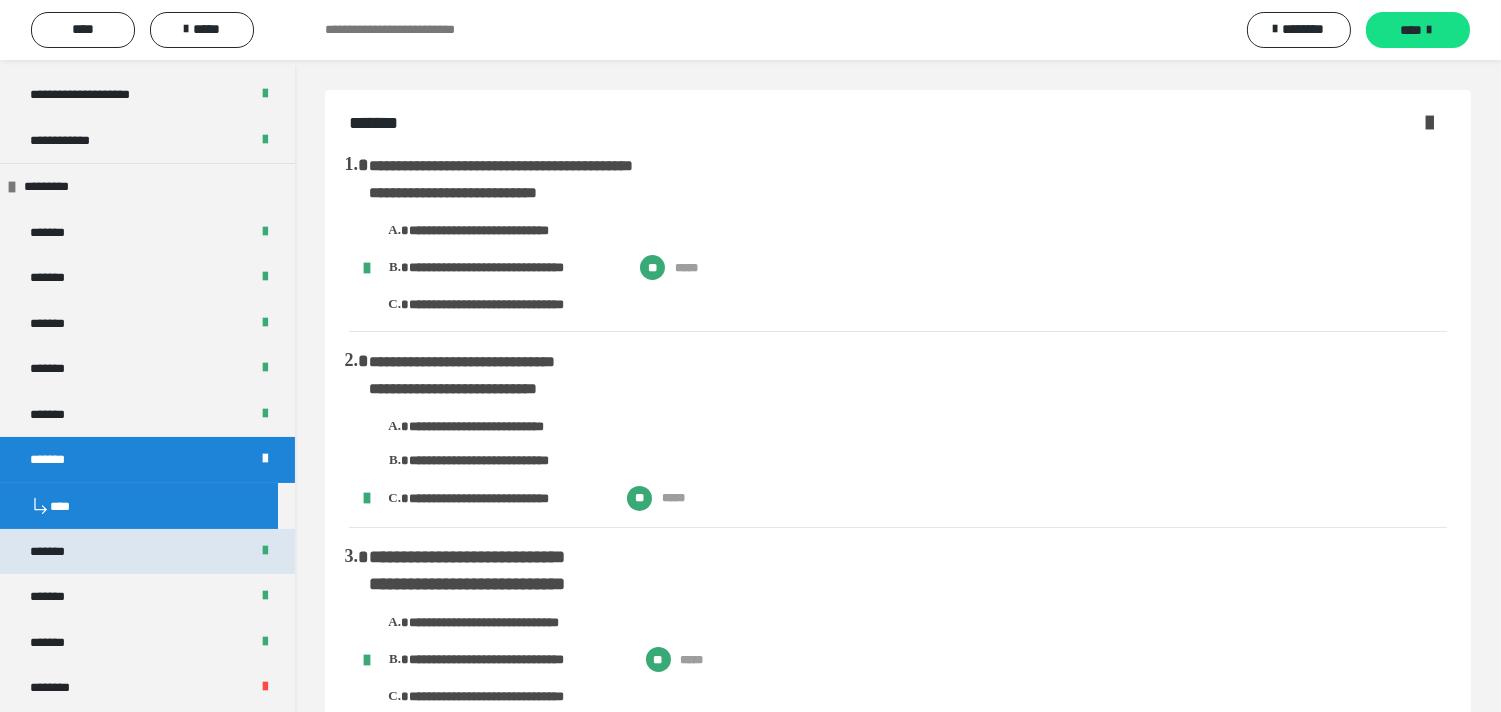 click on "*******" at bounding box center [147, 551] 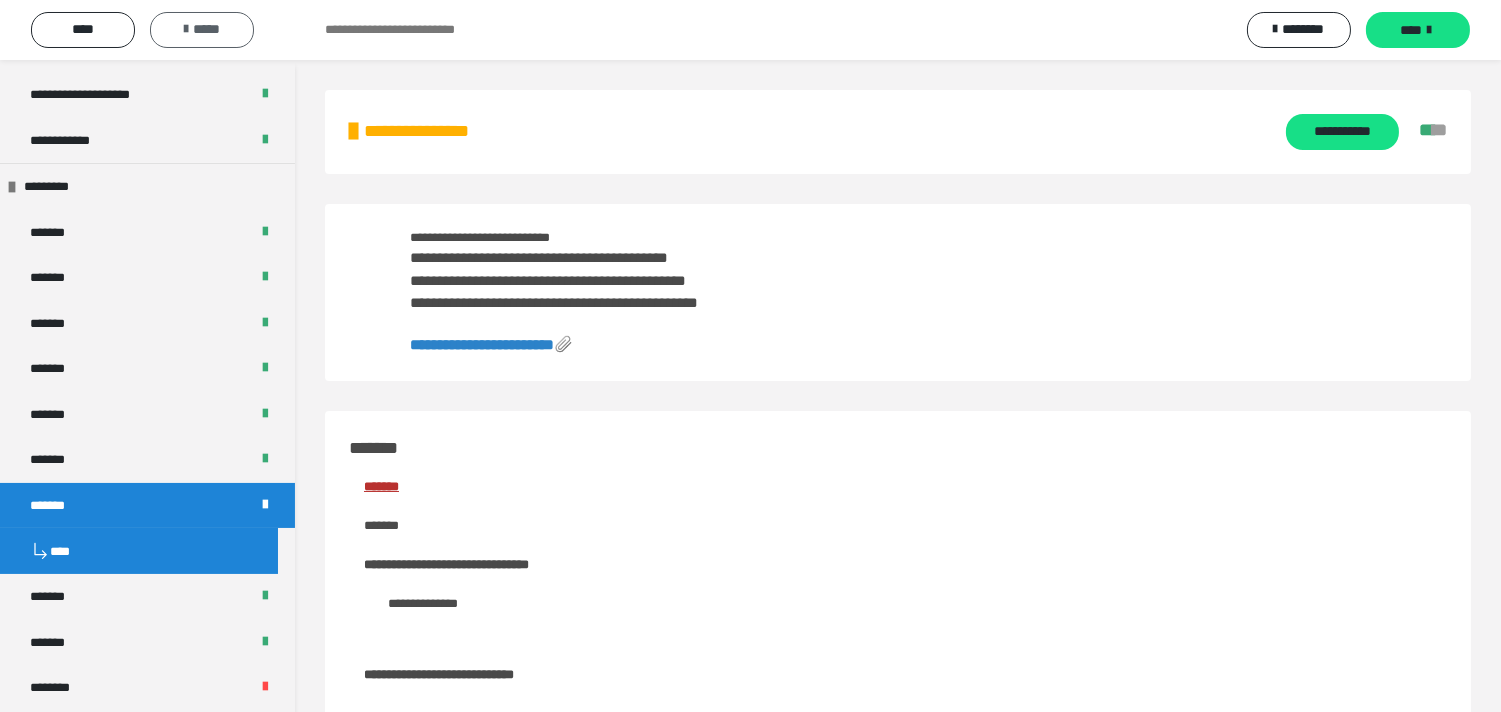 click on "*****" at bounding box center [202, 30] 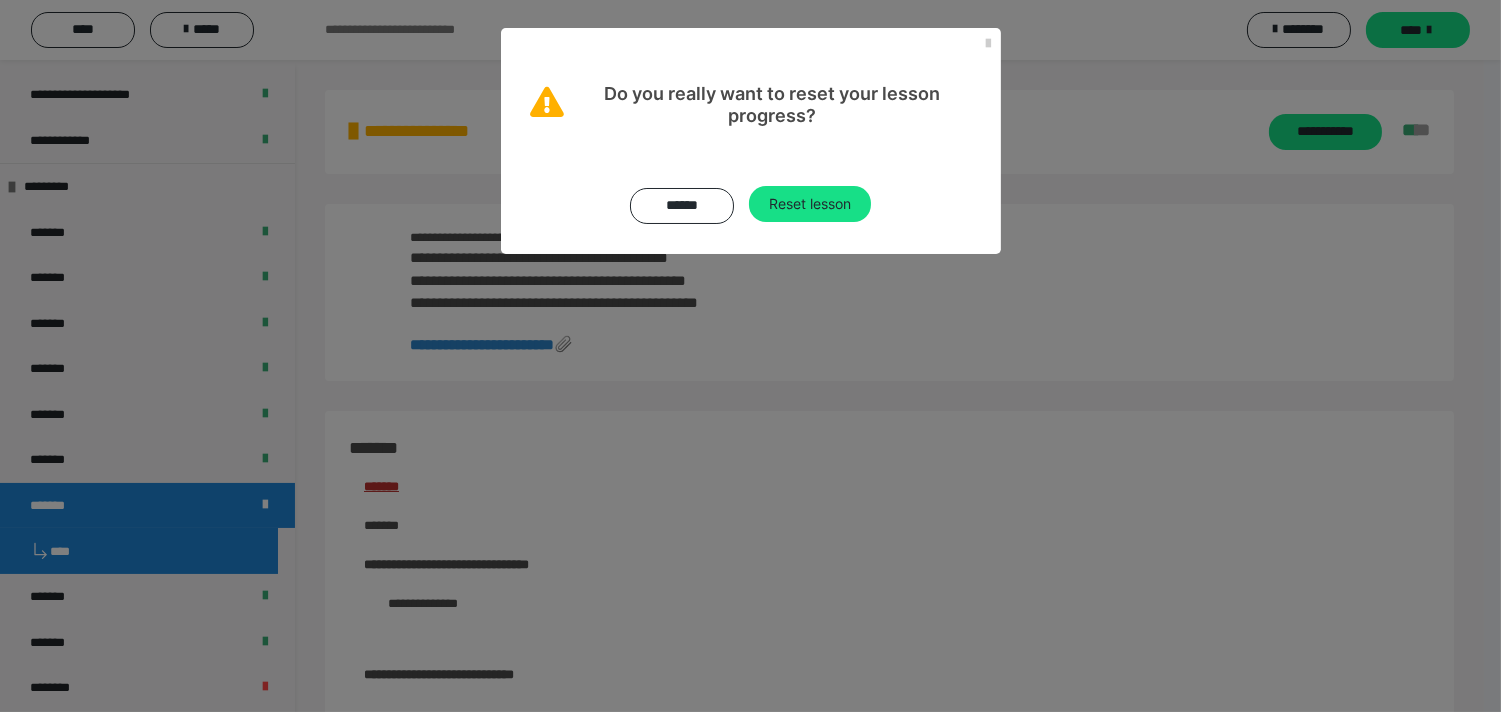 click on "****** Reset lesson" at bounding box center [751, 190] 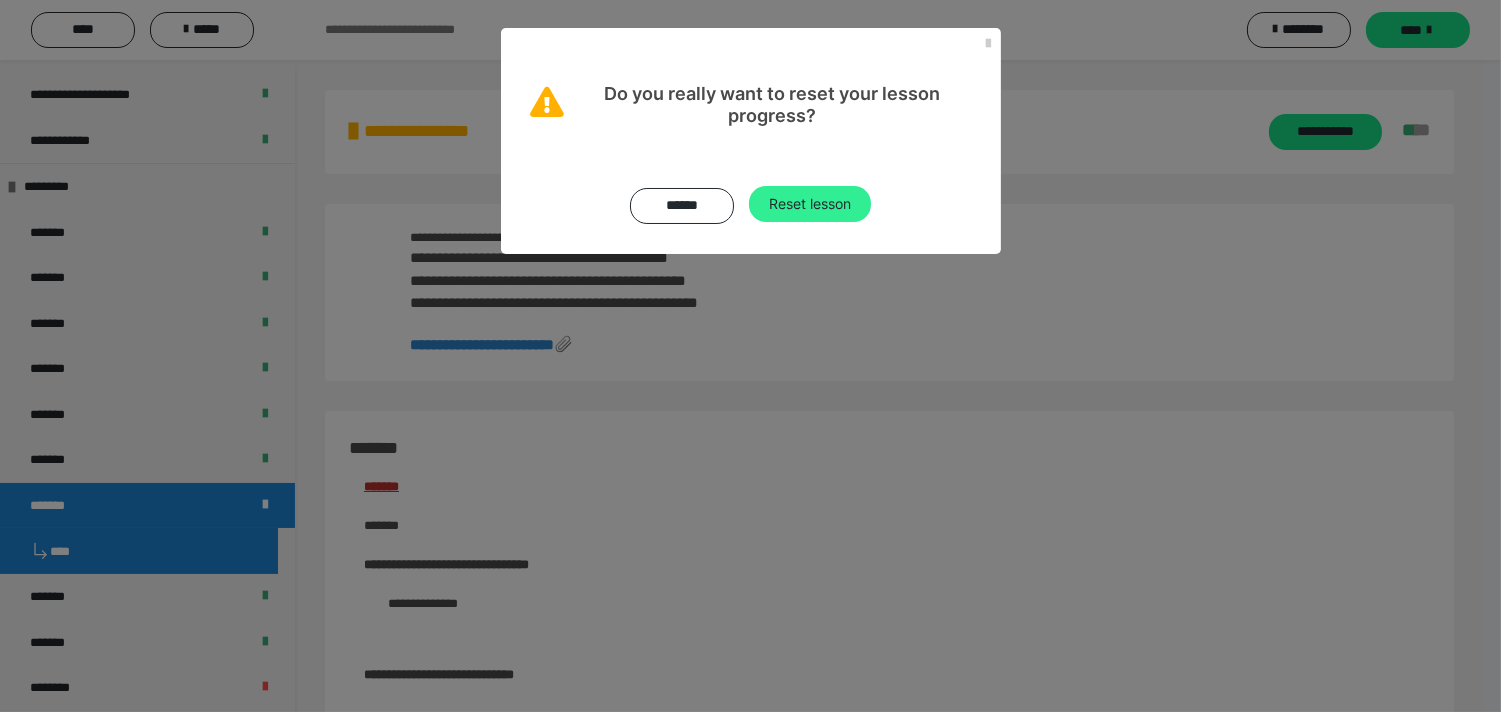 click on "Reset lesson" at bounding box center (810, 204) 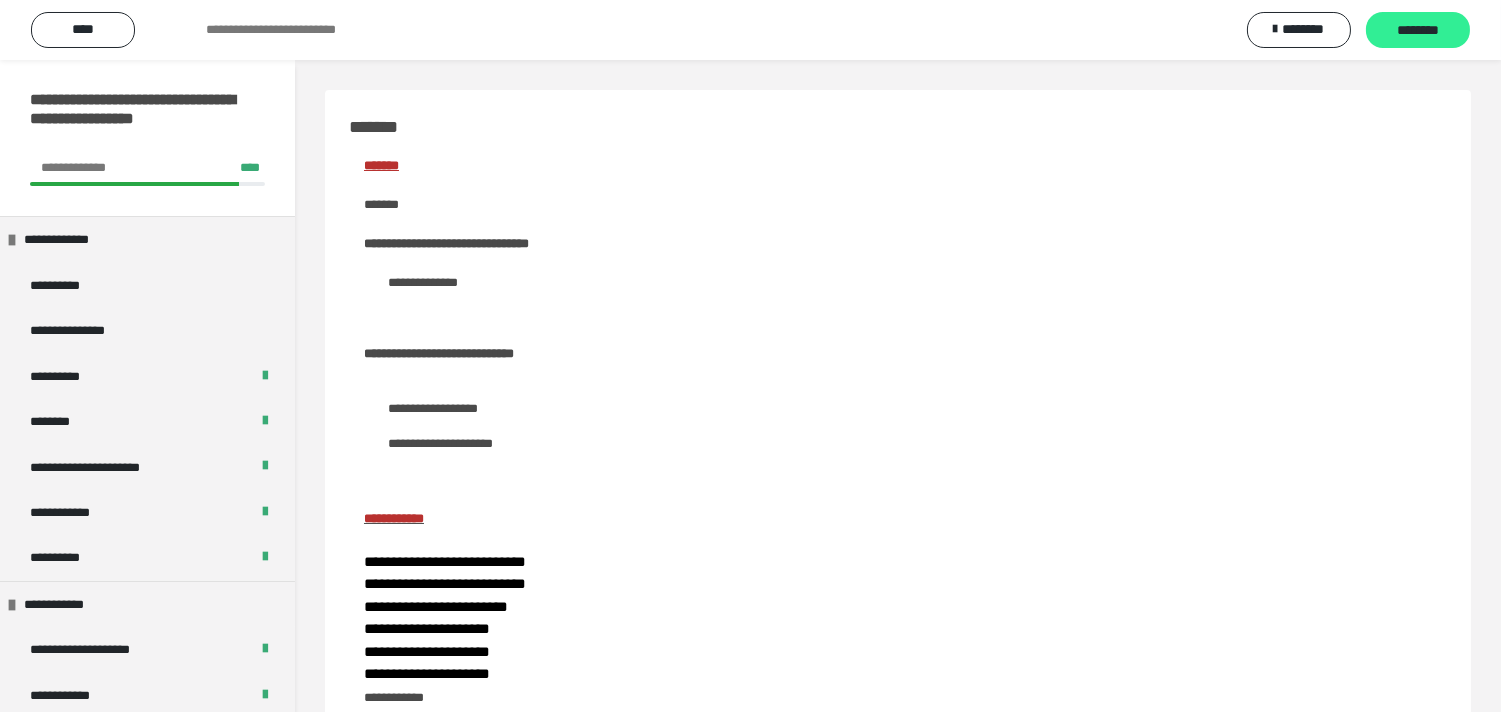 click on "********" at bounding box center [1418, 31] 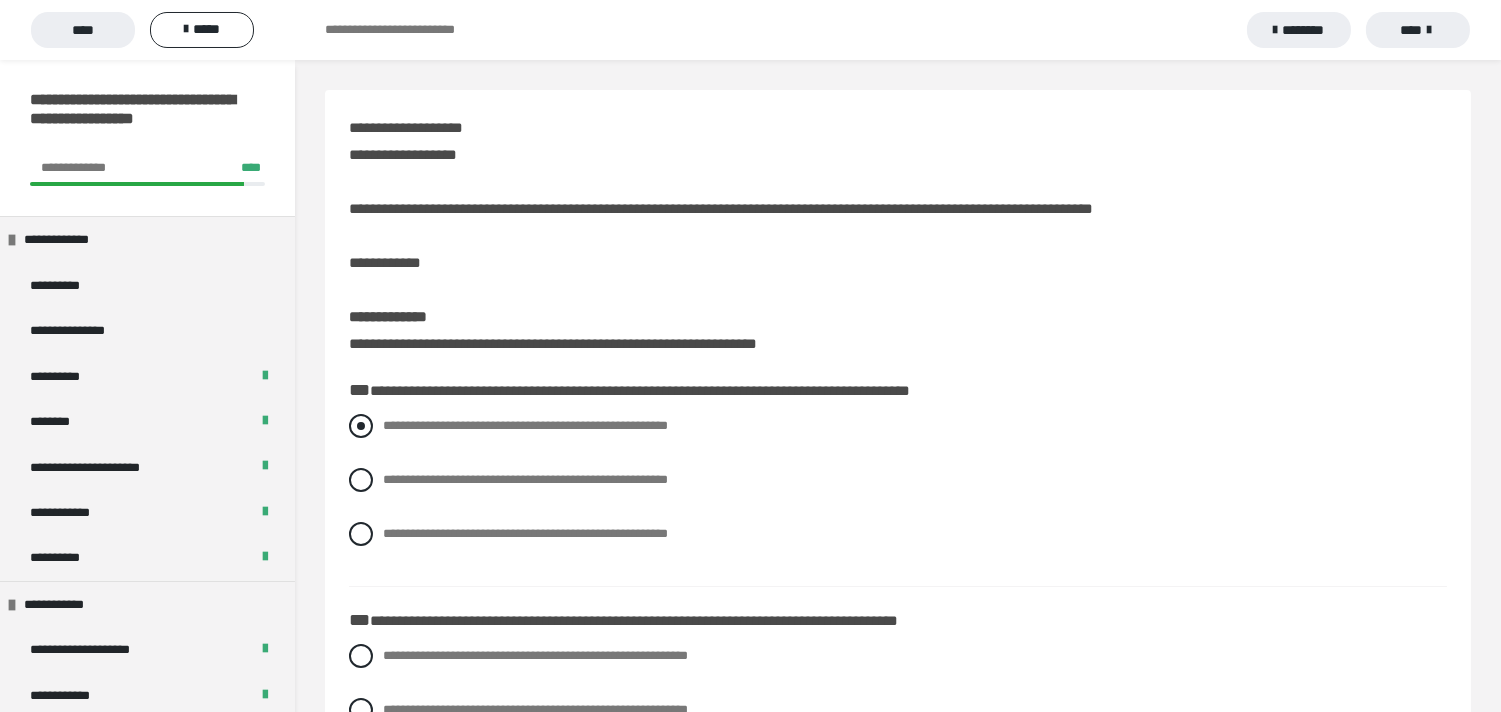 click at bounding box center (361, 426) 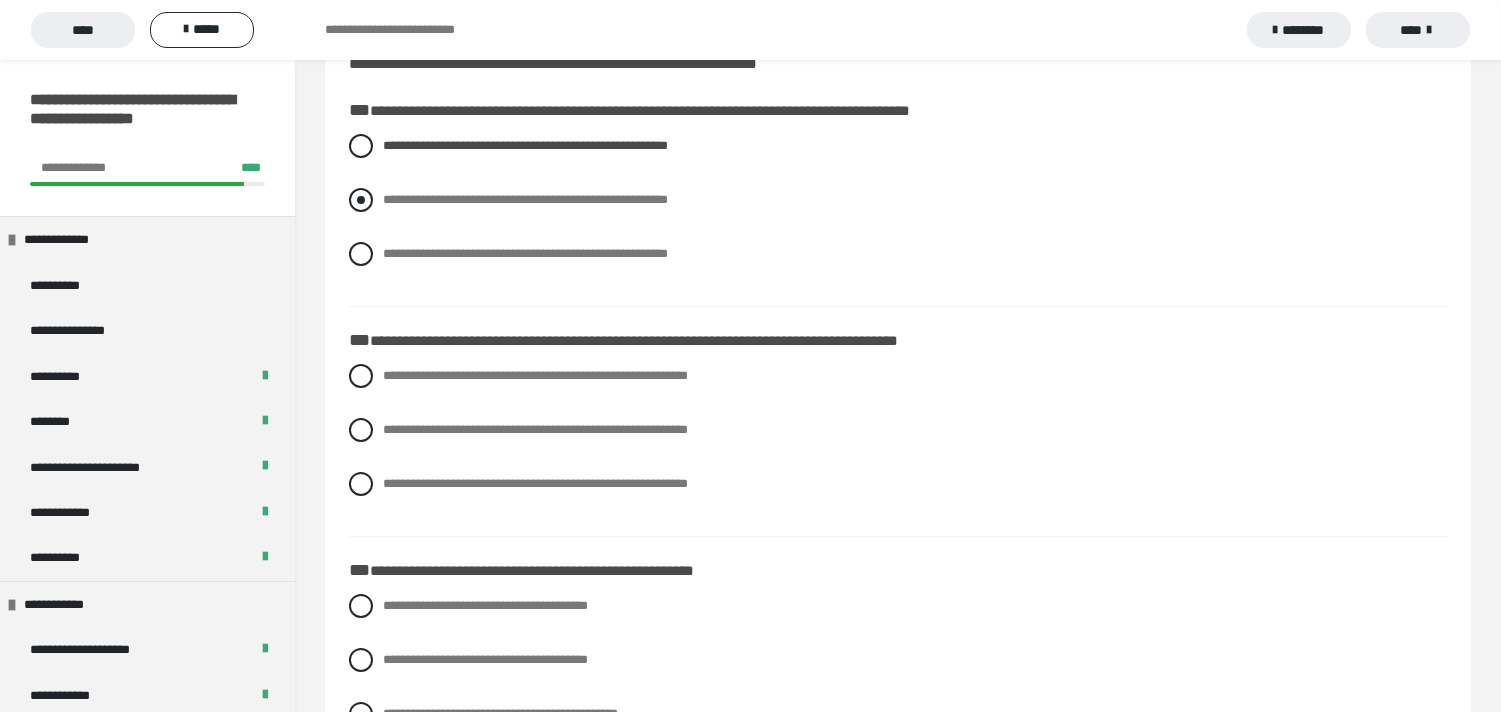 scroll, scrollTop: 444, scrollLeft: 0, axis: vertical 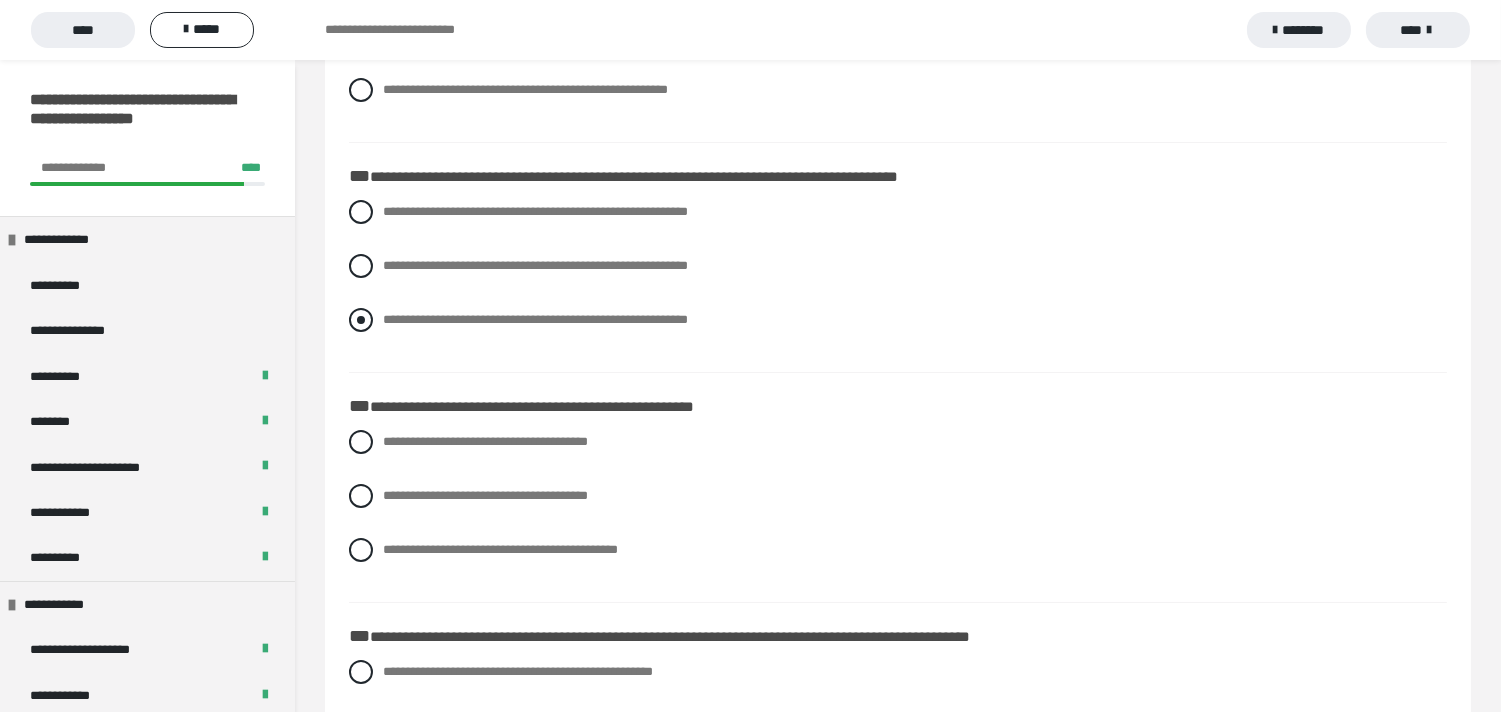 click at bounding box center [361, 320] 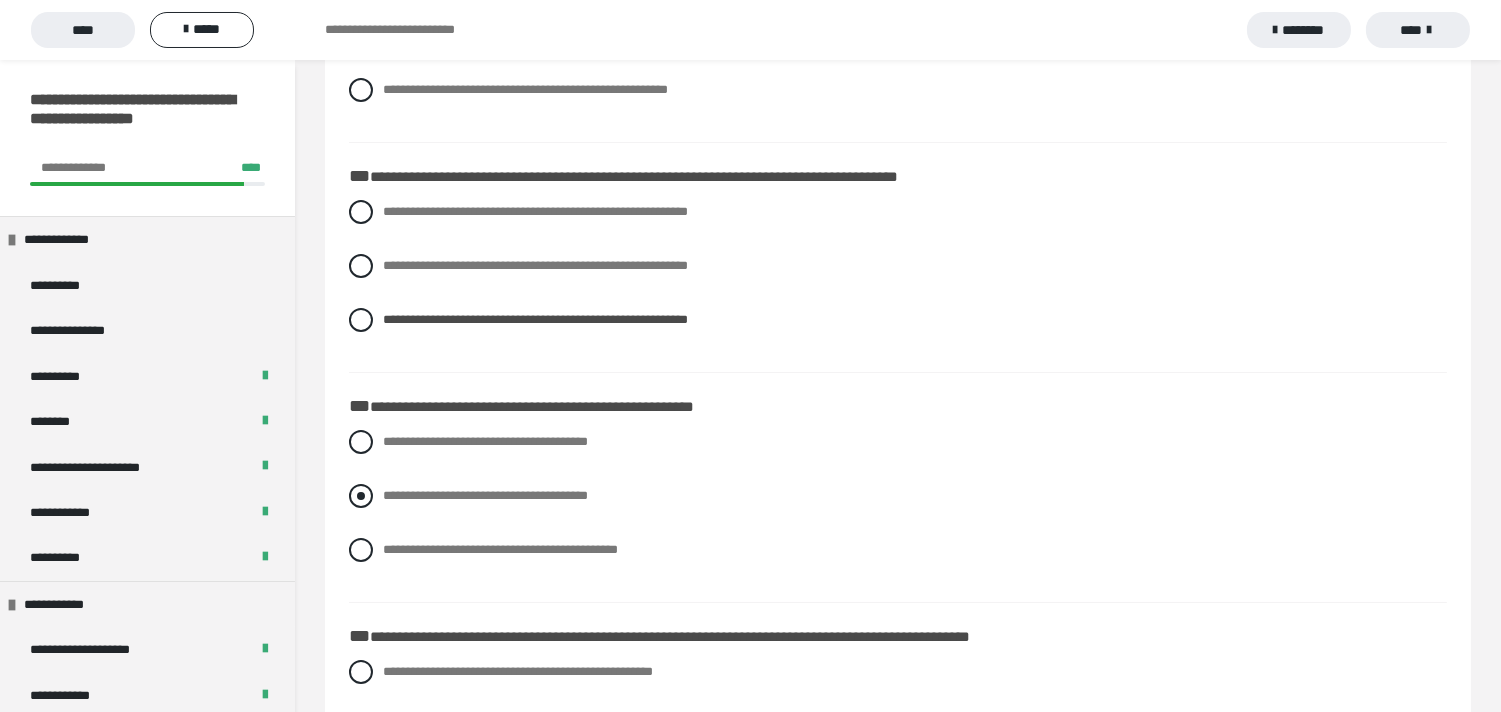 click at bounding box center (361, 496) 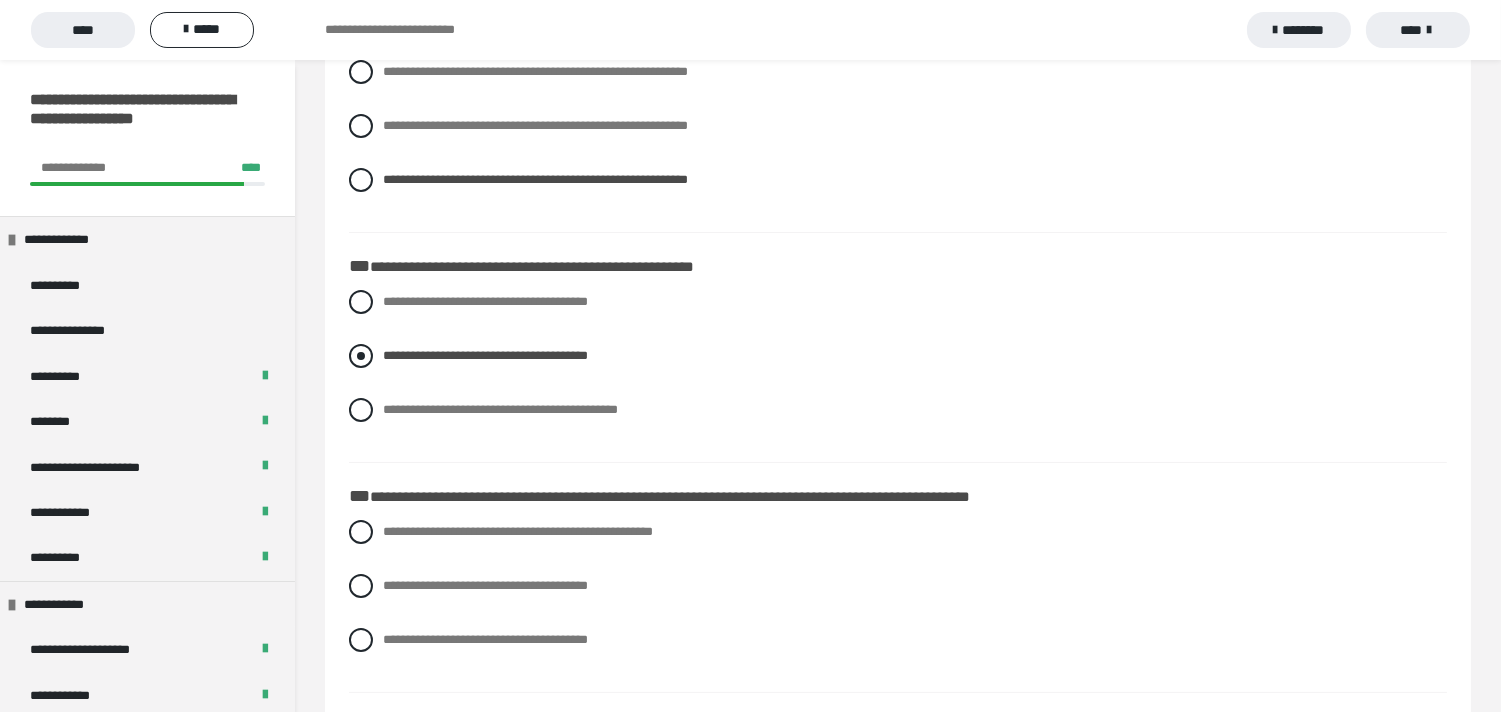 scroll, scrollTop: 777, scrollLeft: 0, axis: vertical 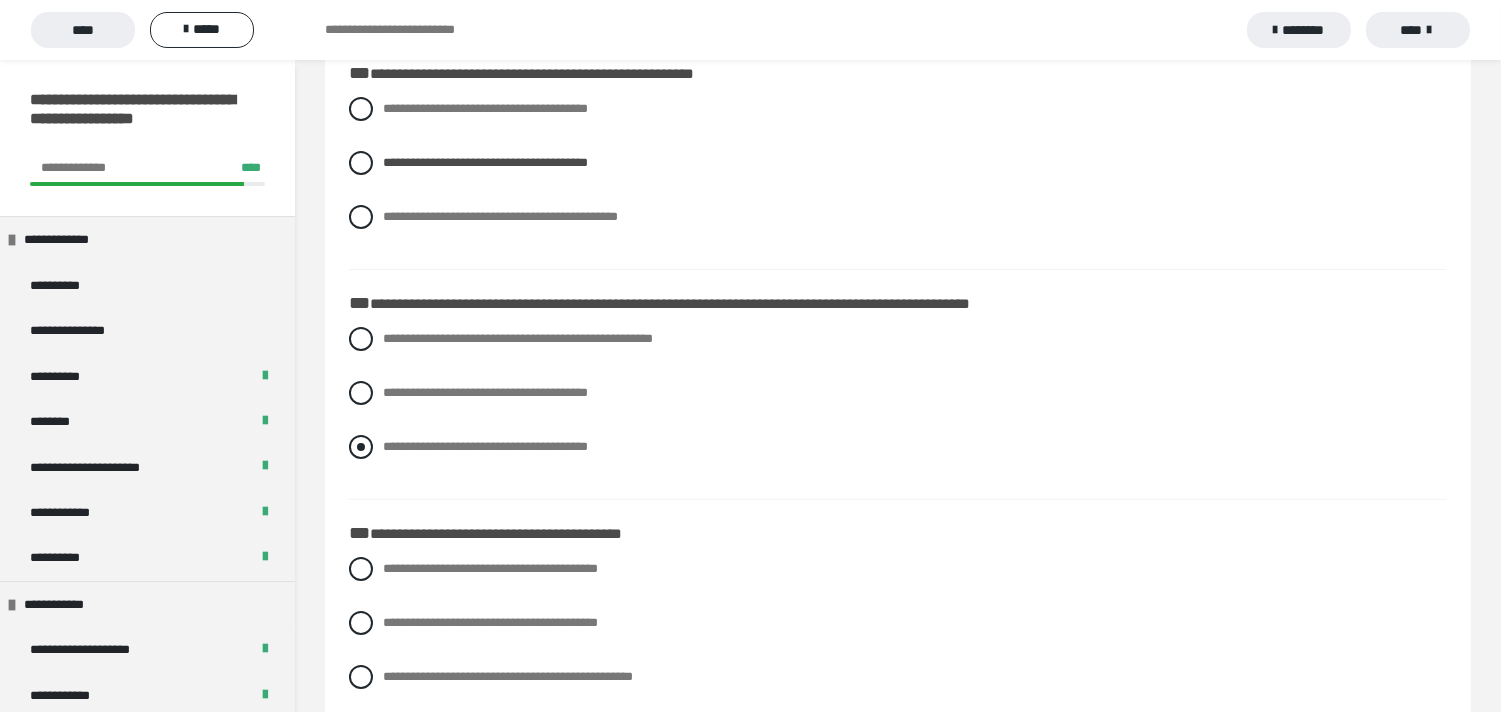 click at bounding box center (361, 447) 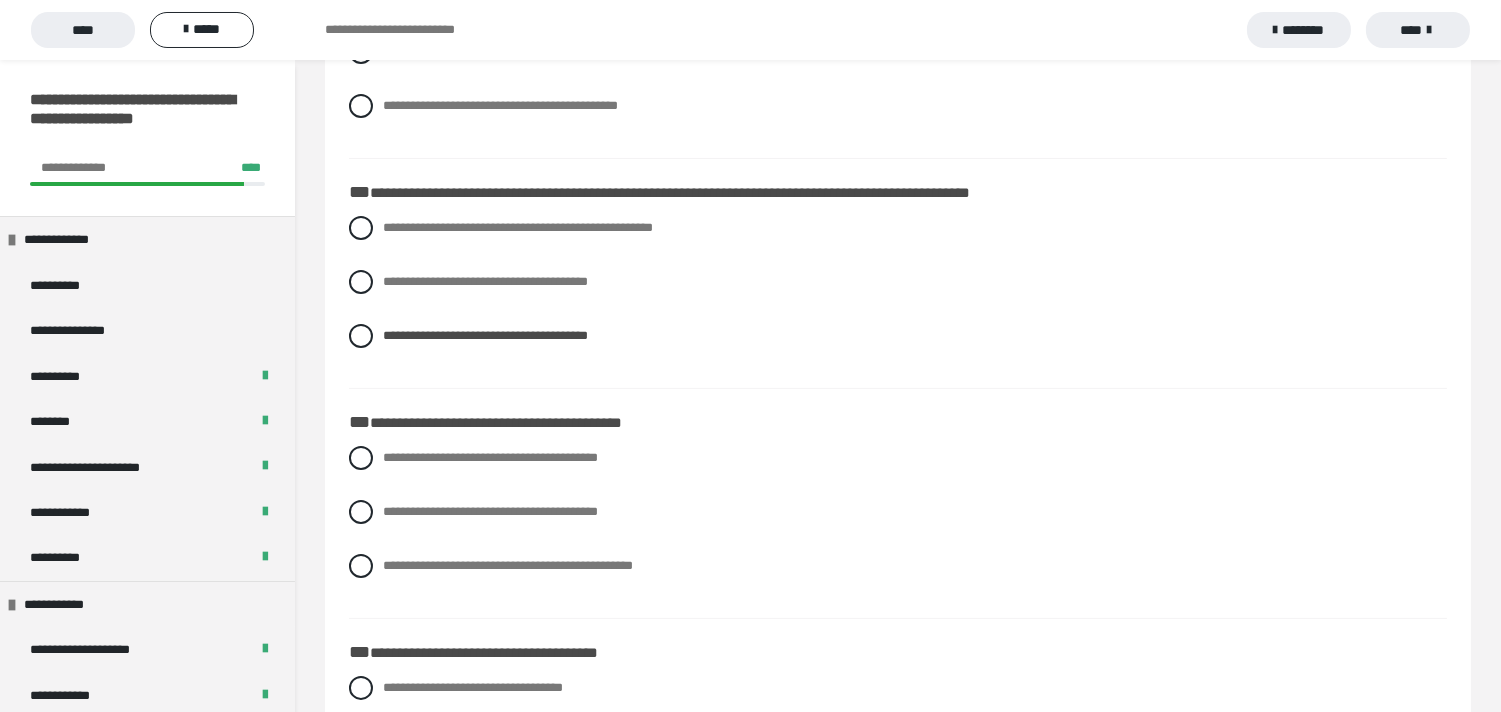scroll, scrollTop: 1111, scrollLeft: 0, axis: vertical 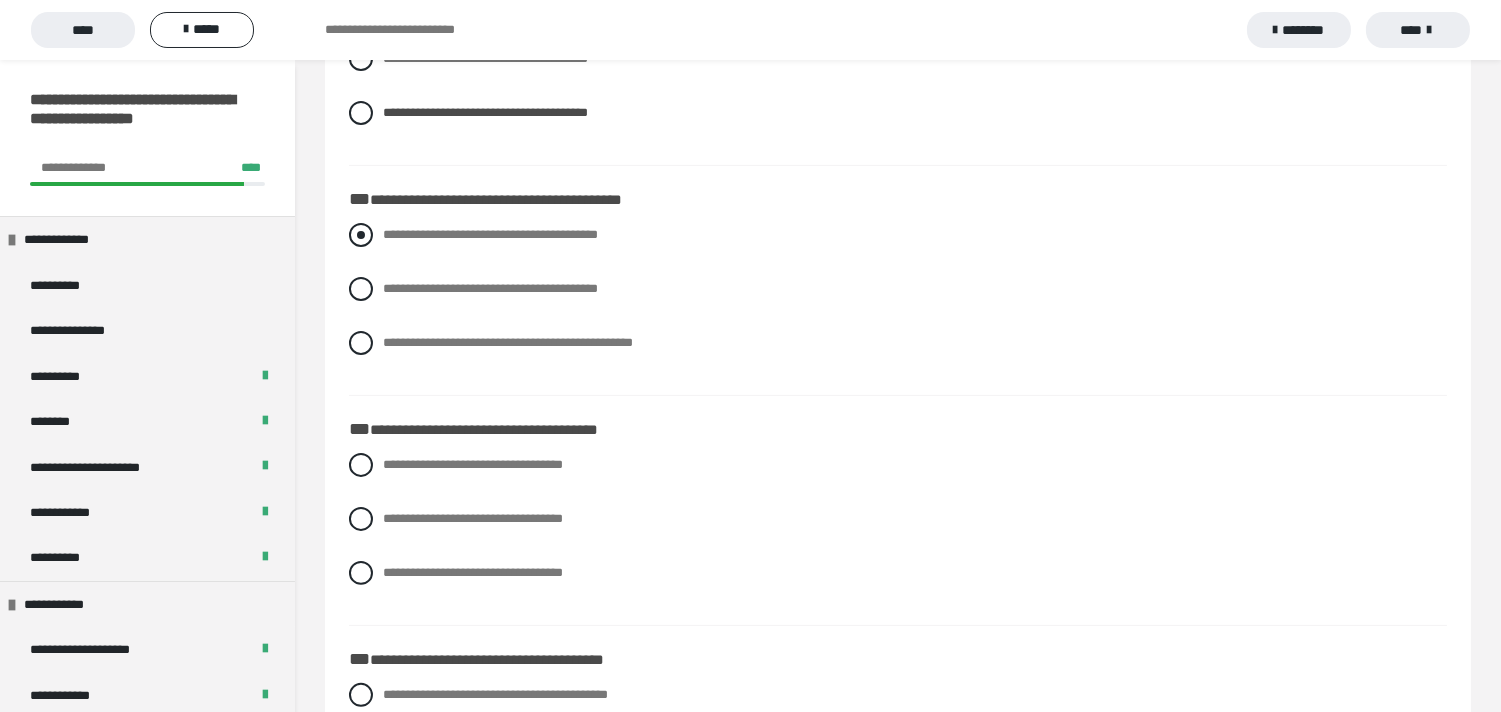 click at bounding box center [361, 235] 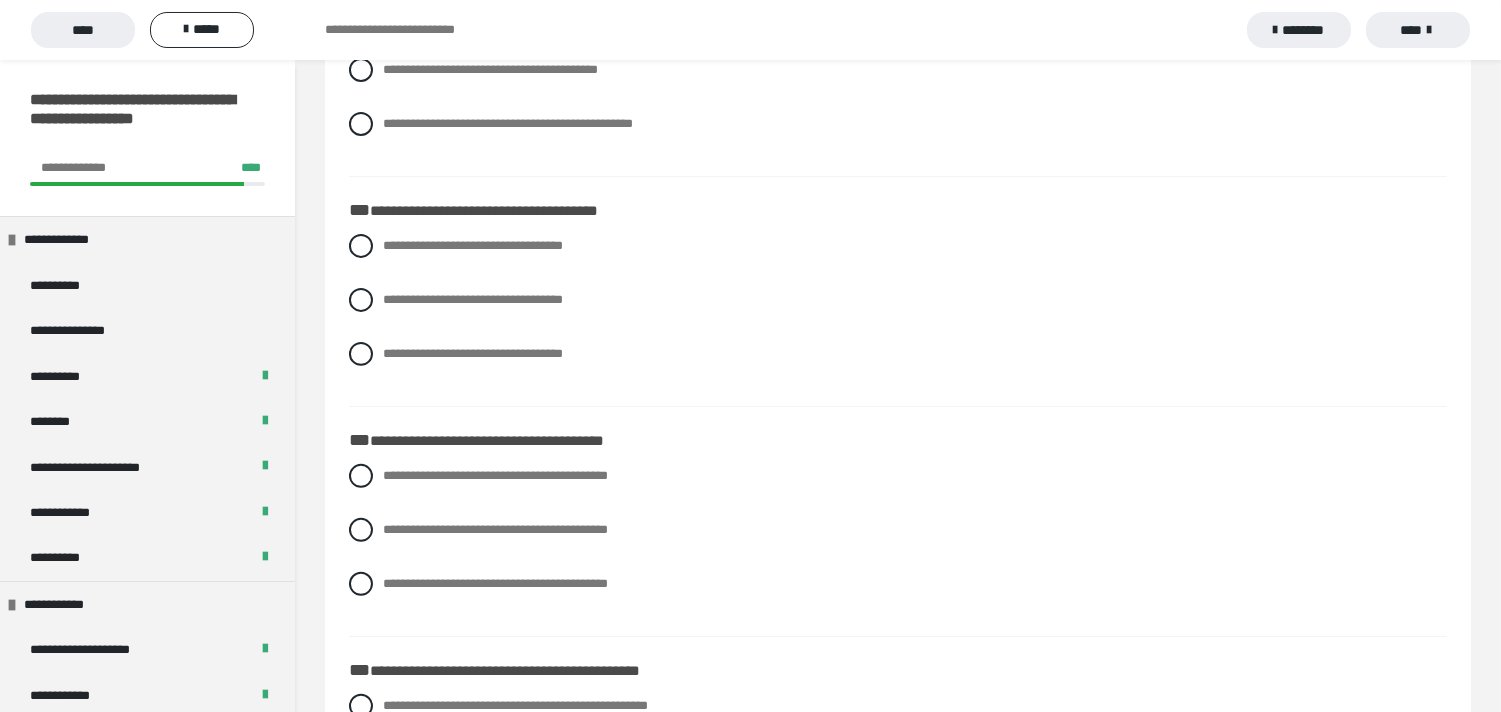 scroll, scrollTop: 1333, scrollLeft: 0, axis: vertical 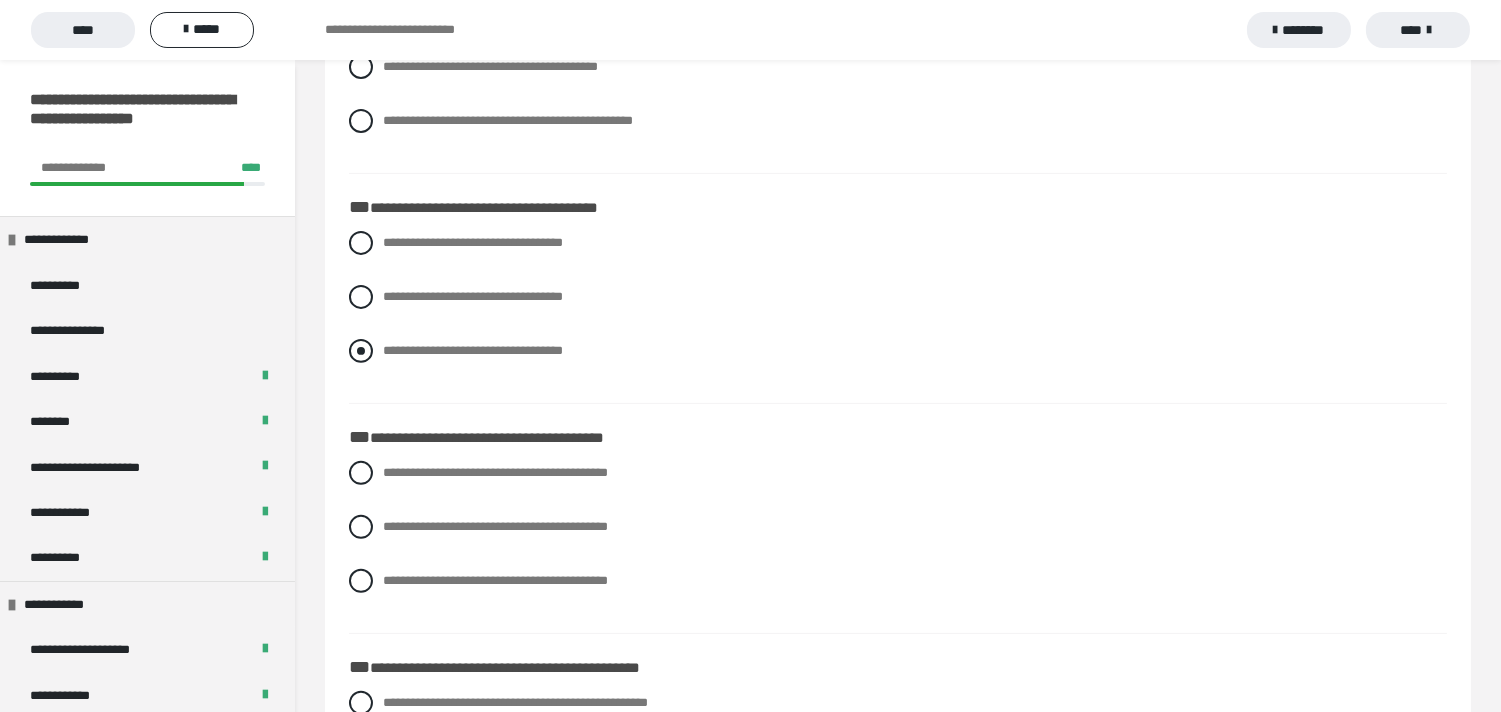 click at bounding box center (361, 351) 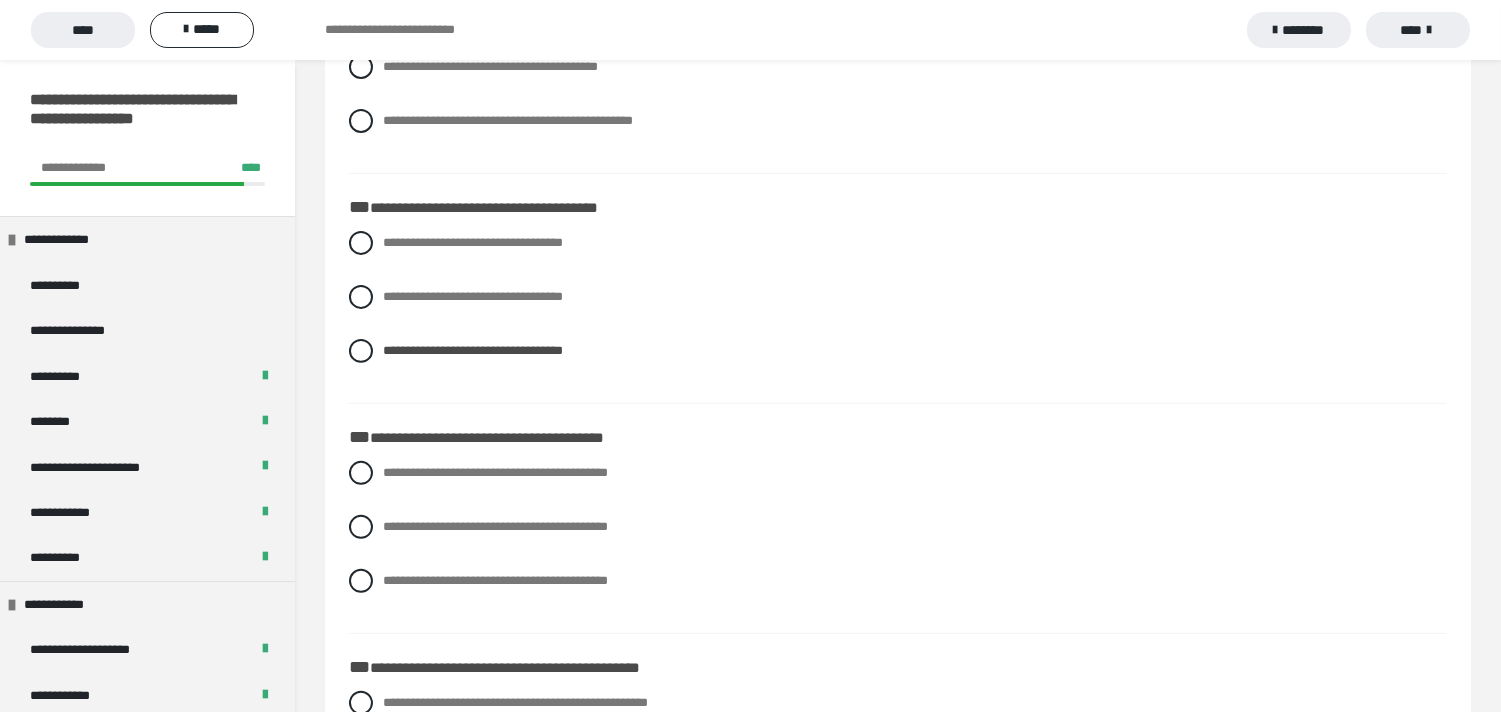 scroll, scrollTop: 1555, scrollLeft: 0, axis: vertical 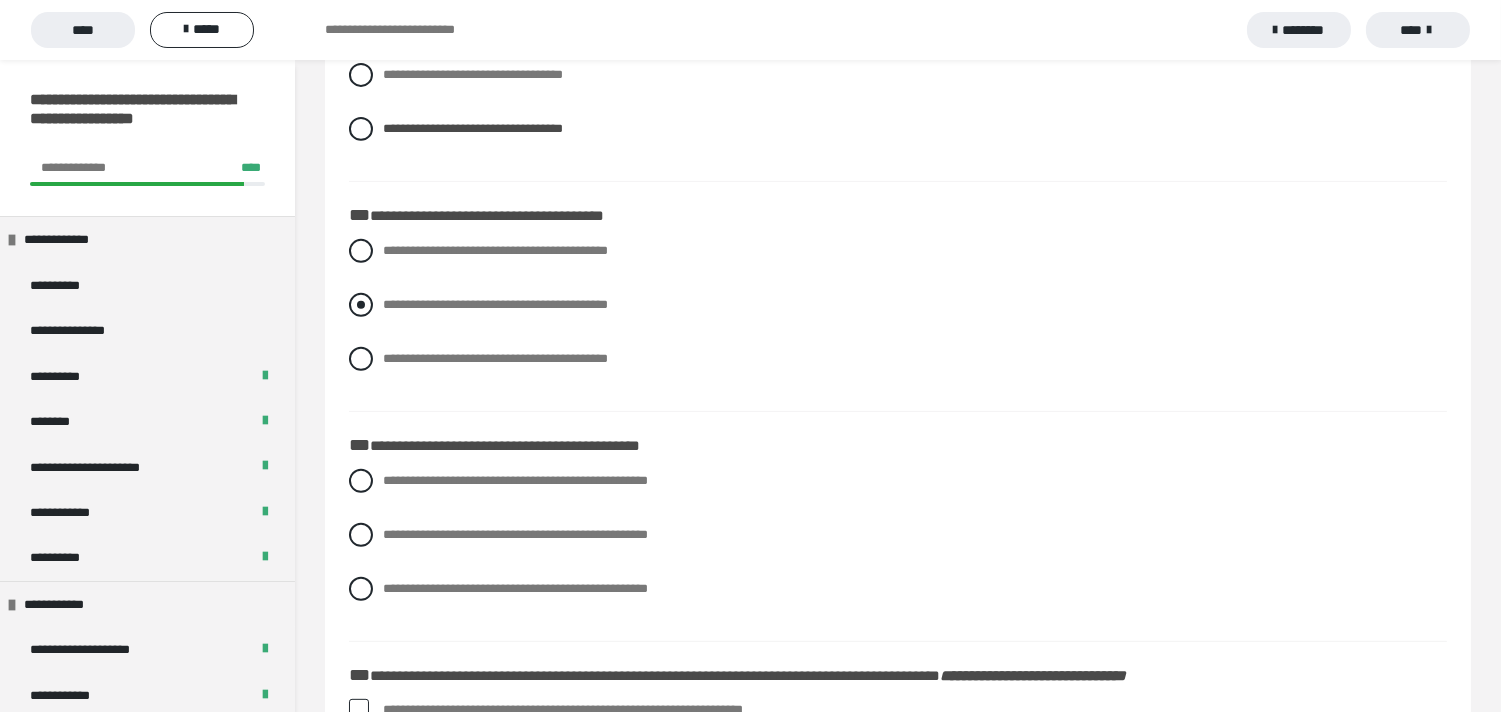 click at bounding box center (361, 305) 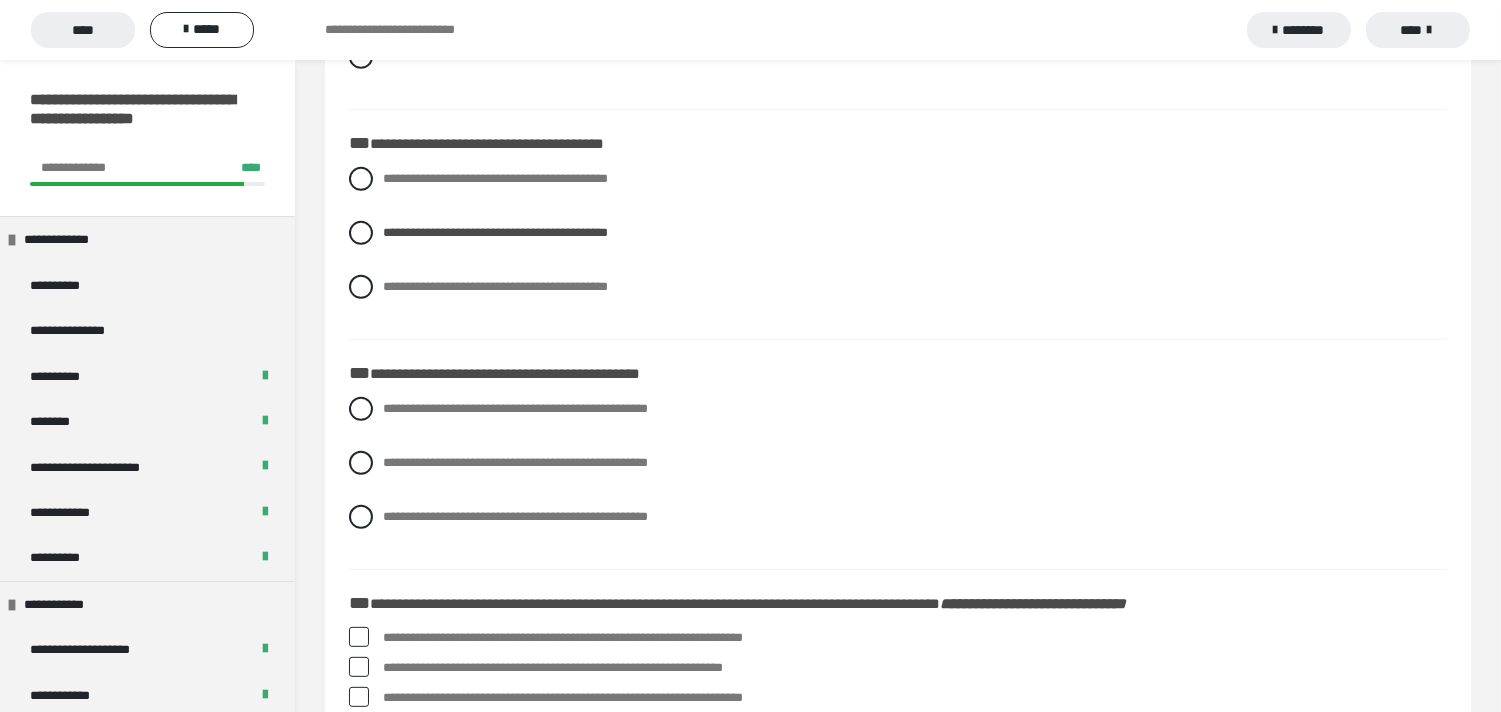 scroll, scrollTop: 1666, scrollLeft: 0, axis: vertical 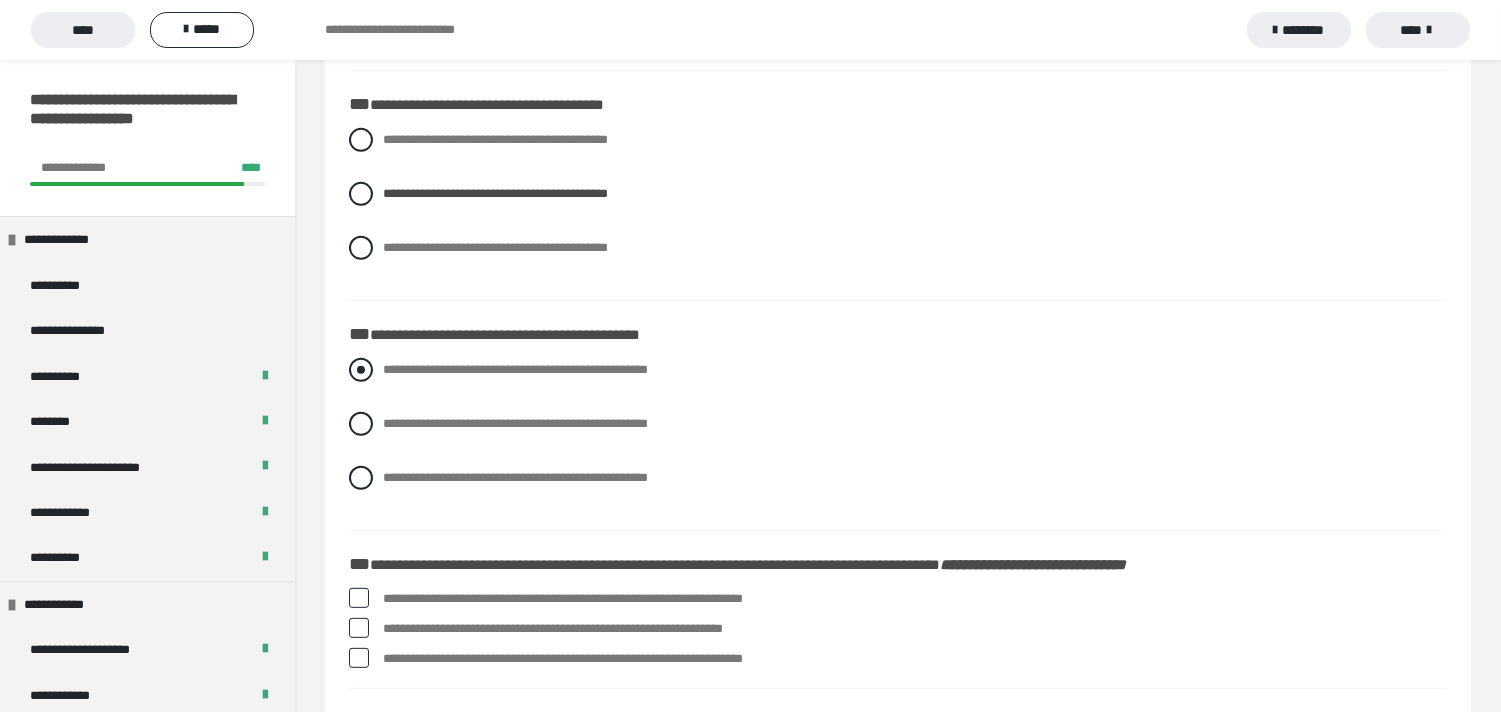 click at bounding box center [361, 370] 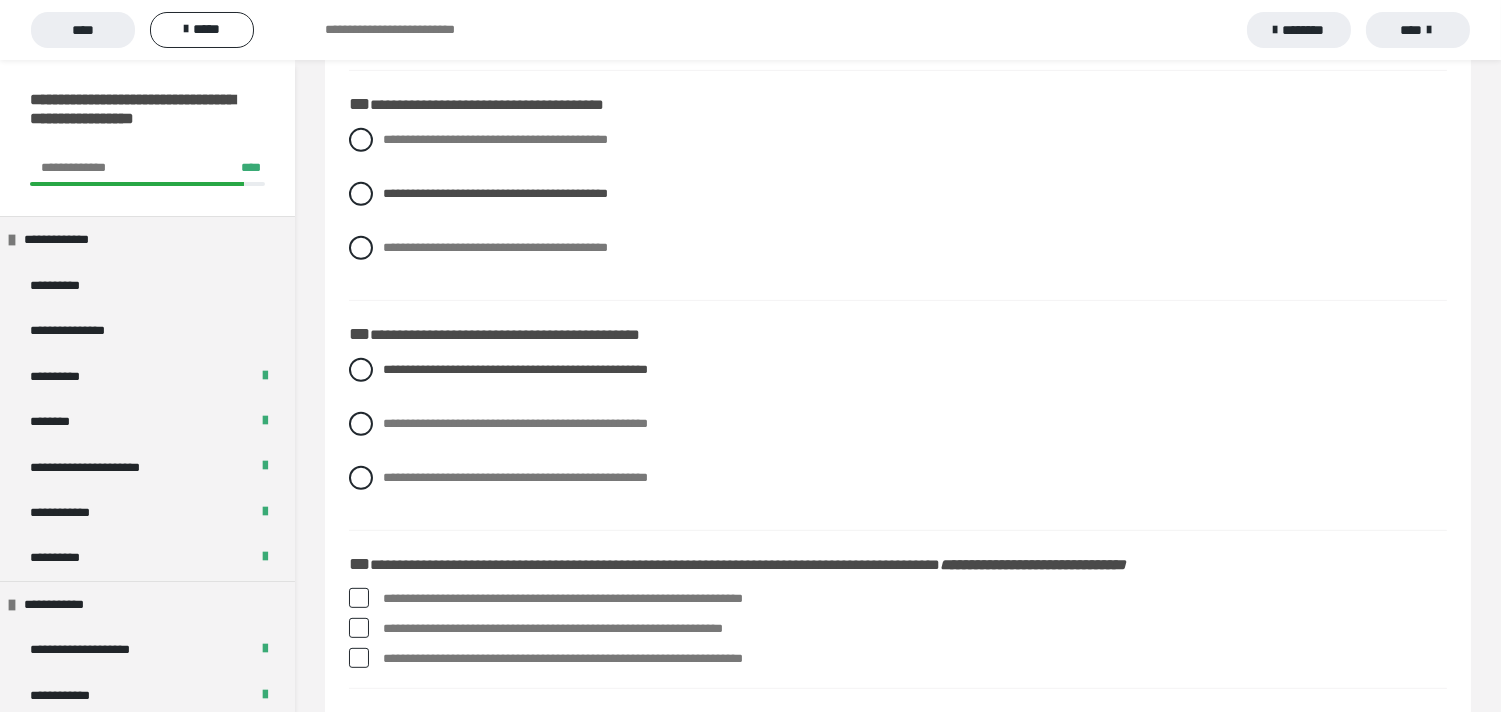 scroll, scrollTop: 2000, scrollLeft: 0, axis: vertical 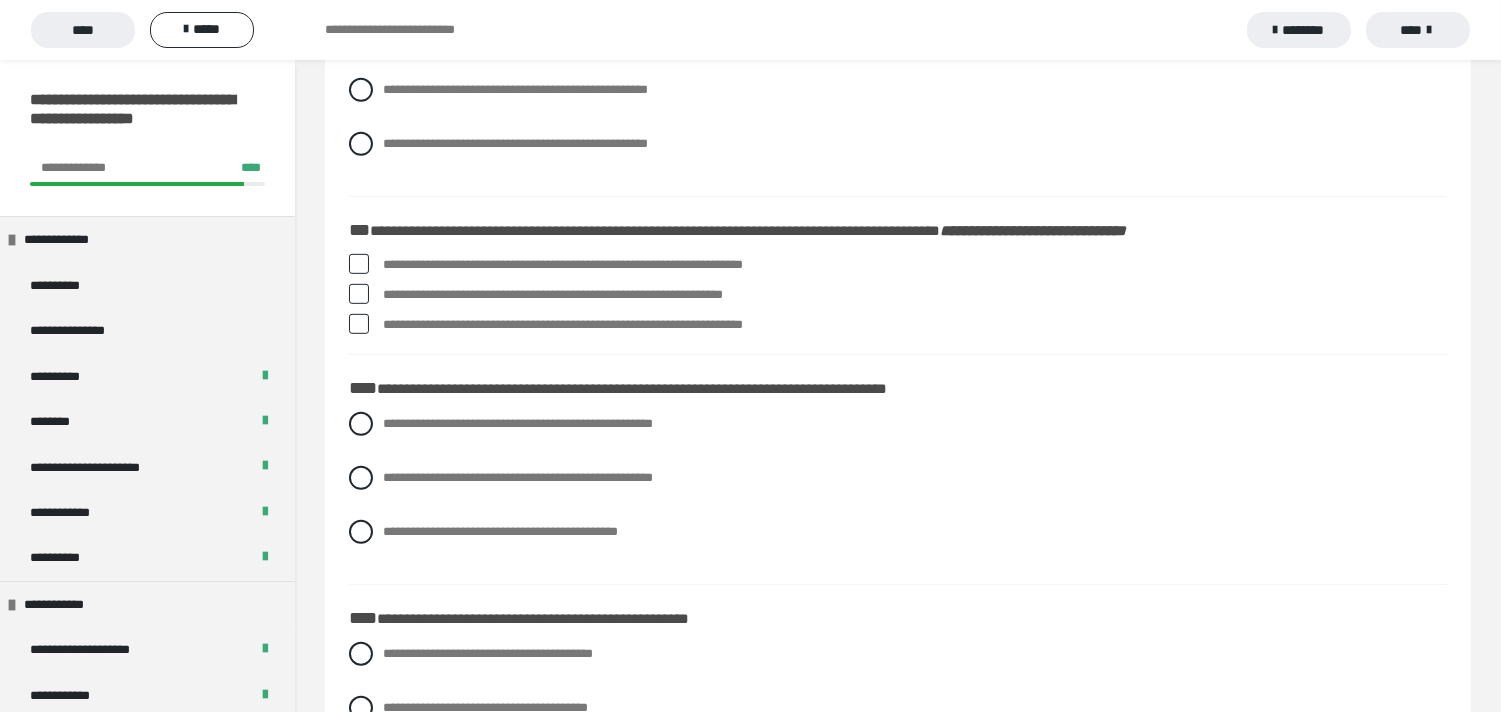 click at bounding box center [359, 294] 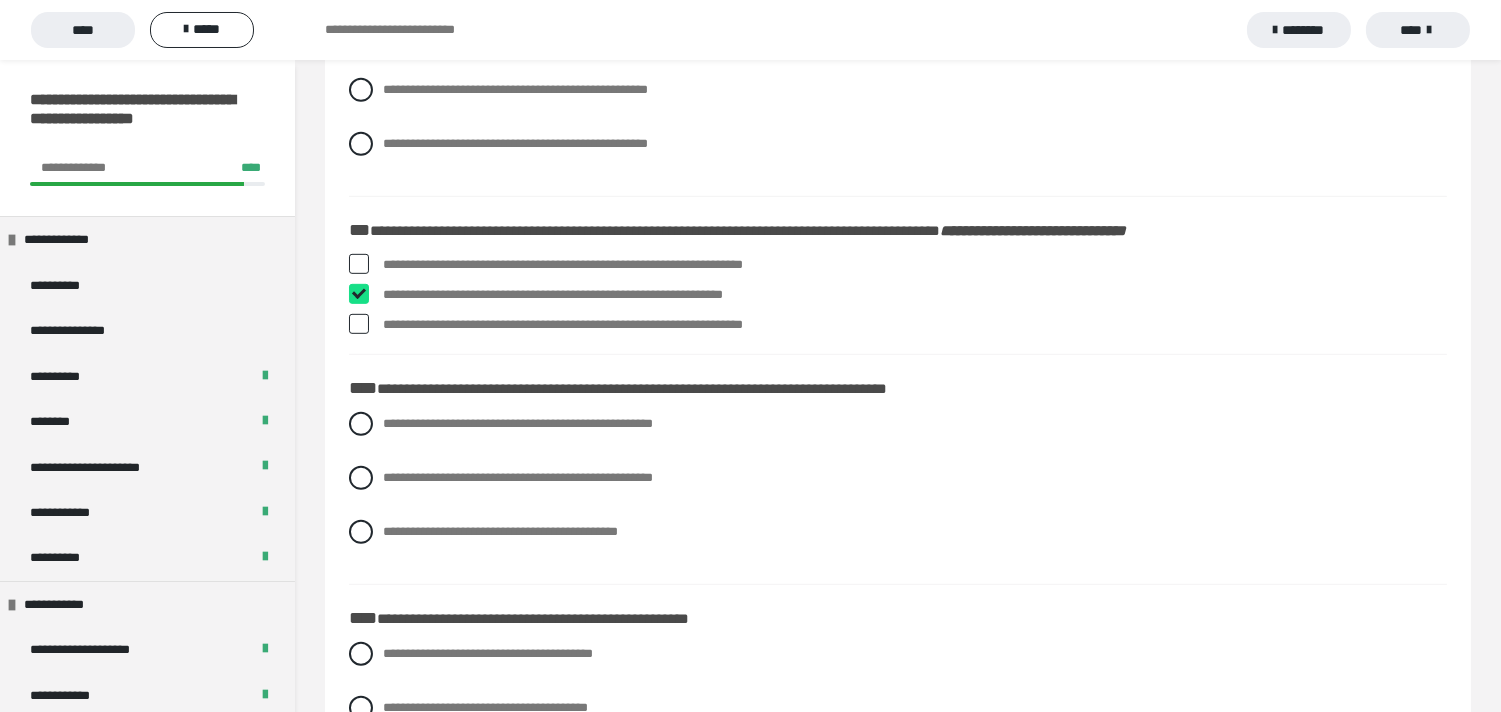 checkbox on "****" 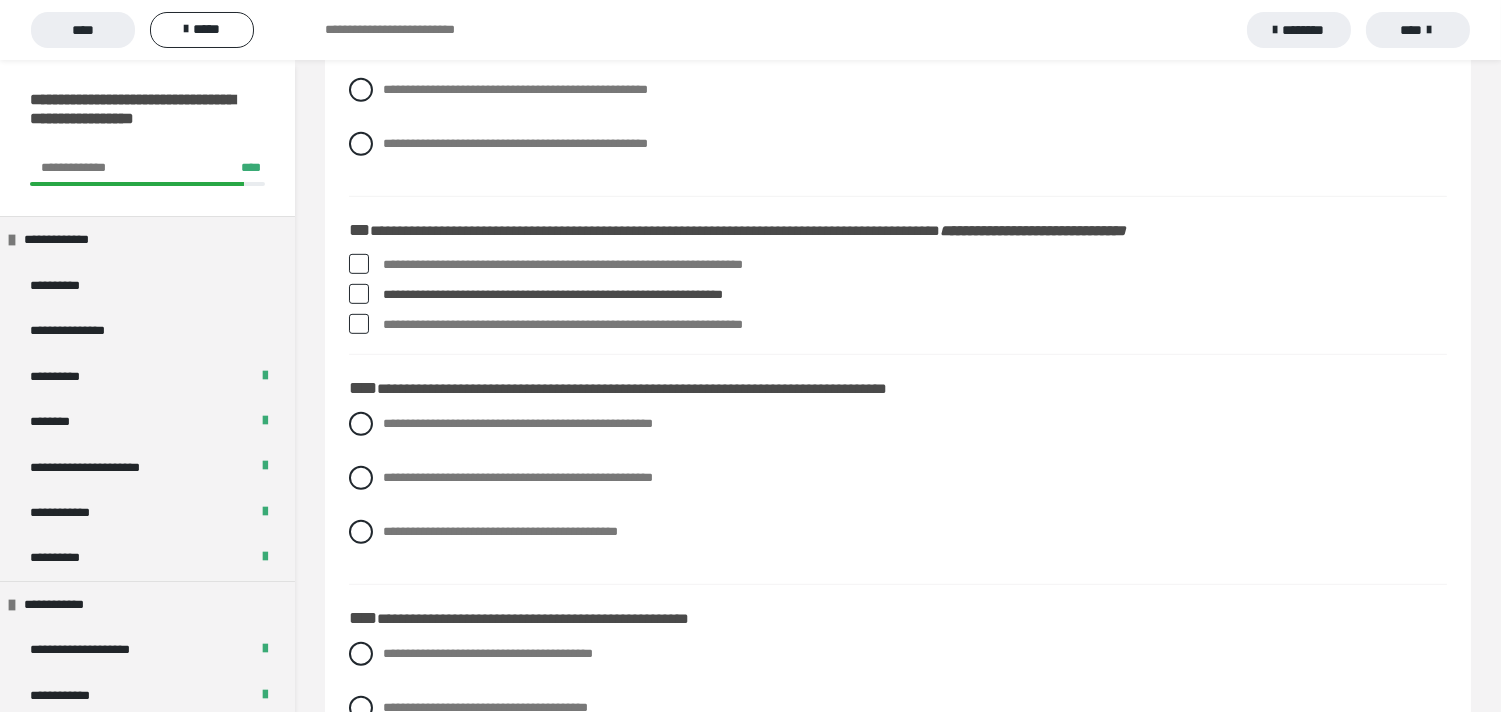 click at bounding box center (359, 324) 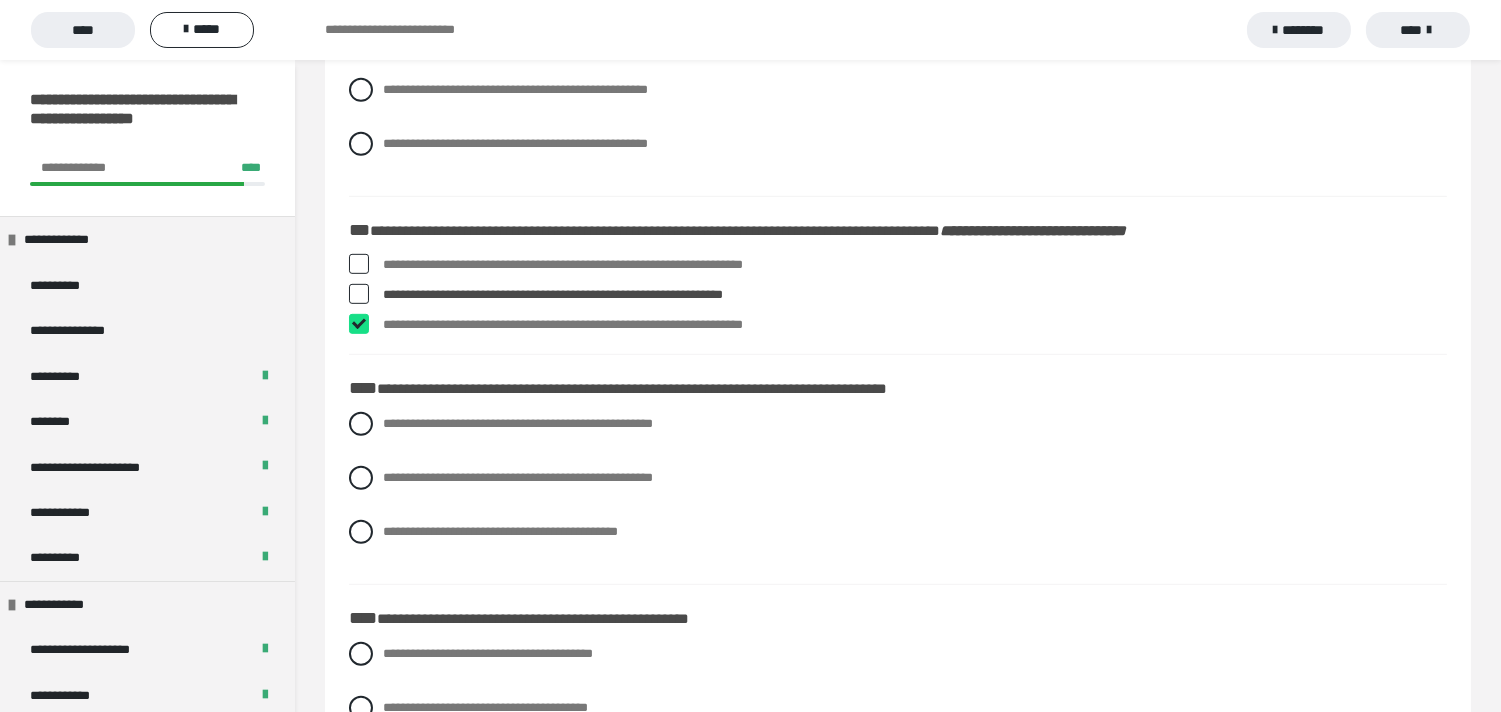 checkbox on "****" 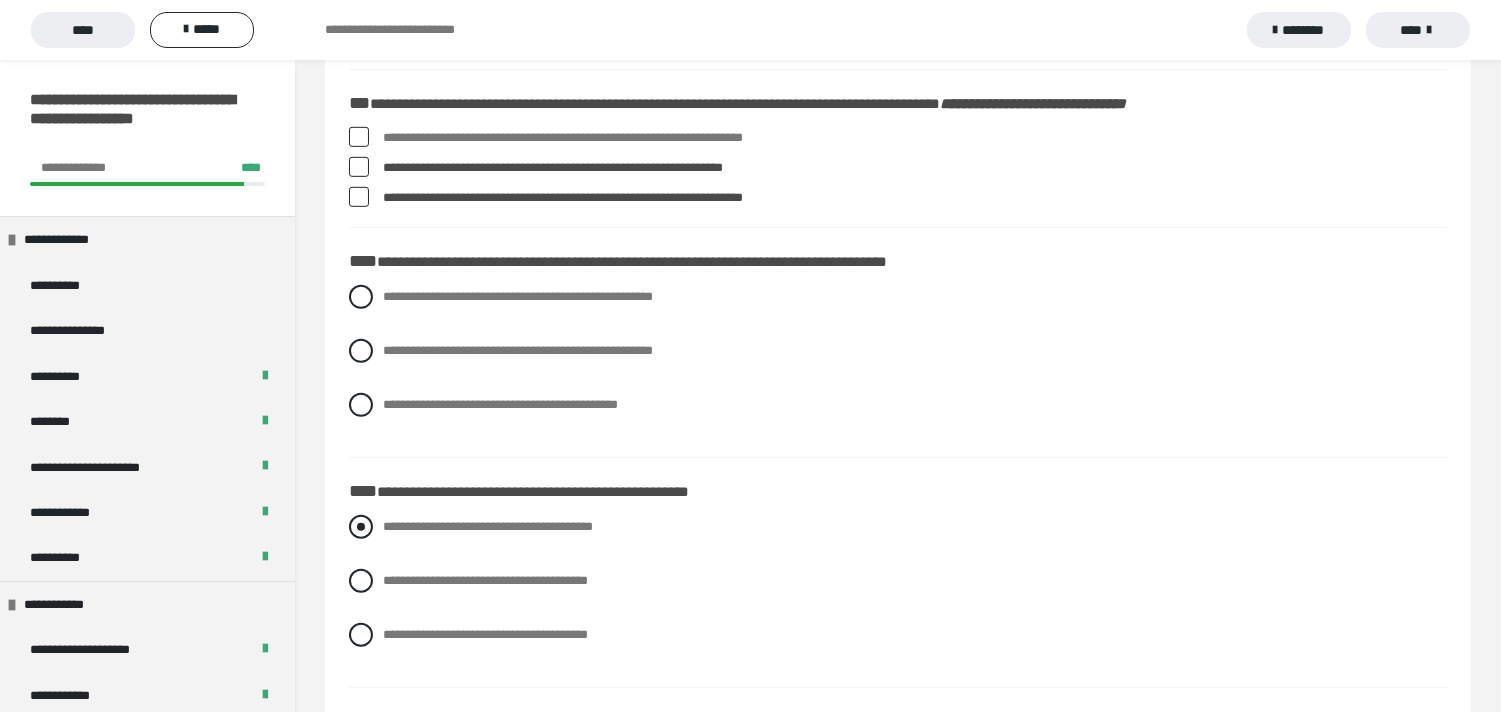 scroll, scrollTop: 2220, scrollLeft: 0, axis: vertical 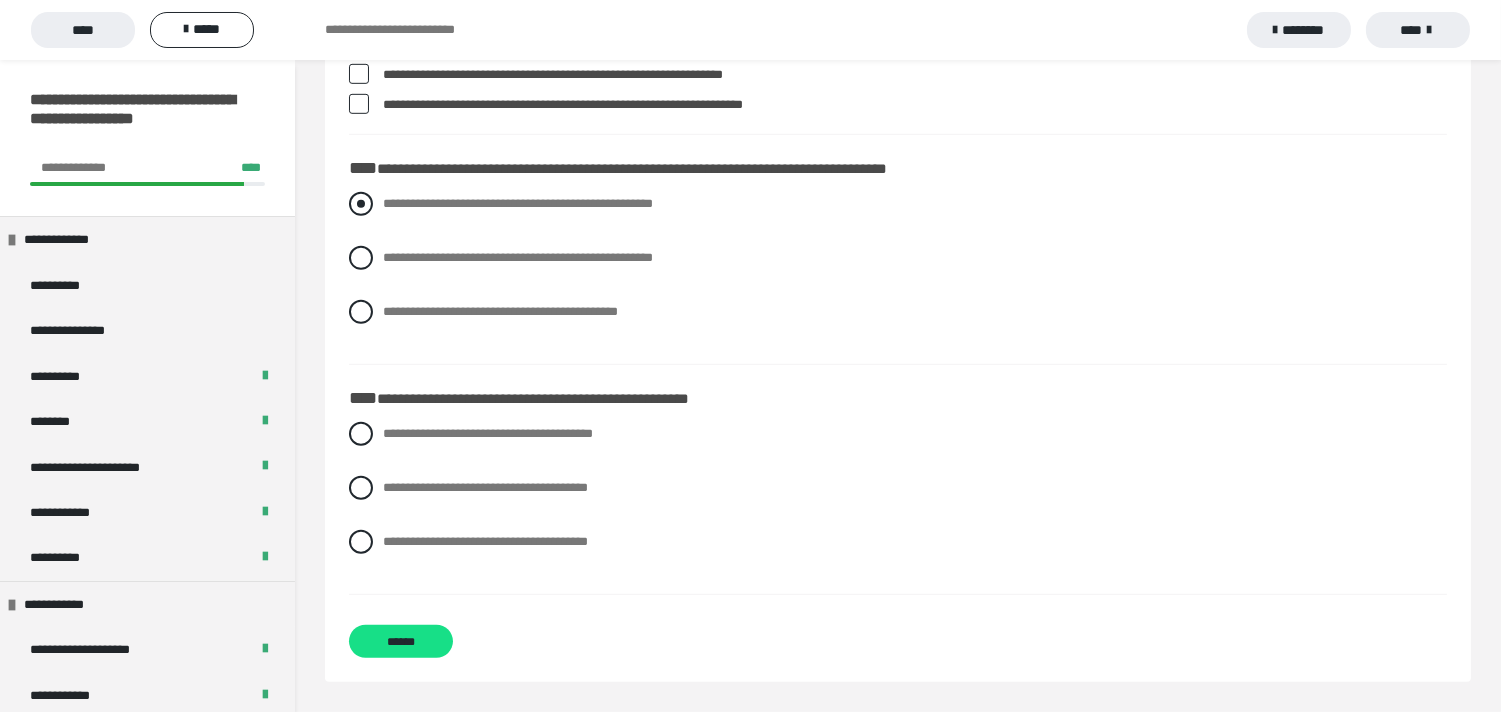 click at bounding box center [361, 204] 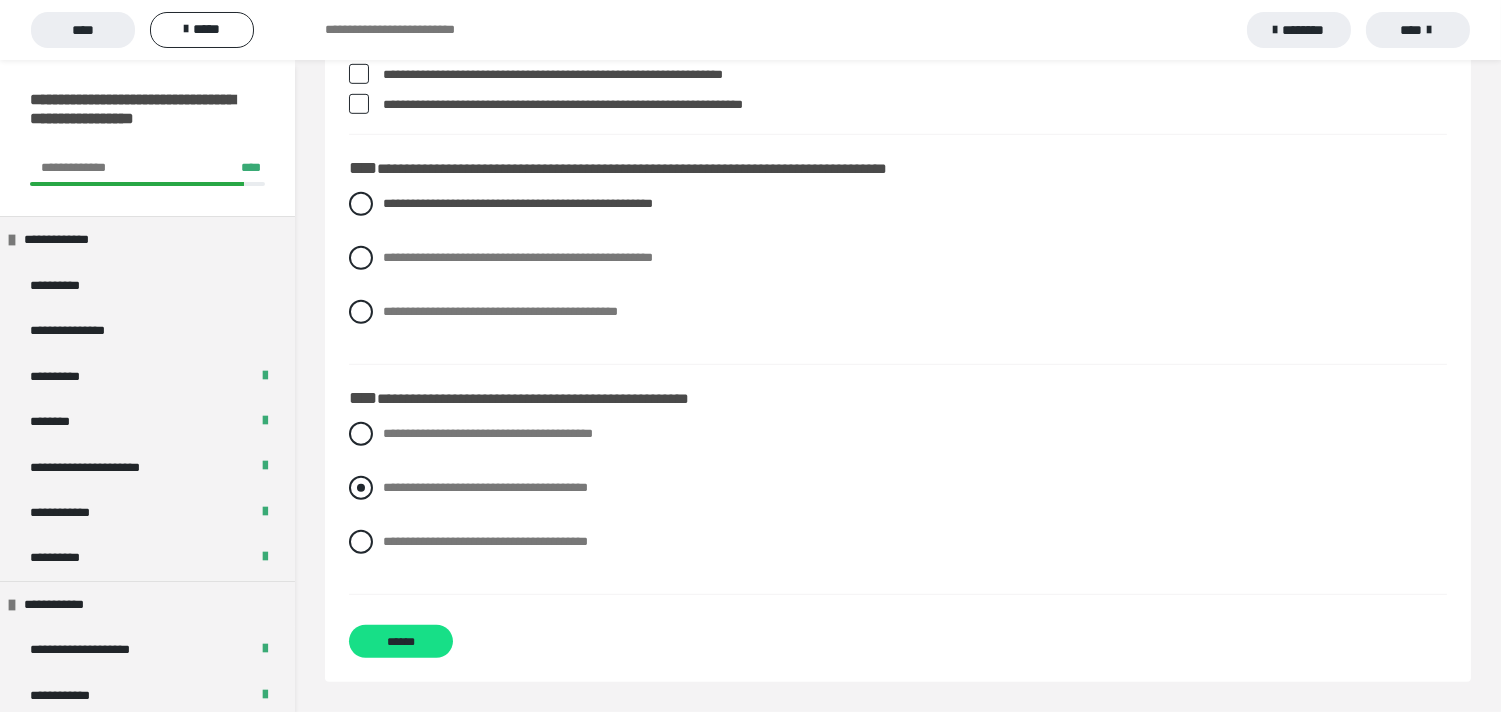 click at bounding box center (361, 488) 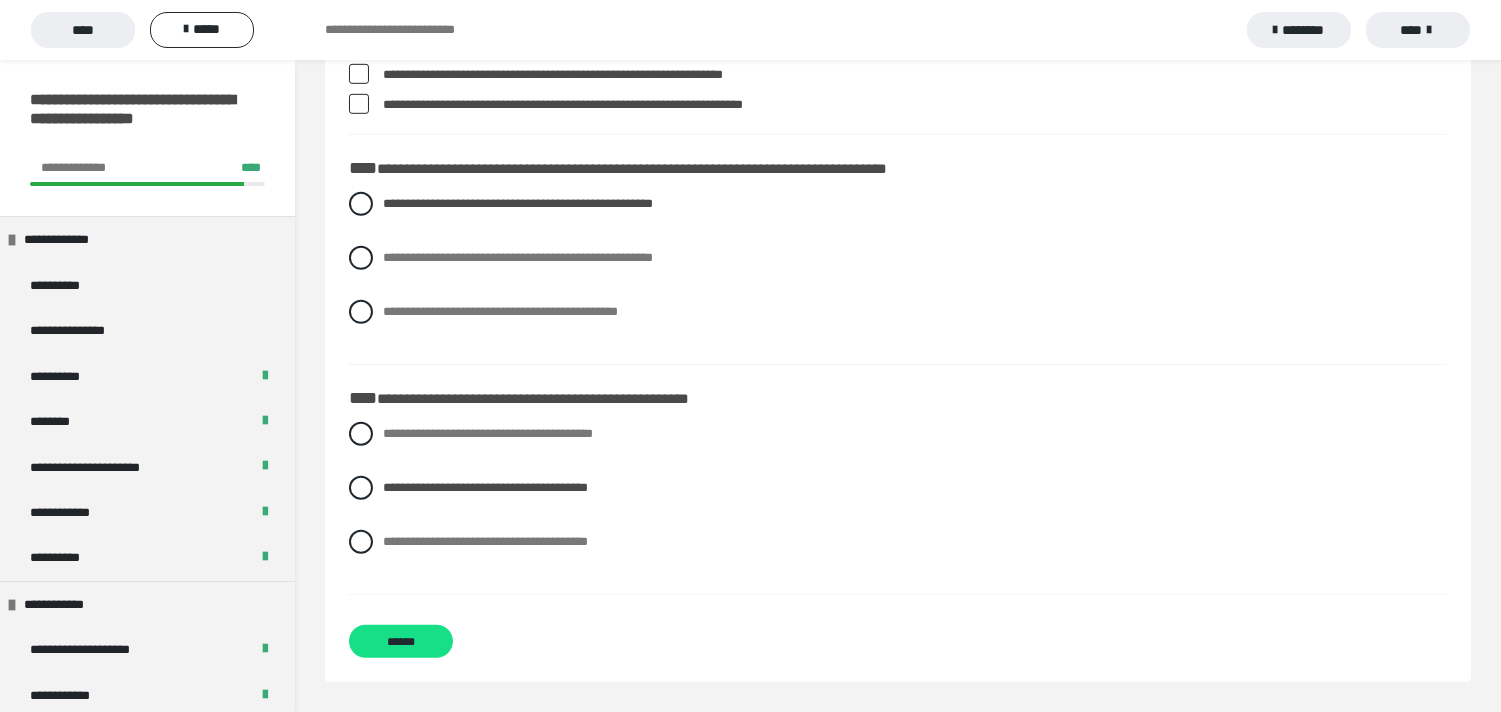drag, startPoint x: 437, startPoint y: 635, endPoint x: 644, endPoint y: 590, distance: 211.83484 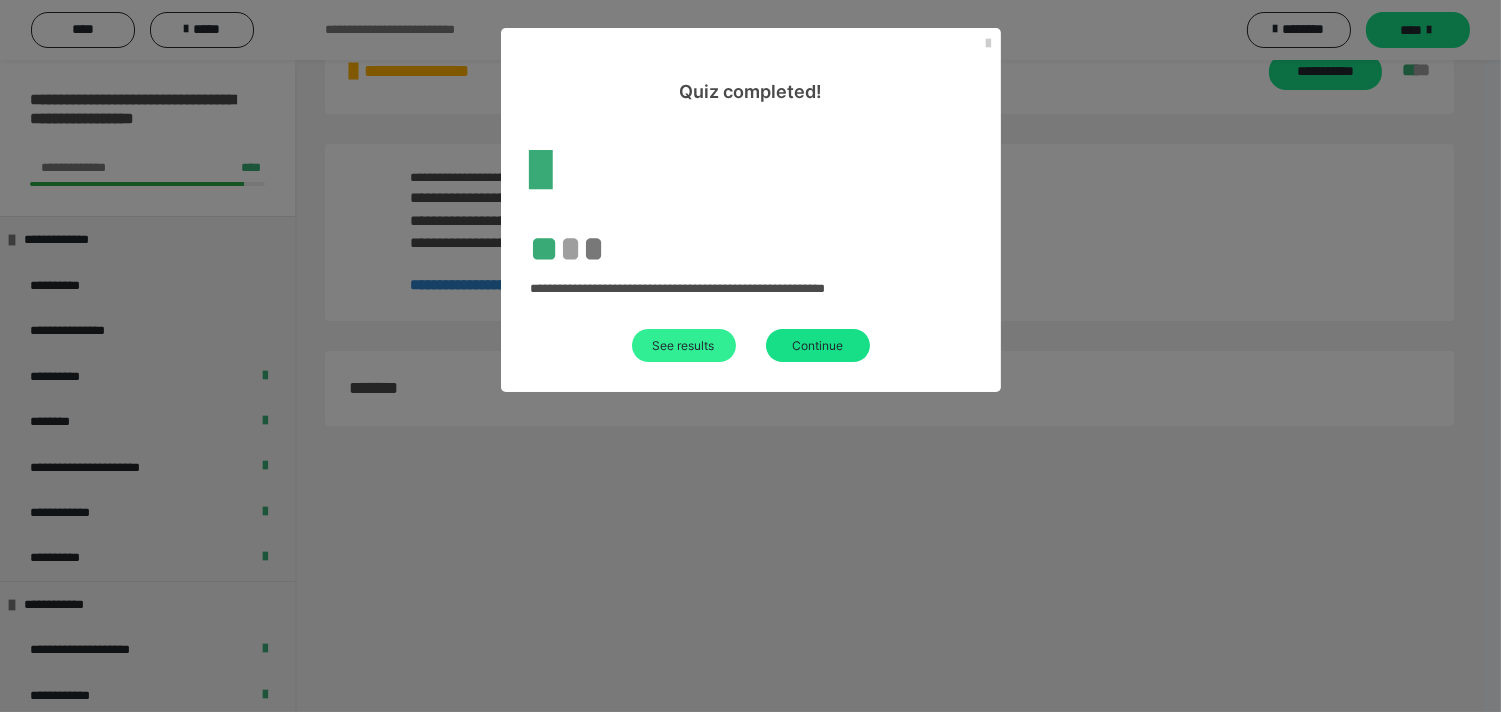 scroll, scrollTop: 60, scrollLeft: 0, axis: vertical 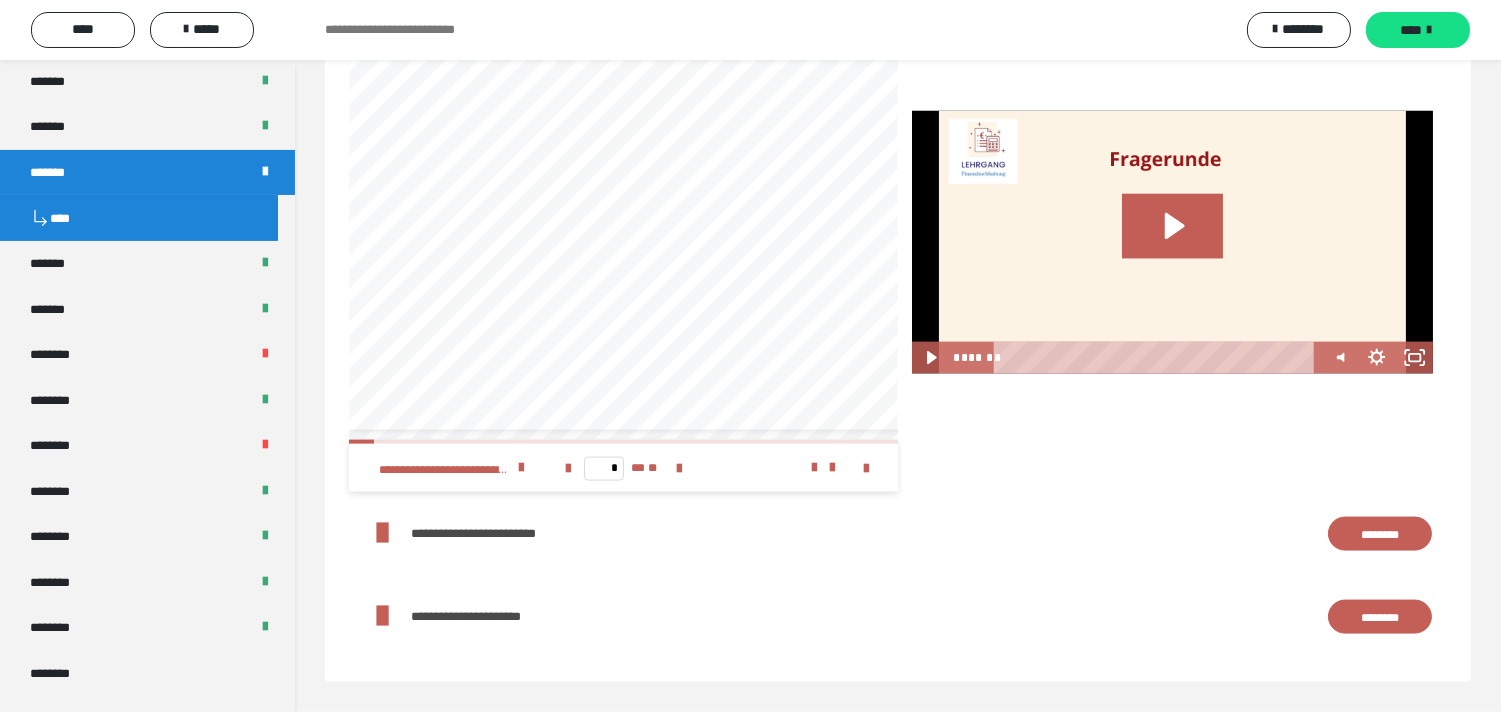 drag, startPoint x: 663, startPoint y: 441, endPoint x: 352, endPoint y: 427, distance: 311.31494 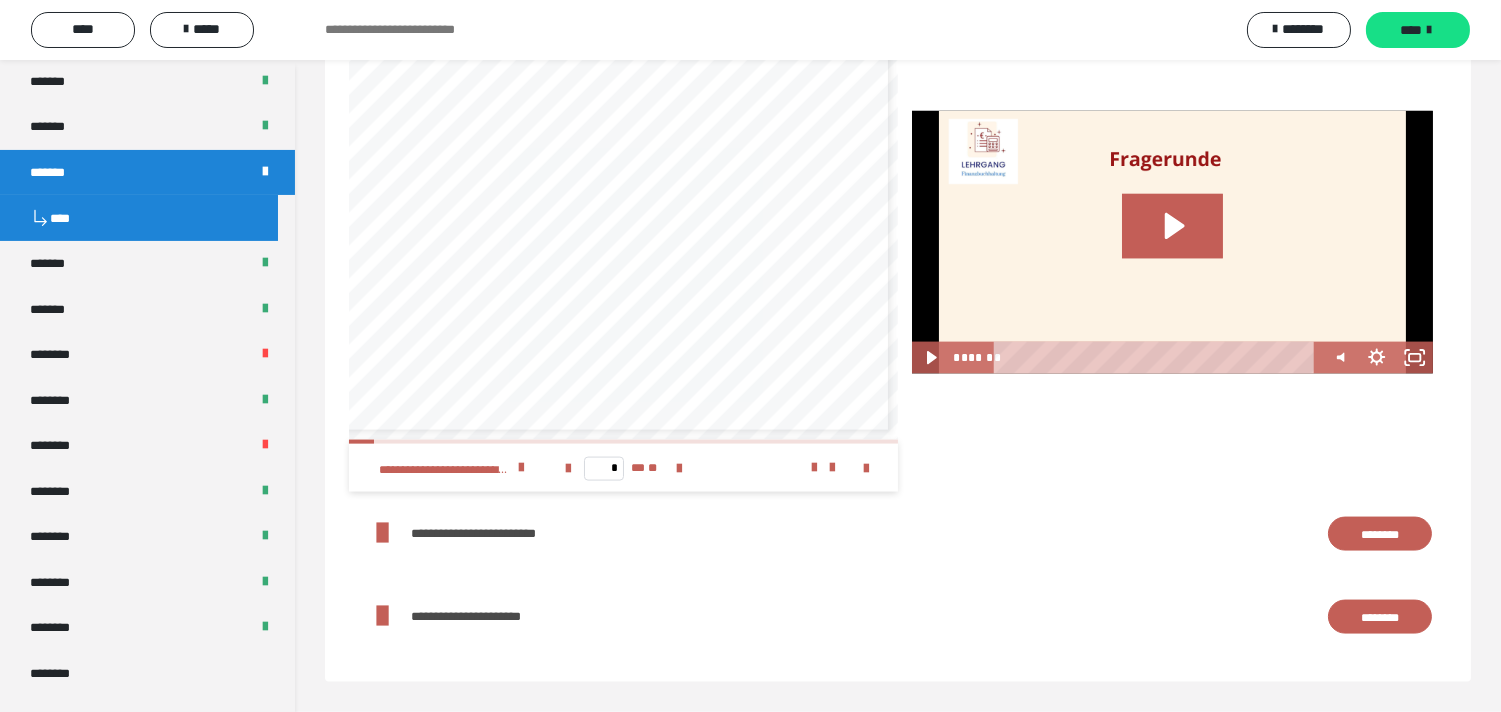 scroll, scrollTop: 7, scrollLeft: 255, axis: both 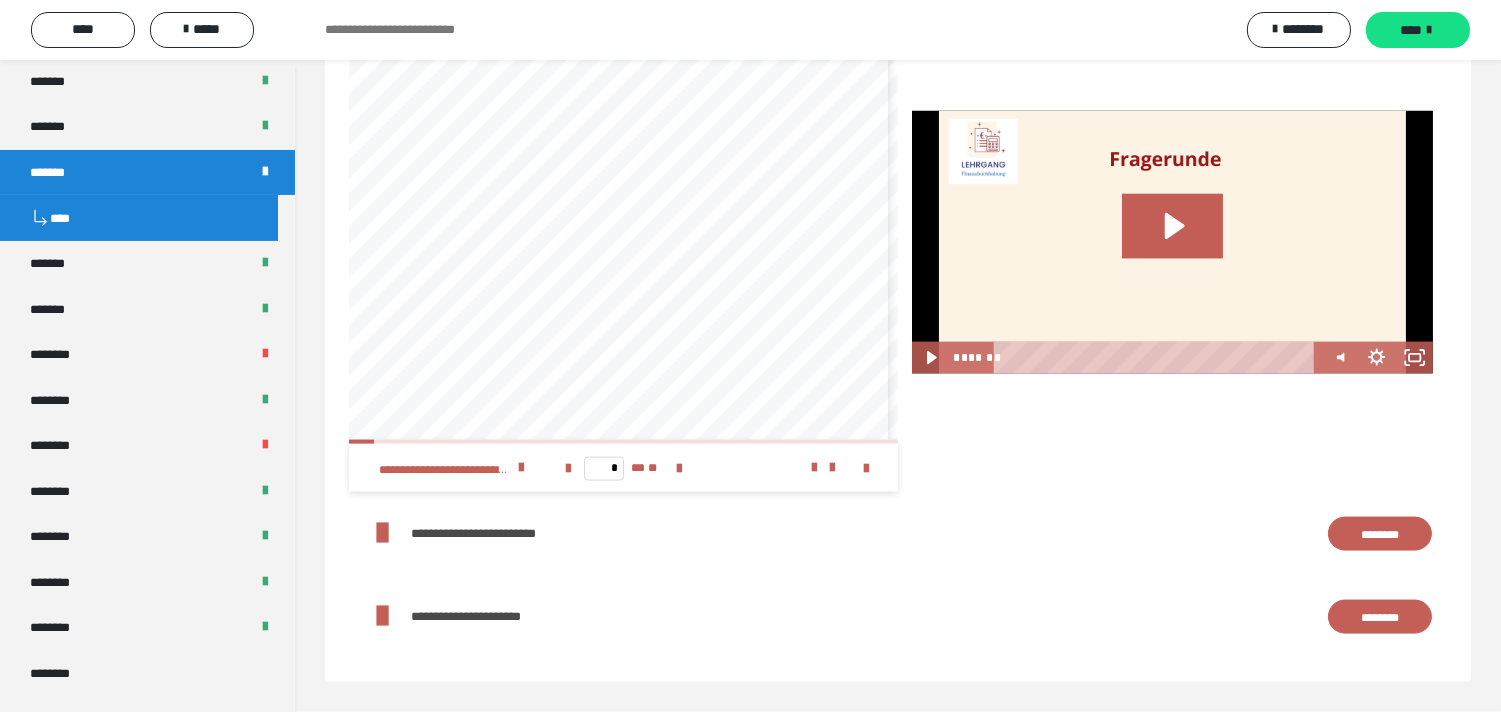 click on "**********" at bounding box center (898, -1201) 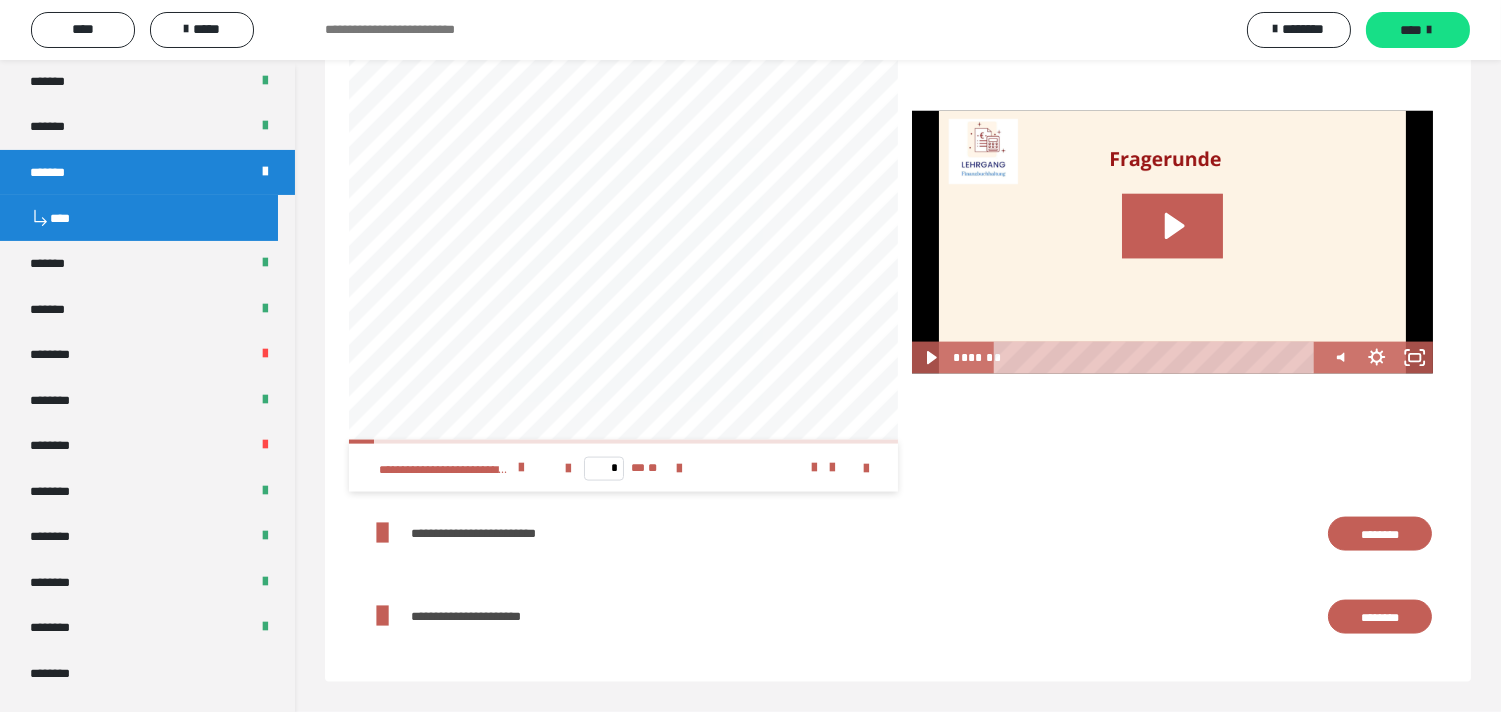 scroll, scrollTop: 0, scrollLeft: 1052, axis: horizontal 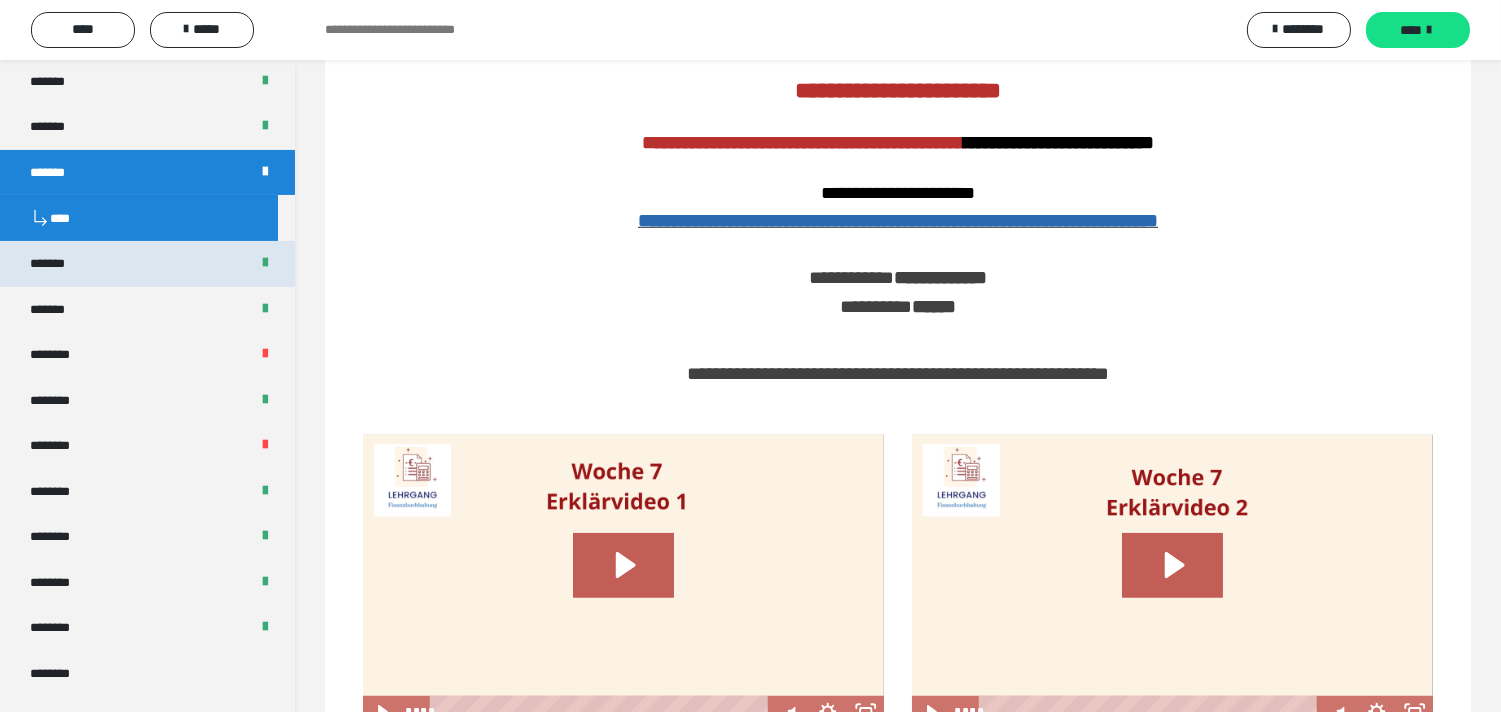 click on "*******" at bounding box center [147, 263] 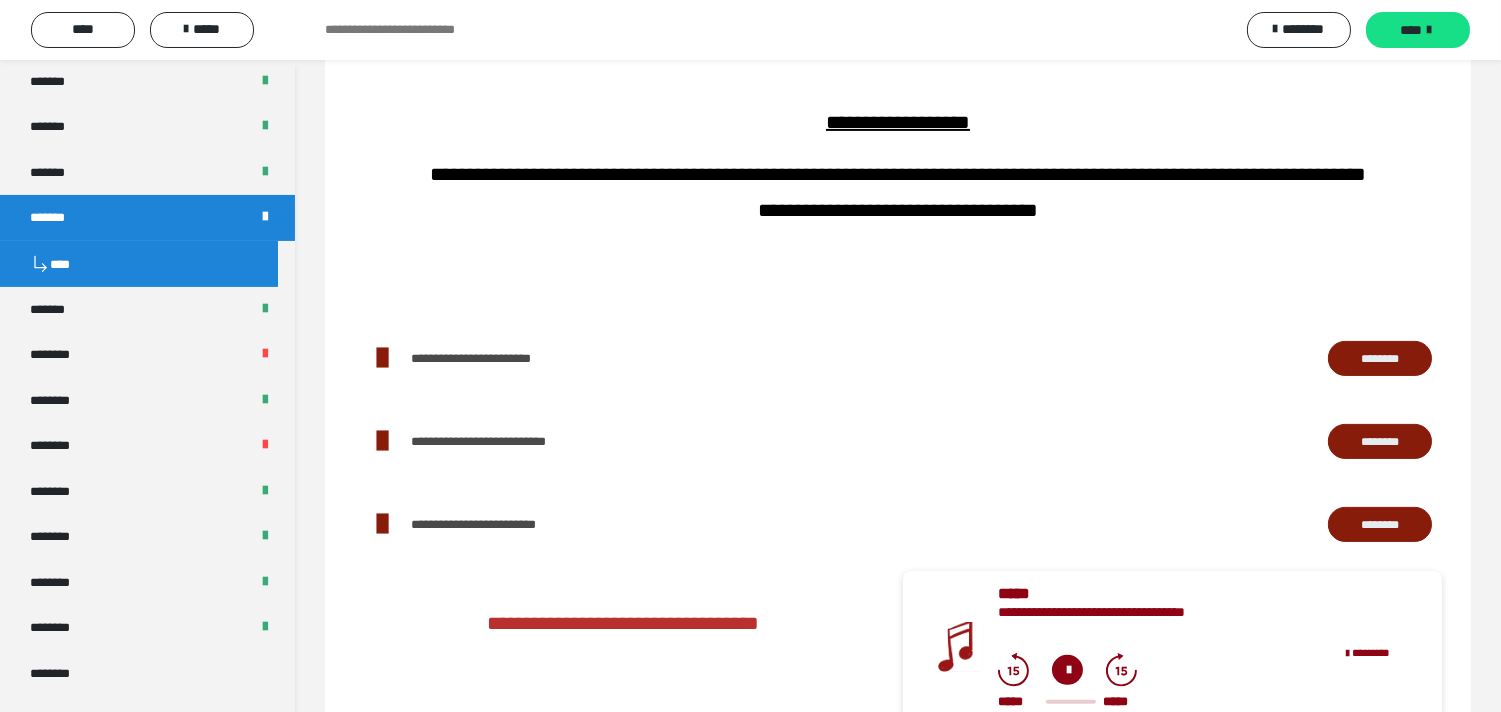 scroll, scrollTop: 617, scrollLeft: 0, axis: vertical 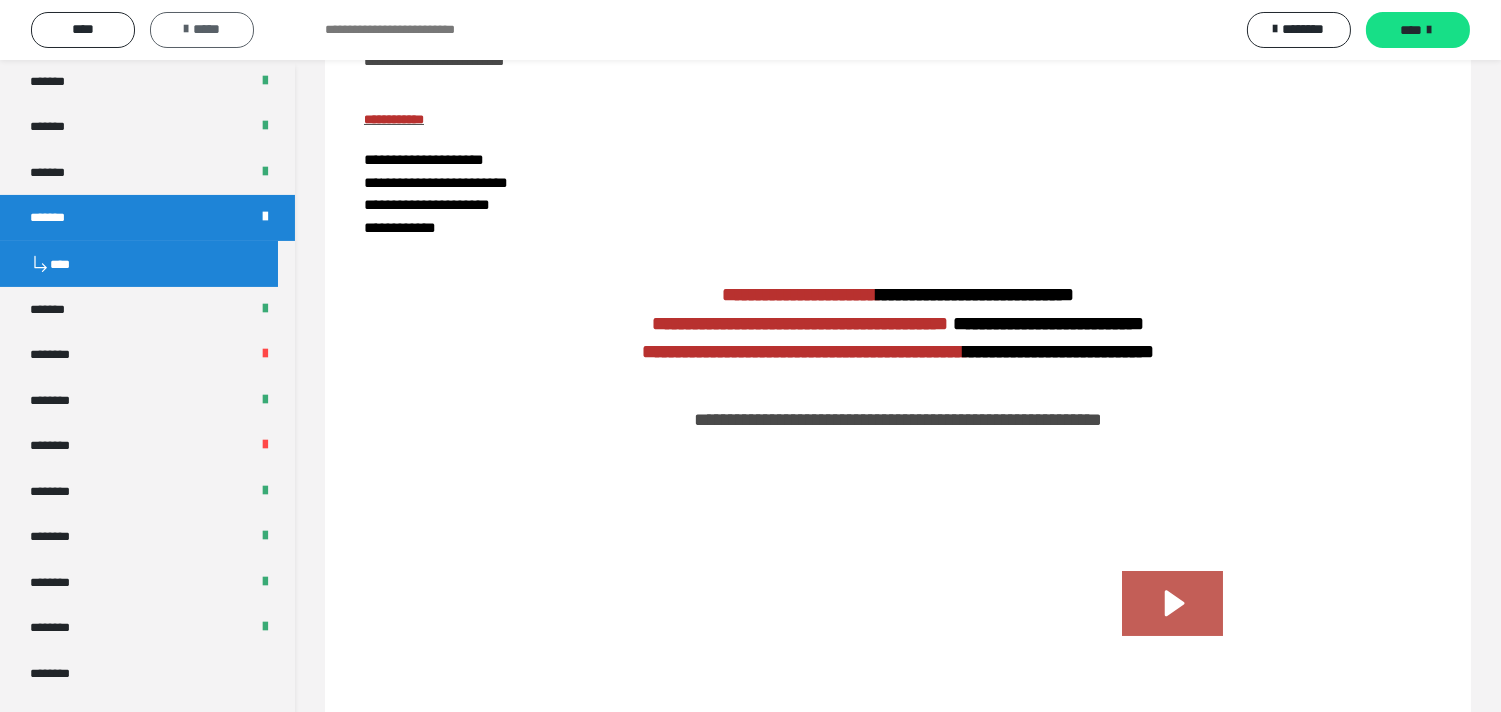 click at bounding box center [186, 29] 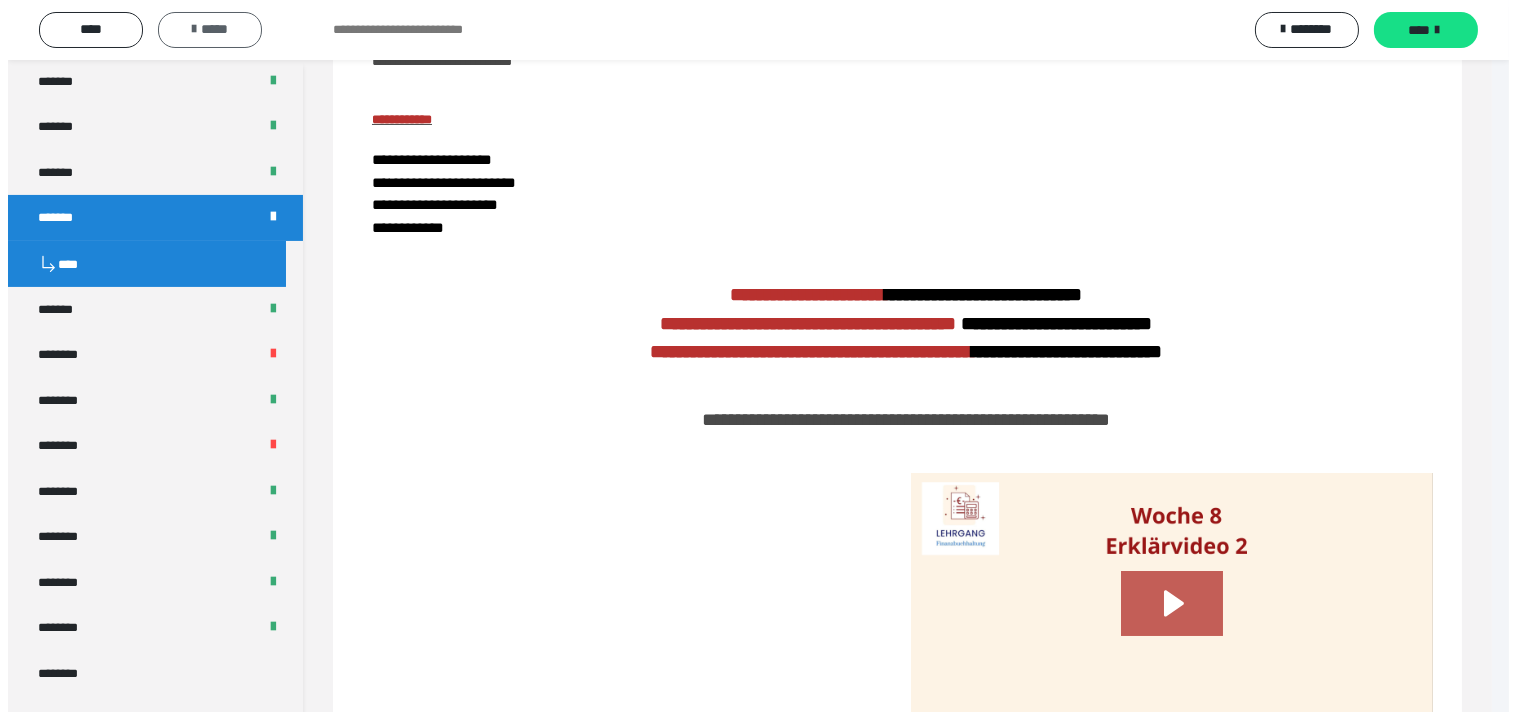 scroll, scrollTop: 0, scrollLeft: 0, axis: both 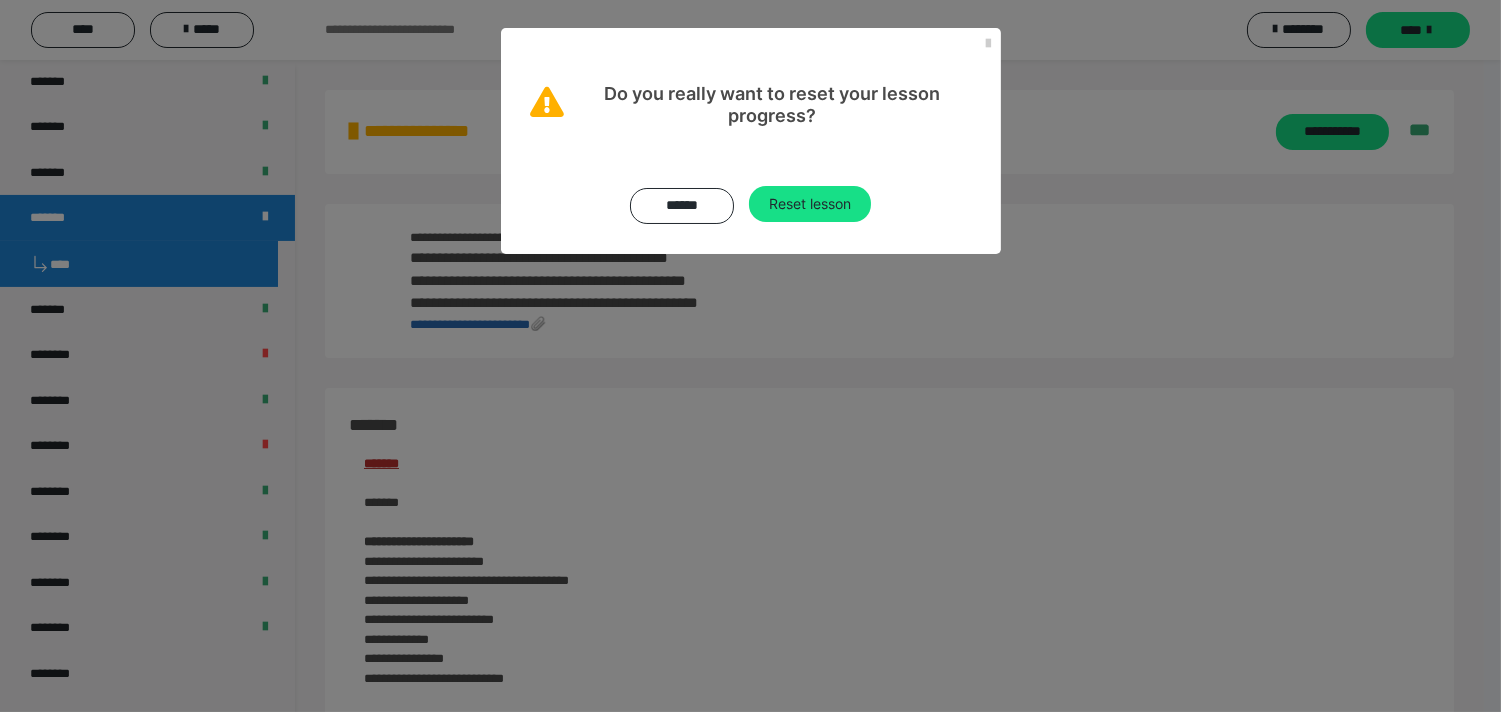 click on "Reset lesson" at bounding box center (810, 204) 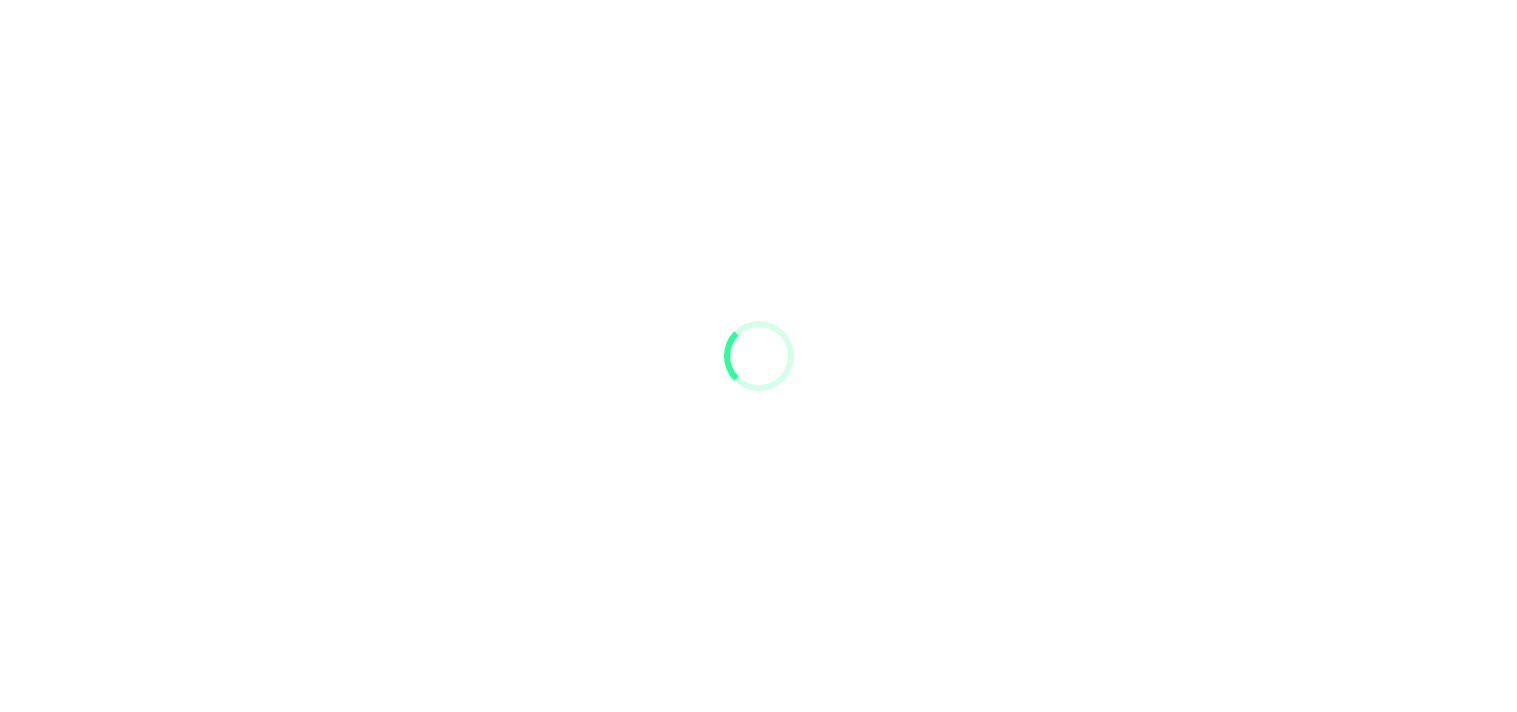 scroll, scrollTop: 0, scrollLeft: 0, axis: both 